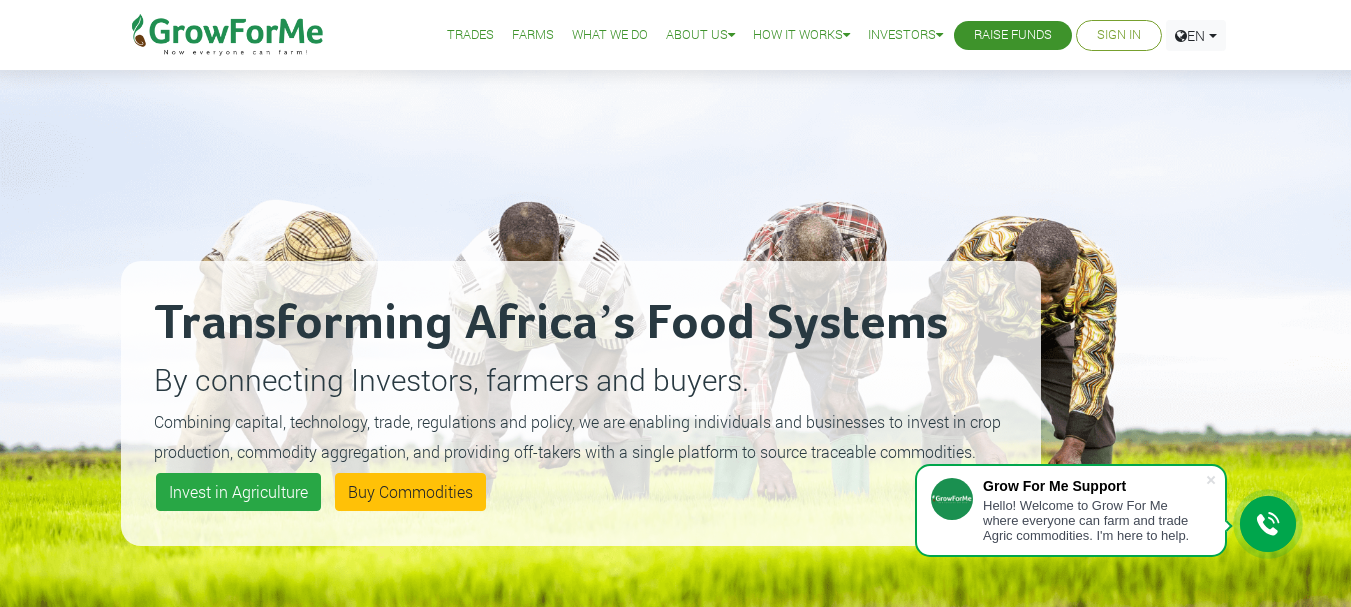scroll, scrollTop: 0, scrollLeft: 0, axis: both 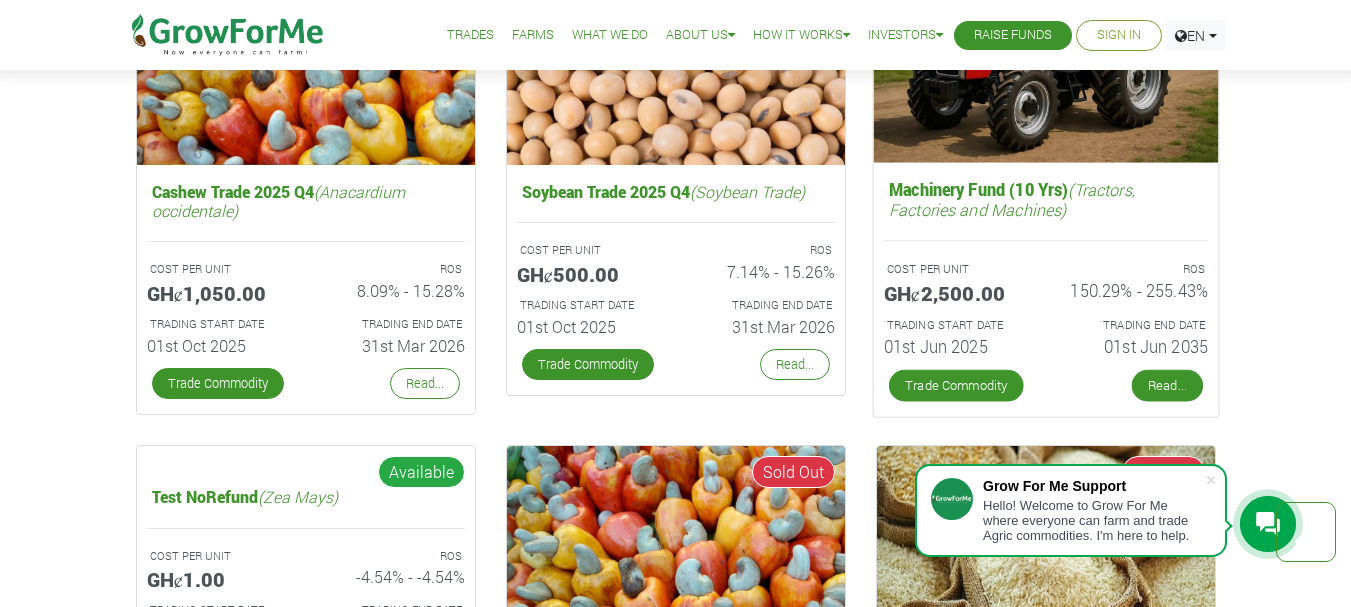 click on "Read..." at bounding box center [1166, 386] 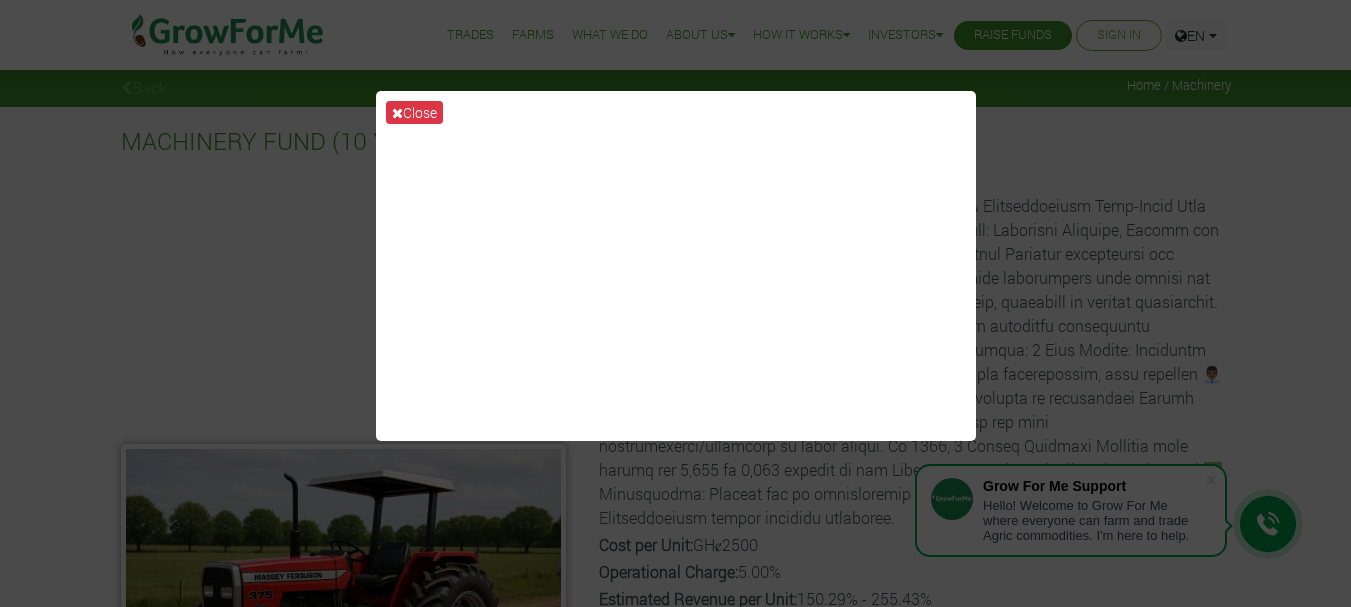 scroll, scrollTop: 0, scrollLeft: 0, axis: both 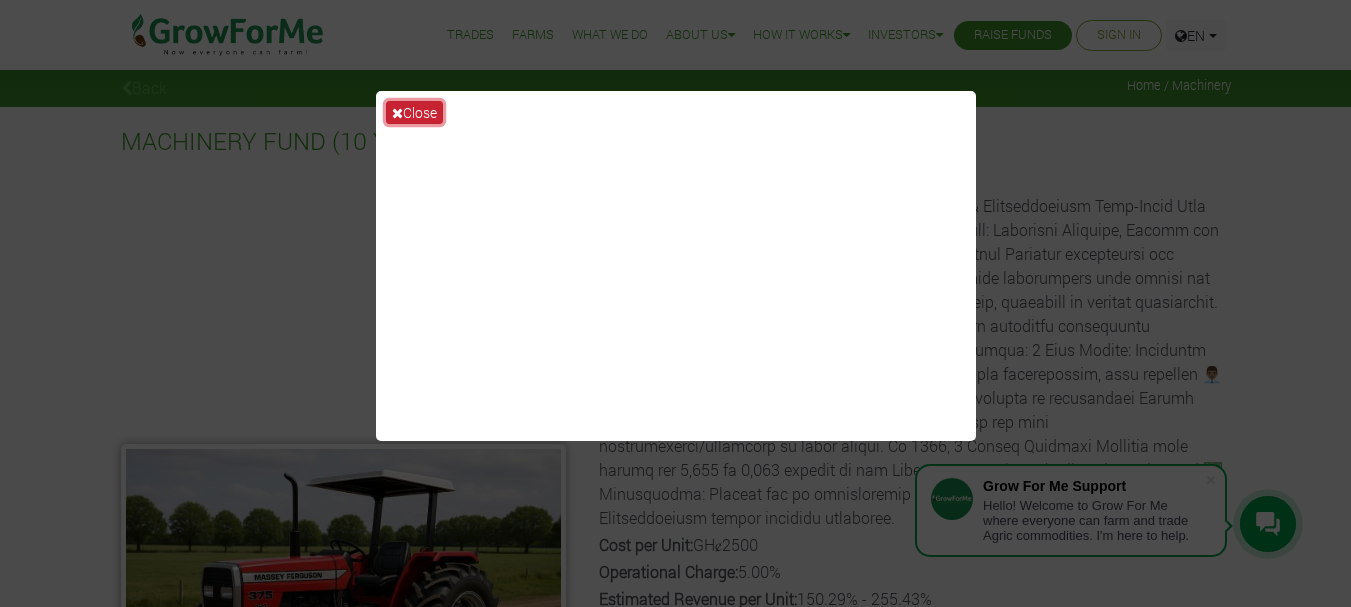 click on "Close" at bounding box center (414, 112) 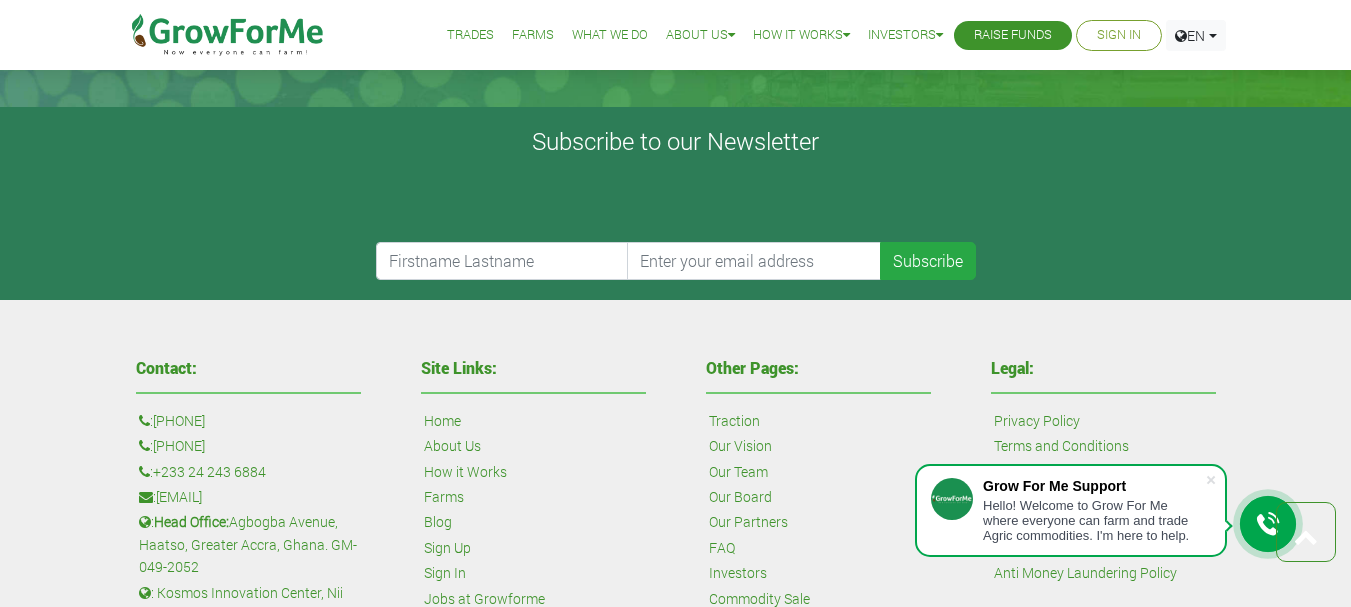 scroll, scrollTop: 900, scrollLeft: 0, axis: vertical 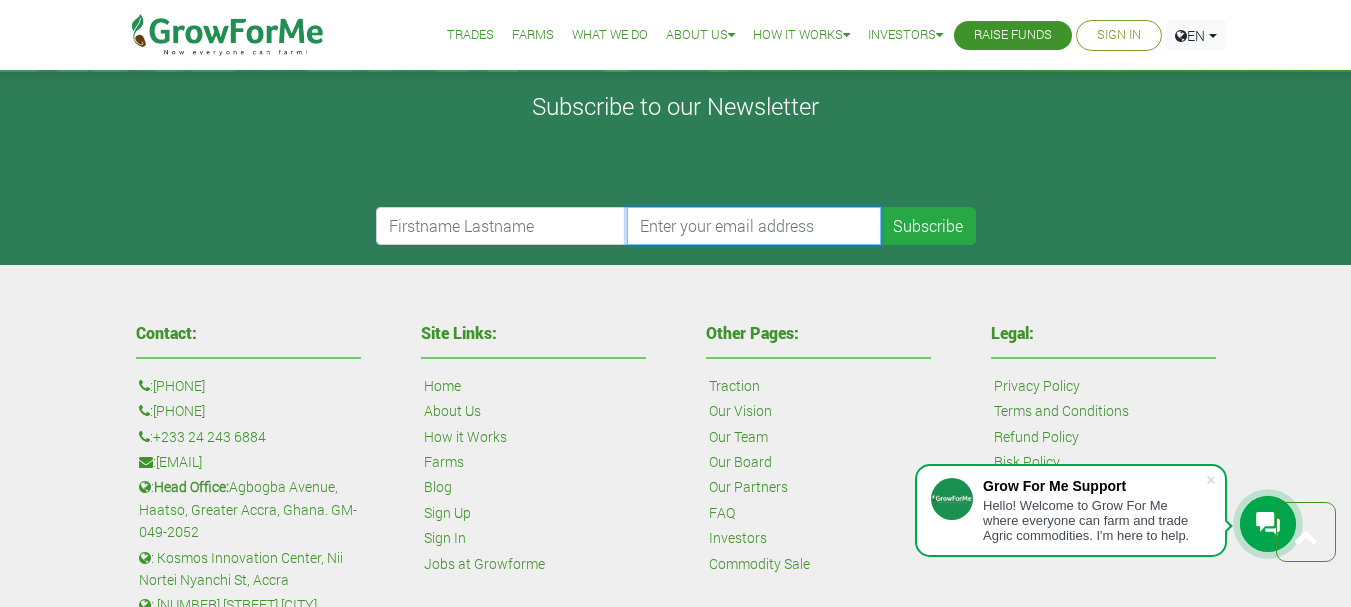 click at bounding box center (754, 226) 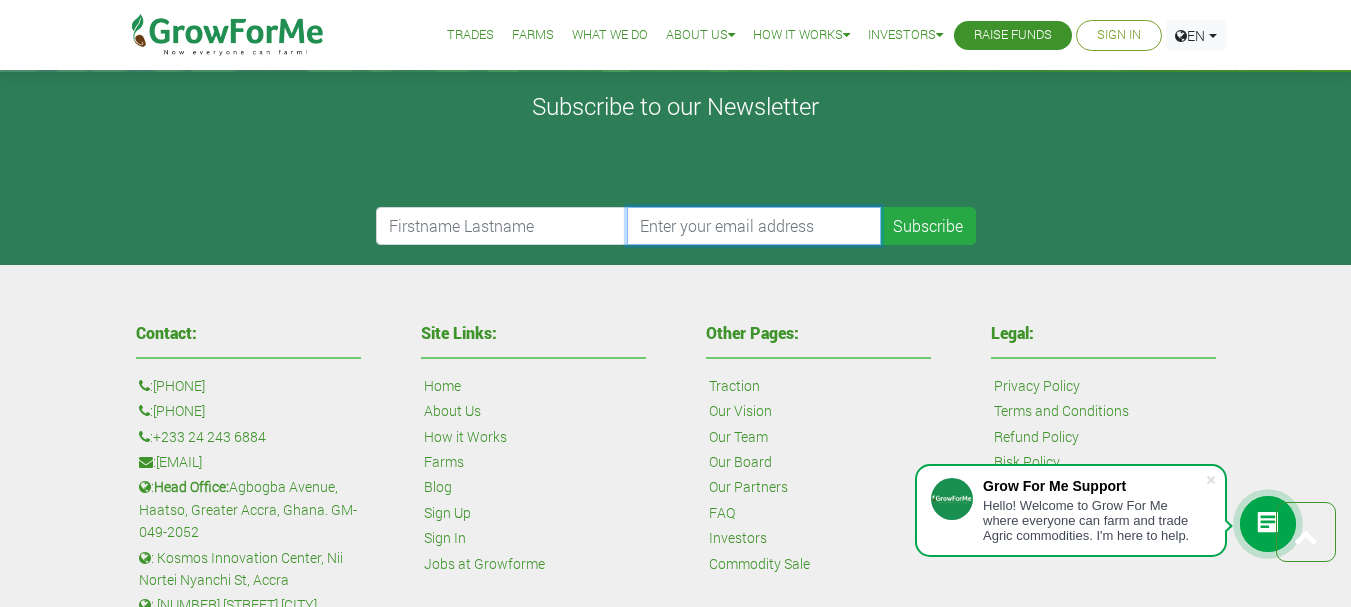 type on "teachmhelord@gmail.com" 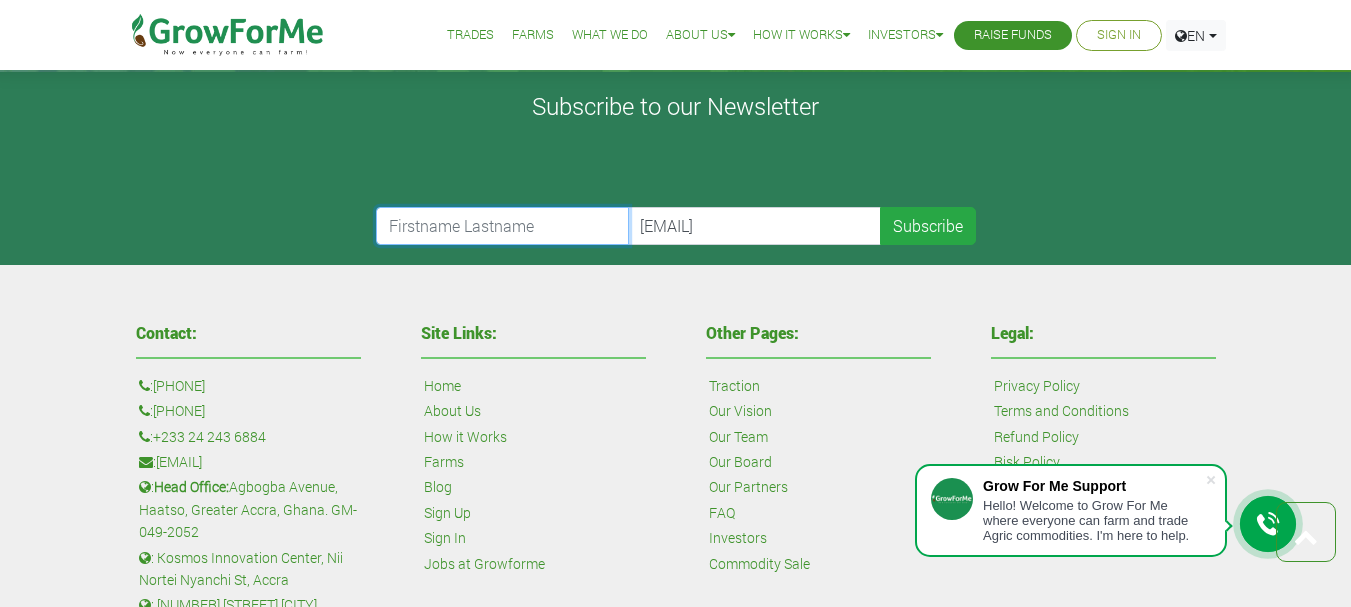 click at bounding box center (503, 226) 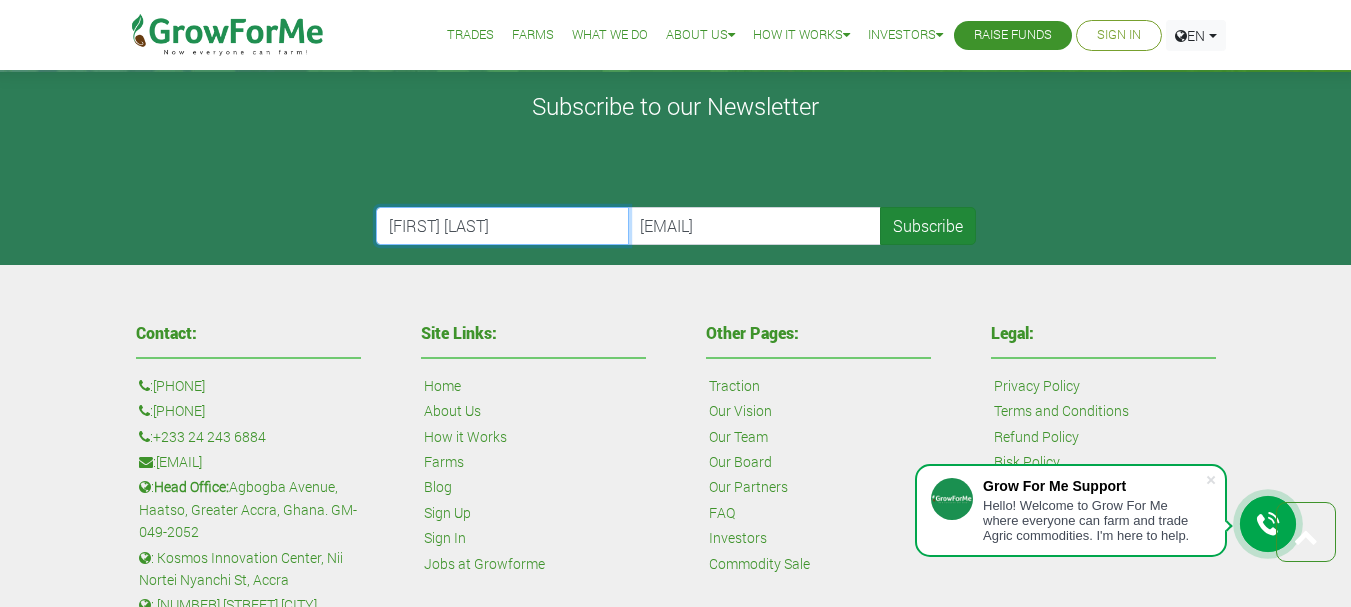 type on "Joseph Larbie" 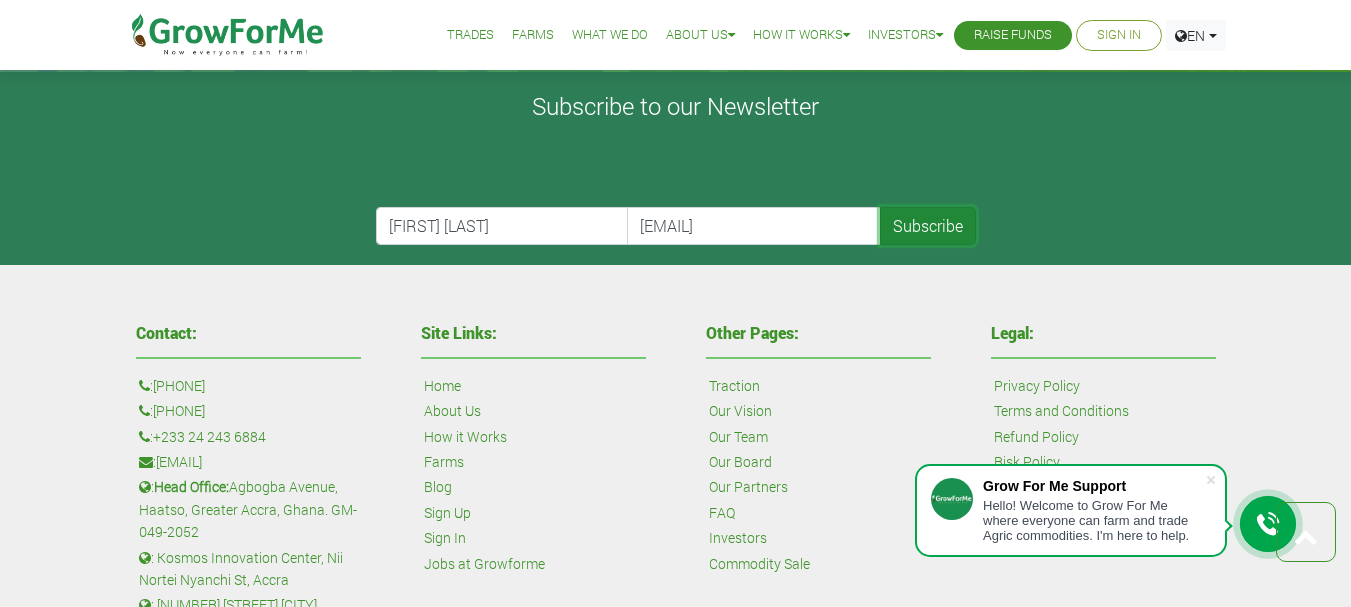 click on "Subscribe" at bounding box center [928, 226] 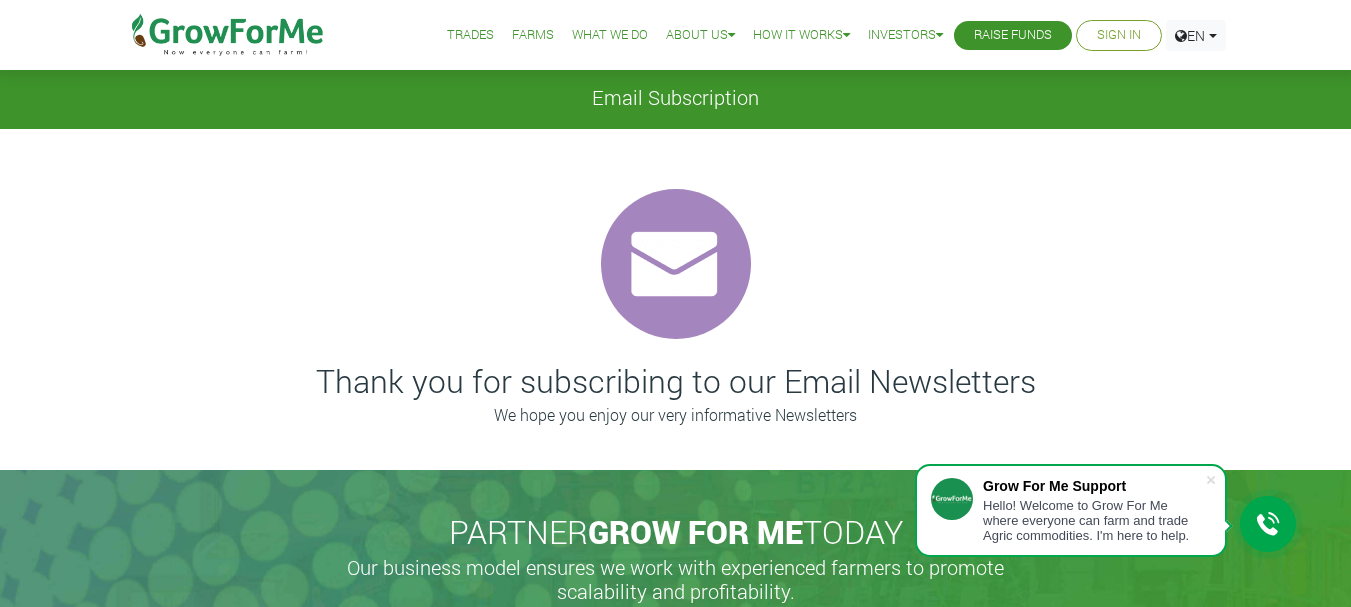 scroll, scrollTop: 409, scrollLeft: 0, axis: vertical 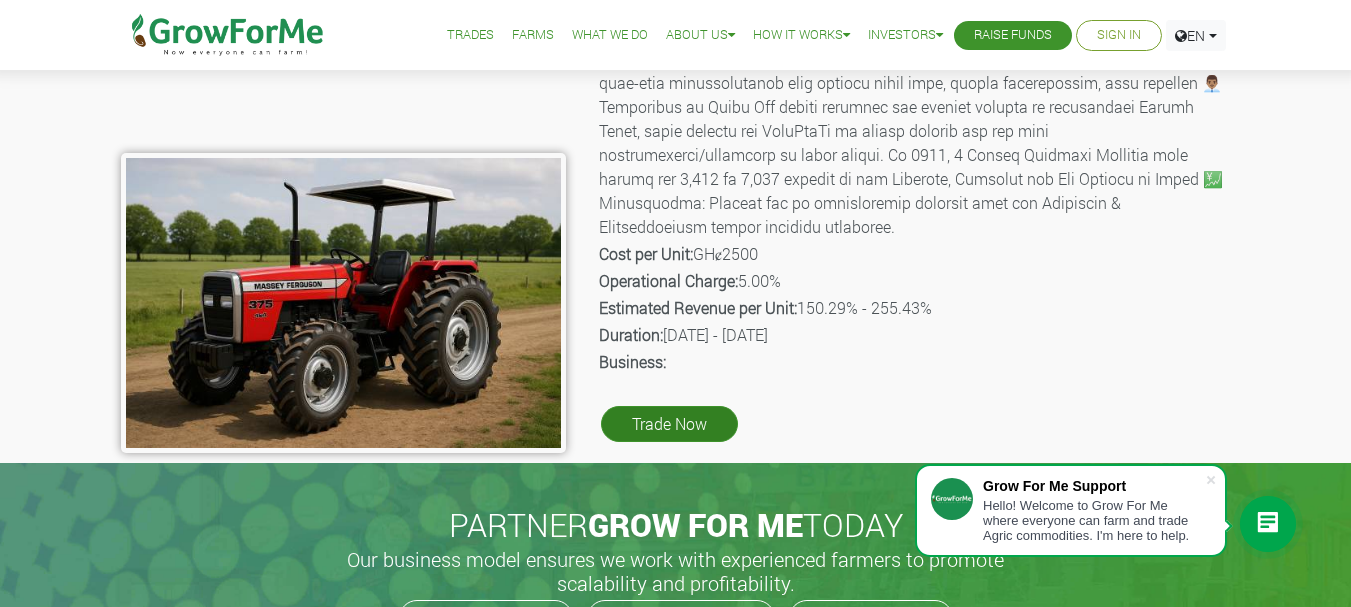 click on "Trade Now" at bounding box center (669, 424) 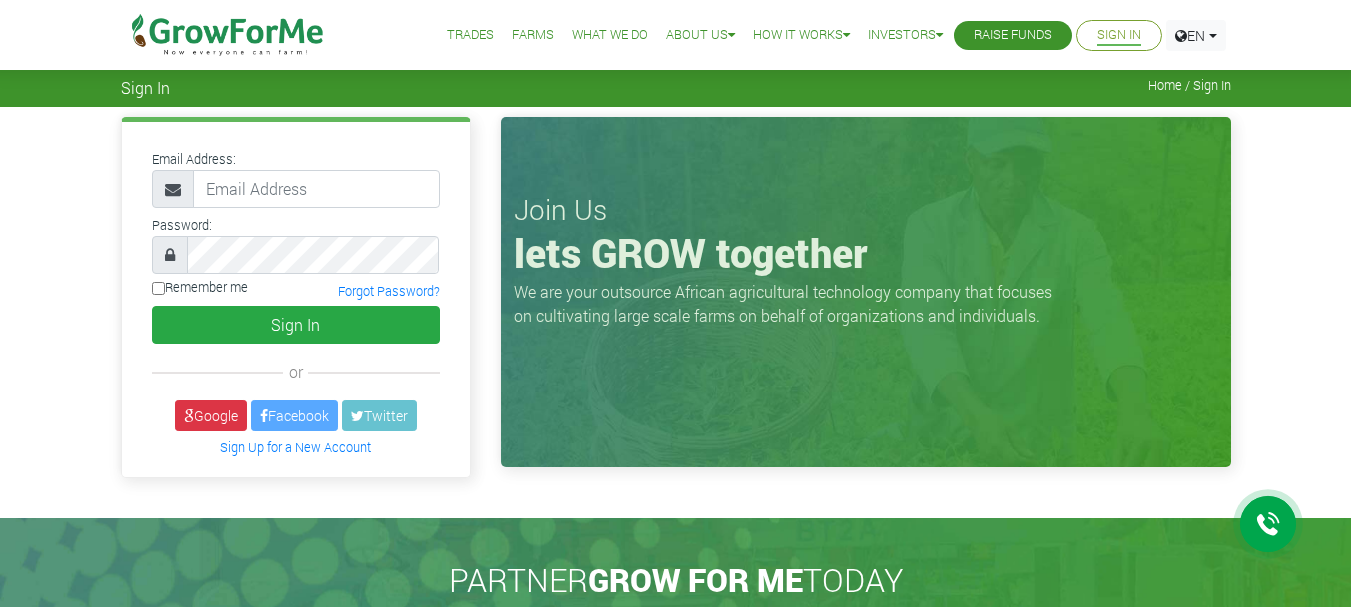 scroll, scrollTop: 0, scrollLeft: 0, axis: both 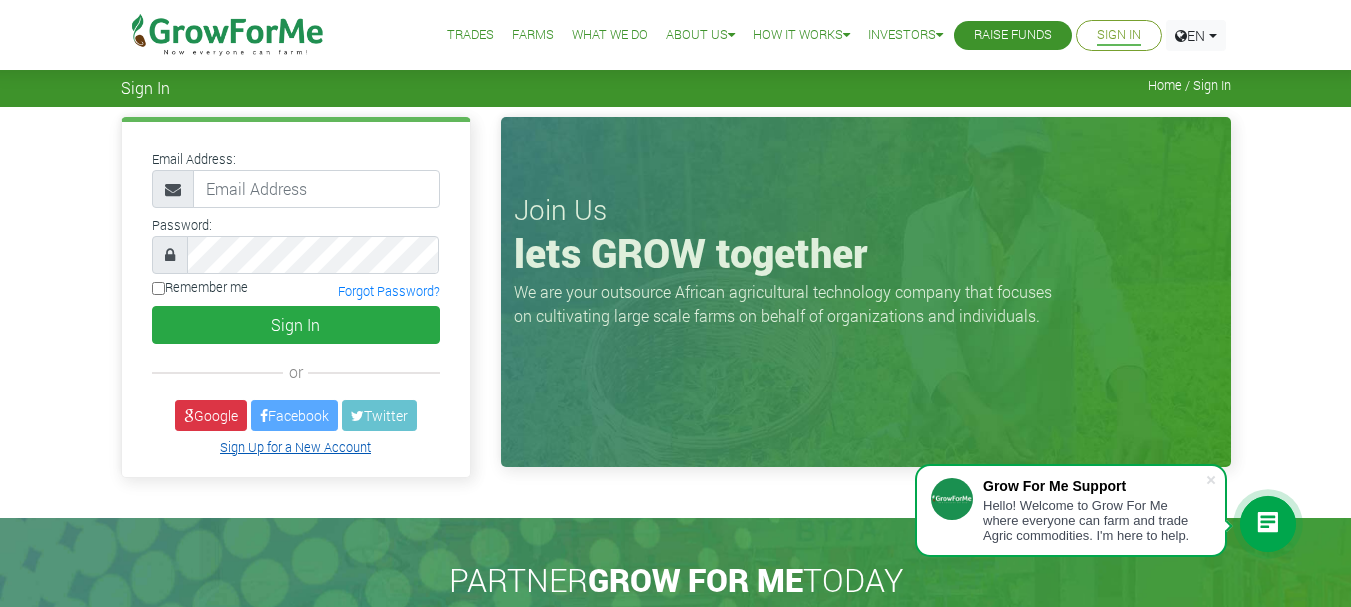 click on "Sign Up for a New Account" at bounding box center (295, 447) 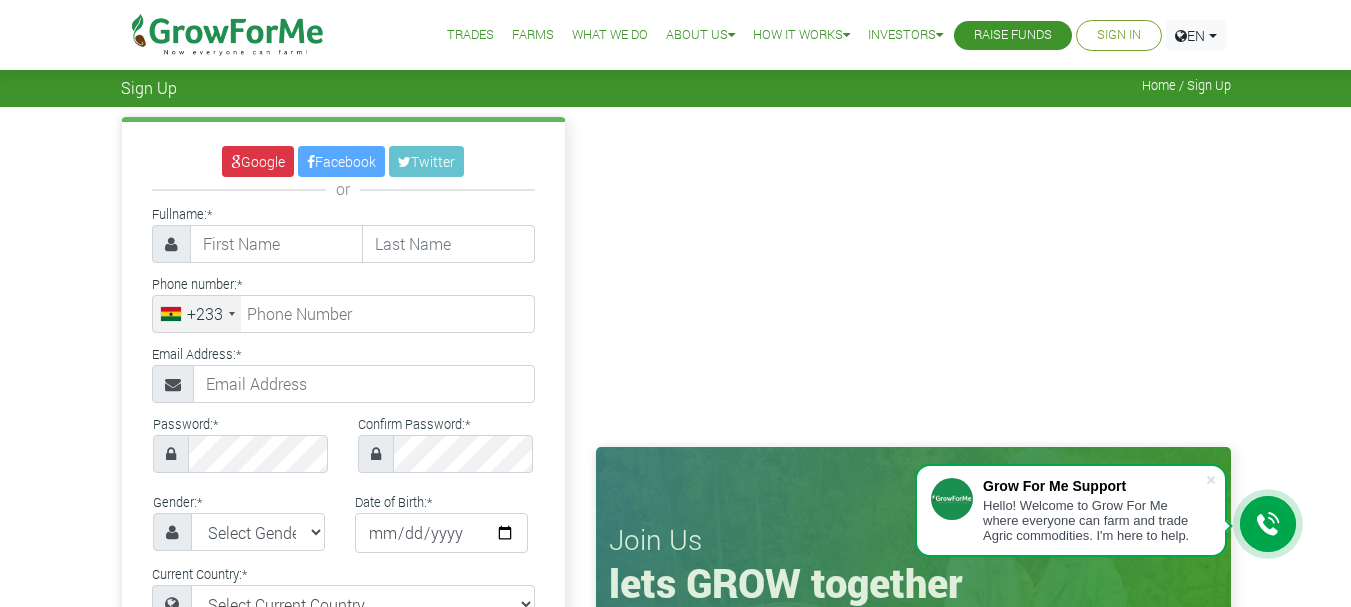 scroll, scrollTop: 0, scrollLeft: 0, axis: both 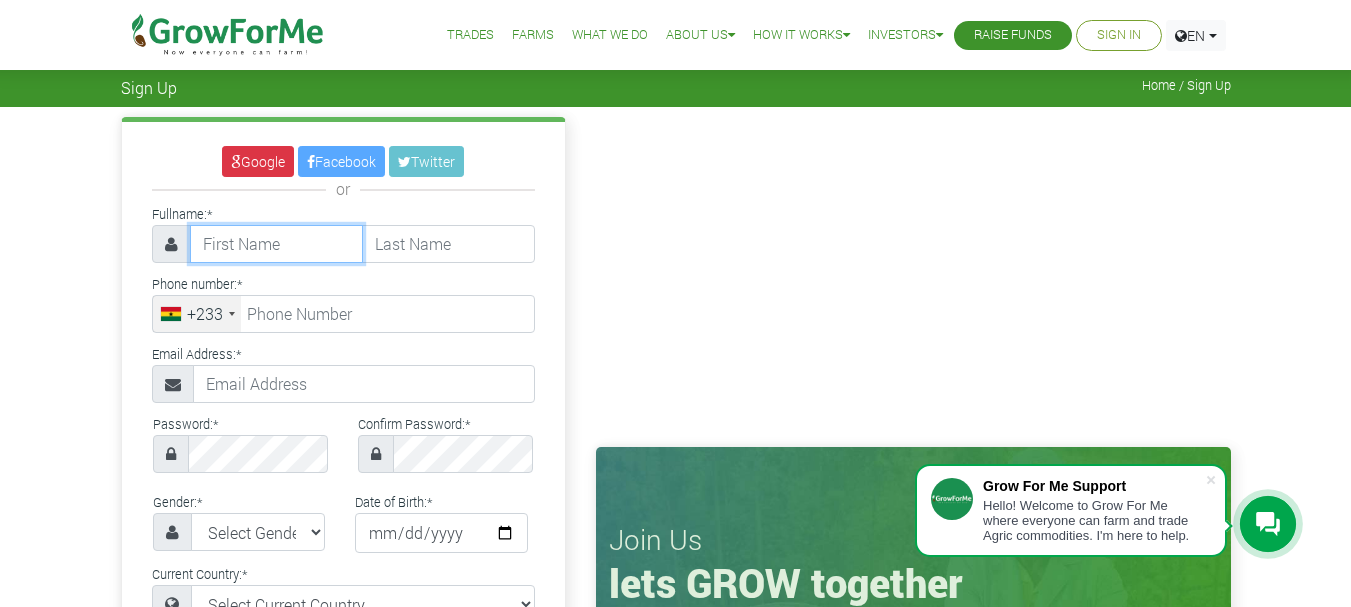 click at bounding box center (276, 244) 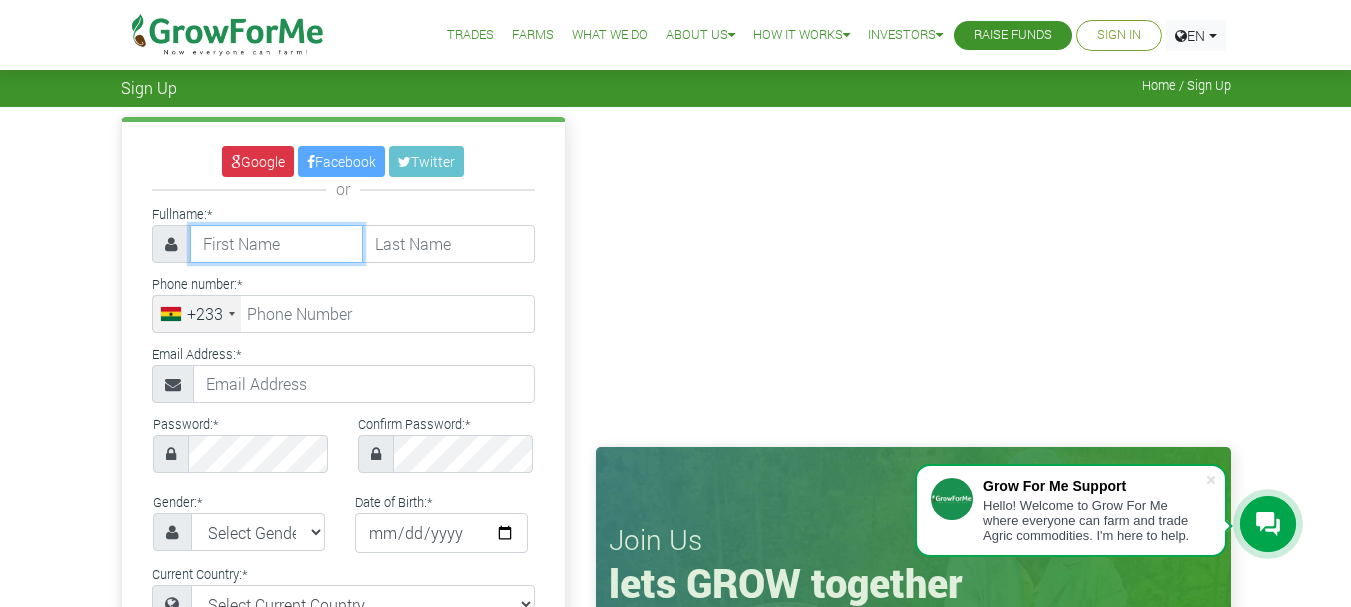 type on "[FIRST]" 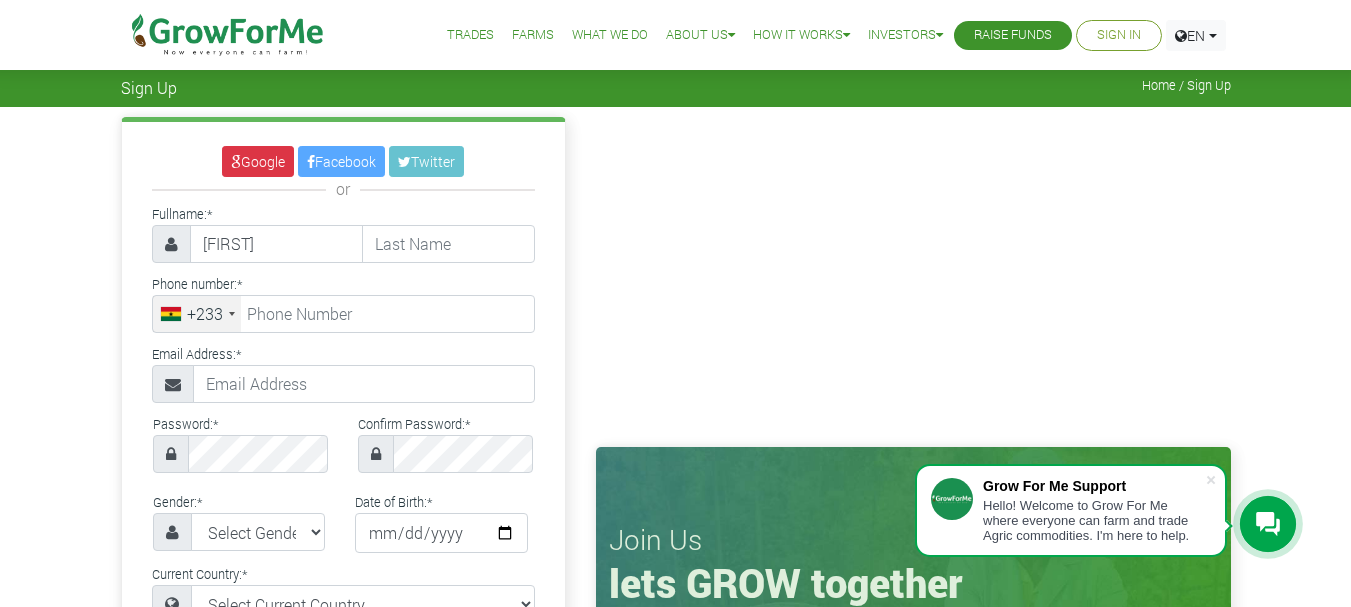 type on "[LAST]" 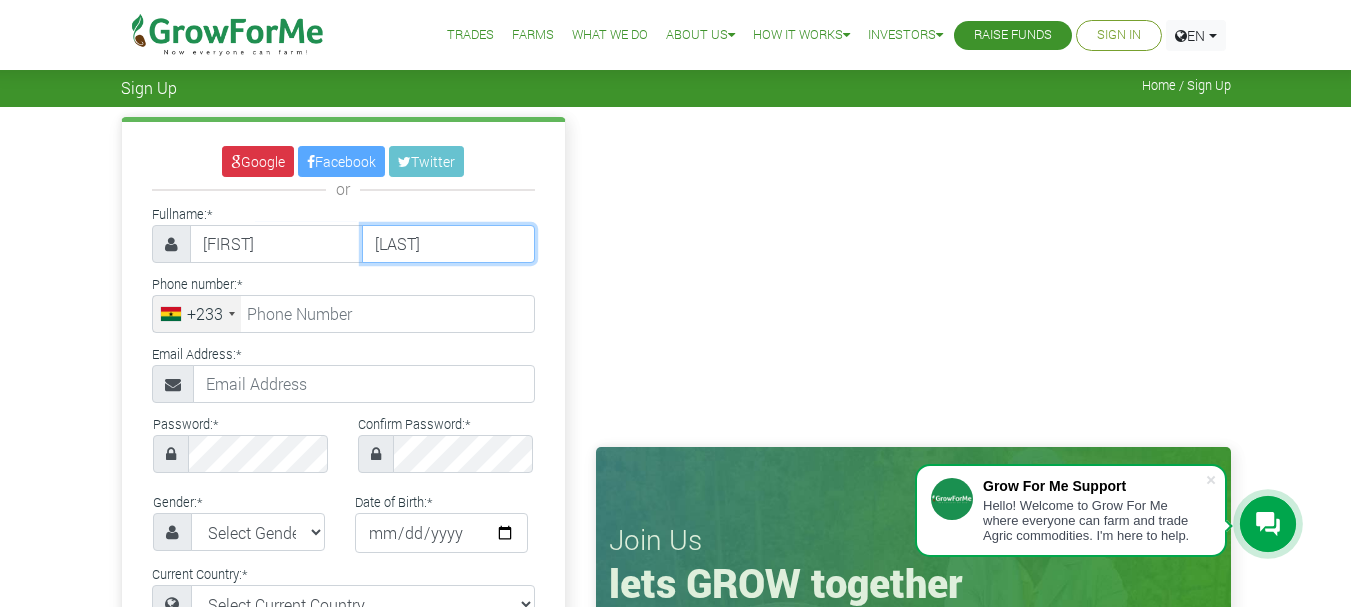 type on "0577010711" 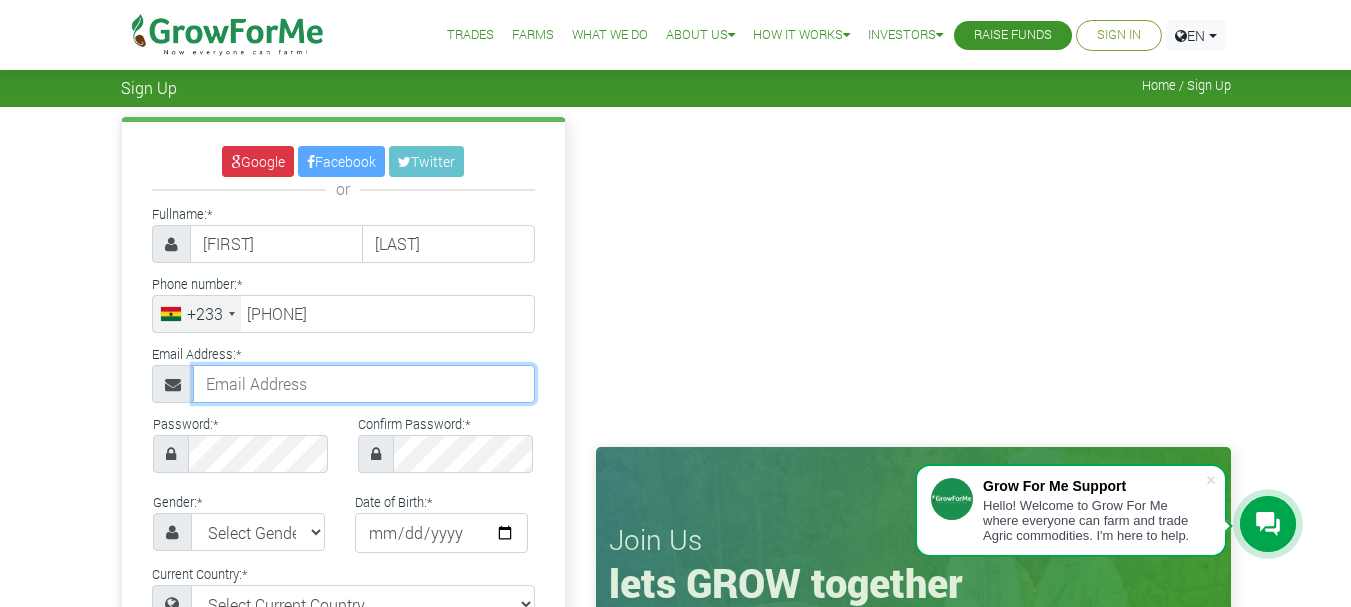 type on "teachmhelord@gmail.com" 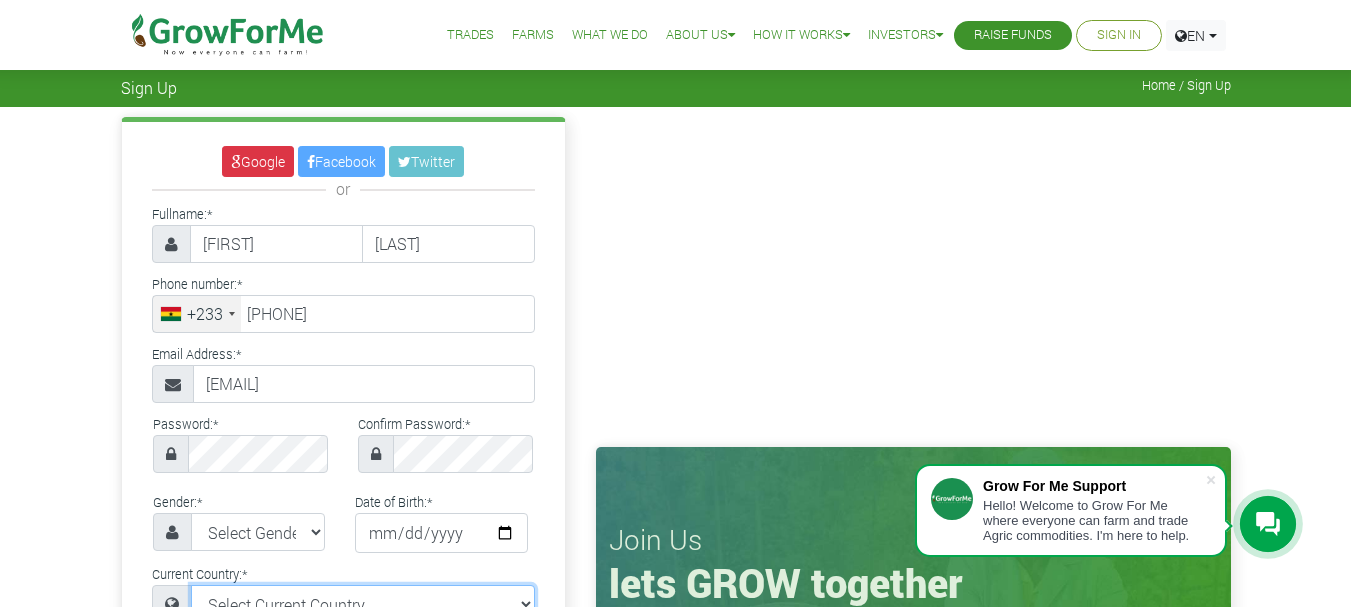 select on "Ghana" 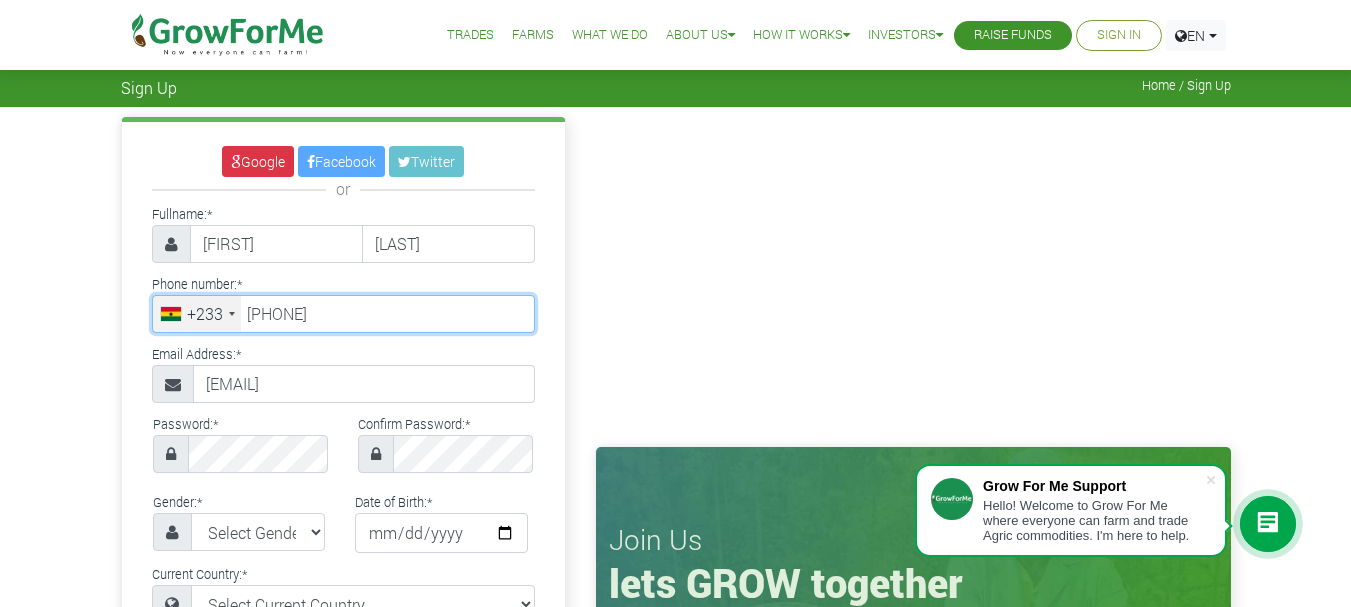 click on "57 701 0711" at bounding box center [343, 314] 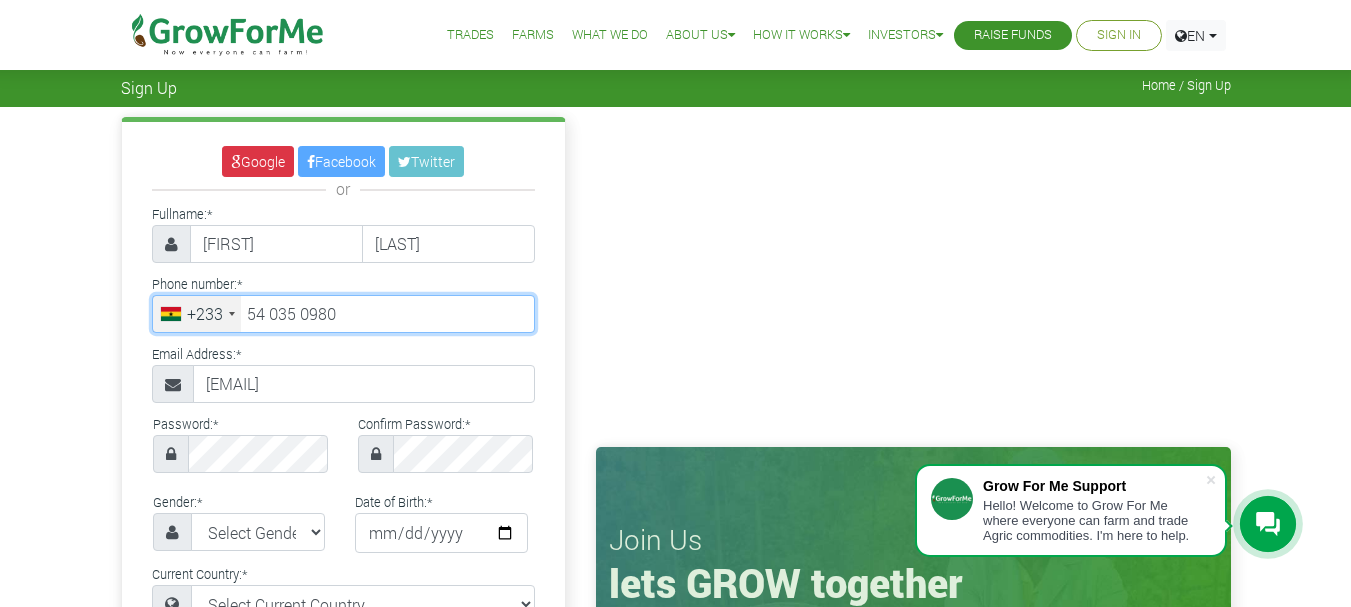 type on "54 035 0980" 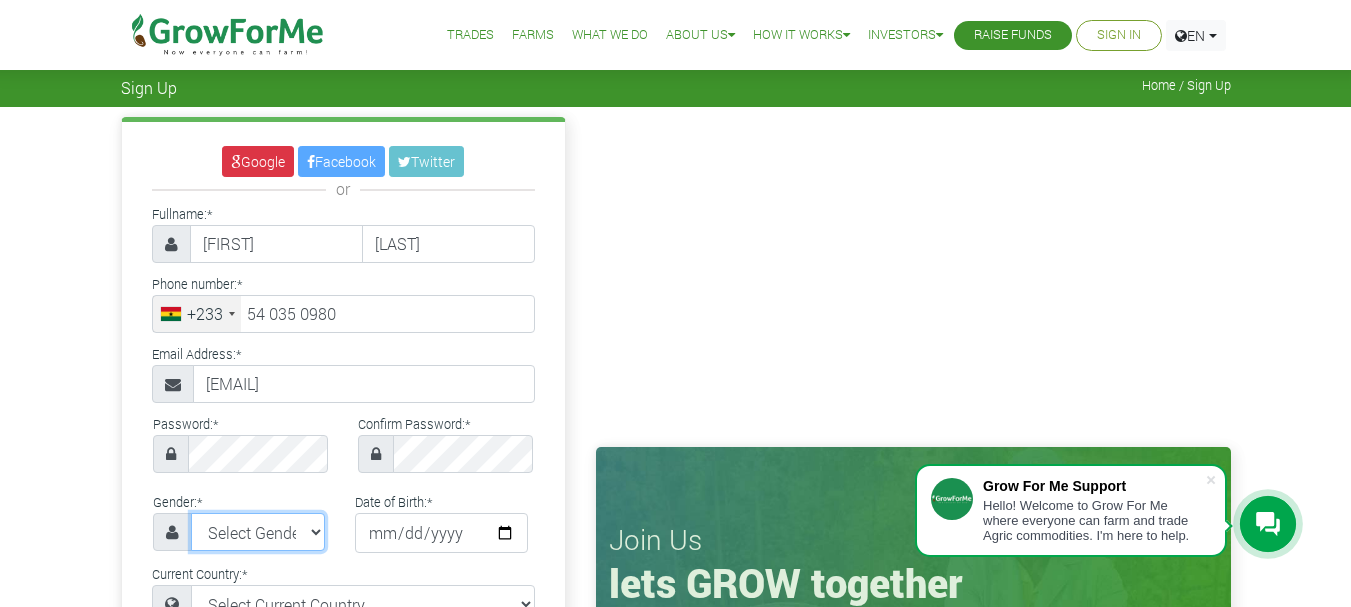 click on "Select Gender
Female
Male" at bounding box center [258, 532] 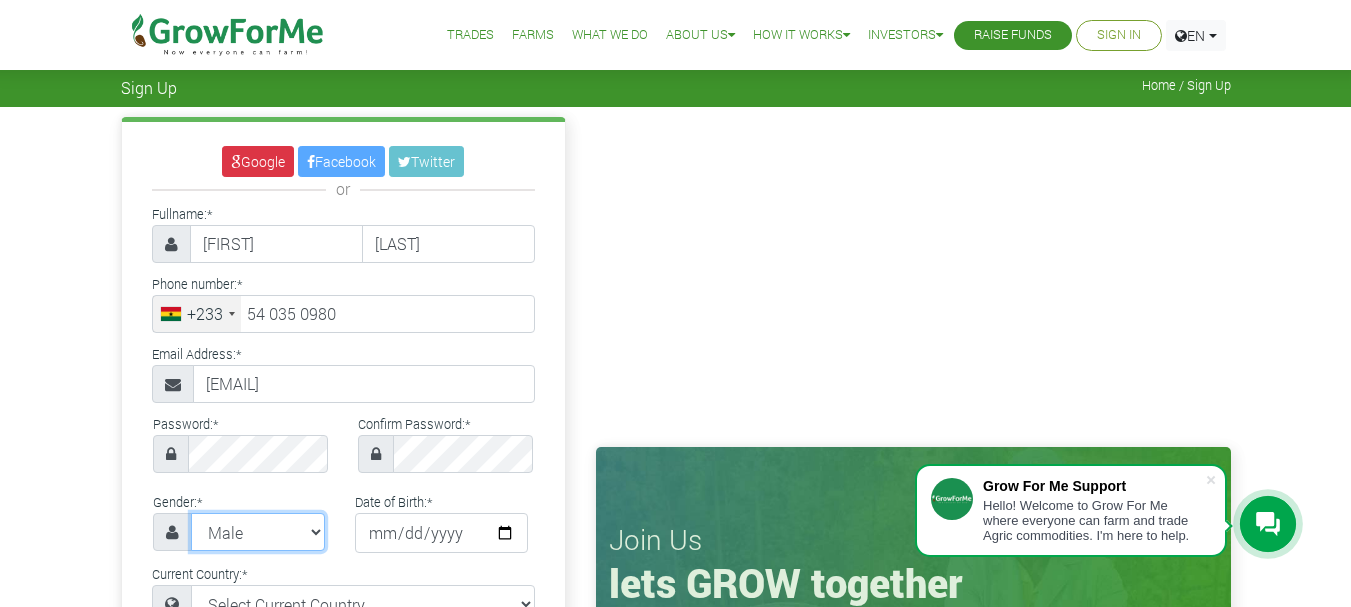 click on "Select Gender
Female
Male" at bounding box center (258, 532) 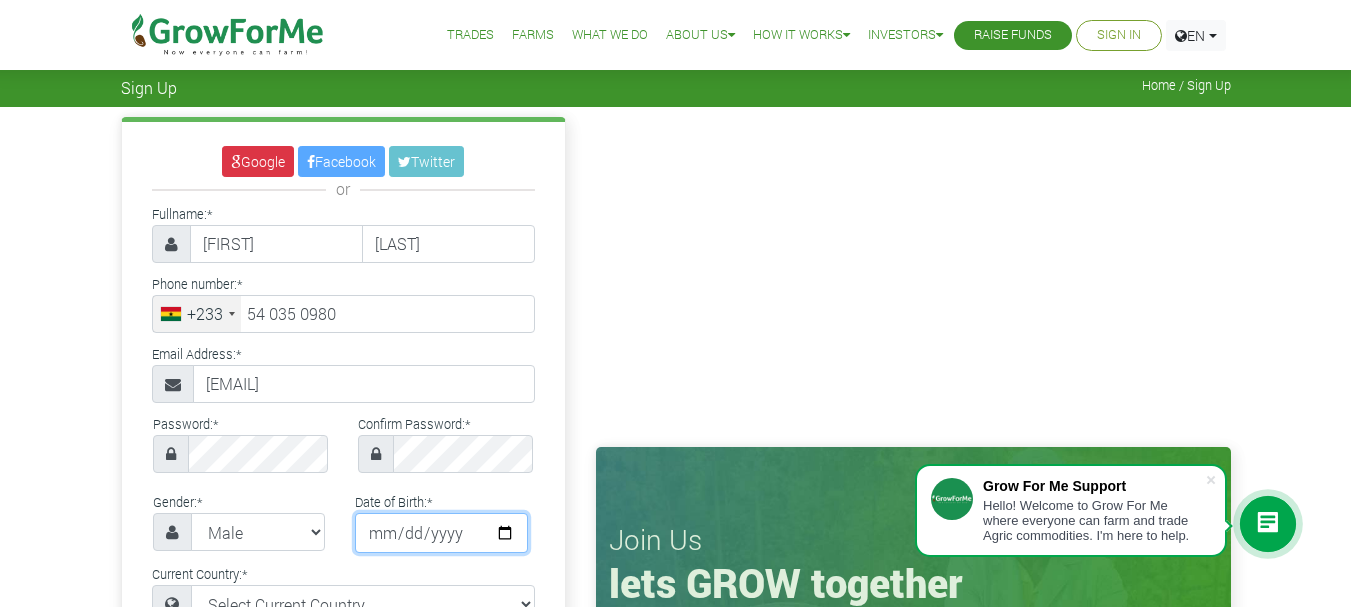 click at bounding box center [441, 533] 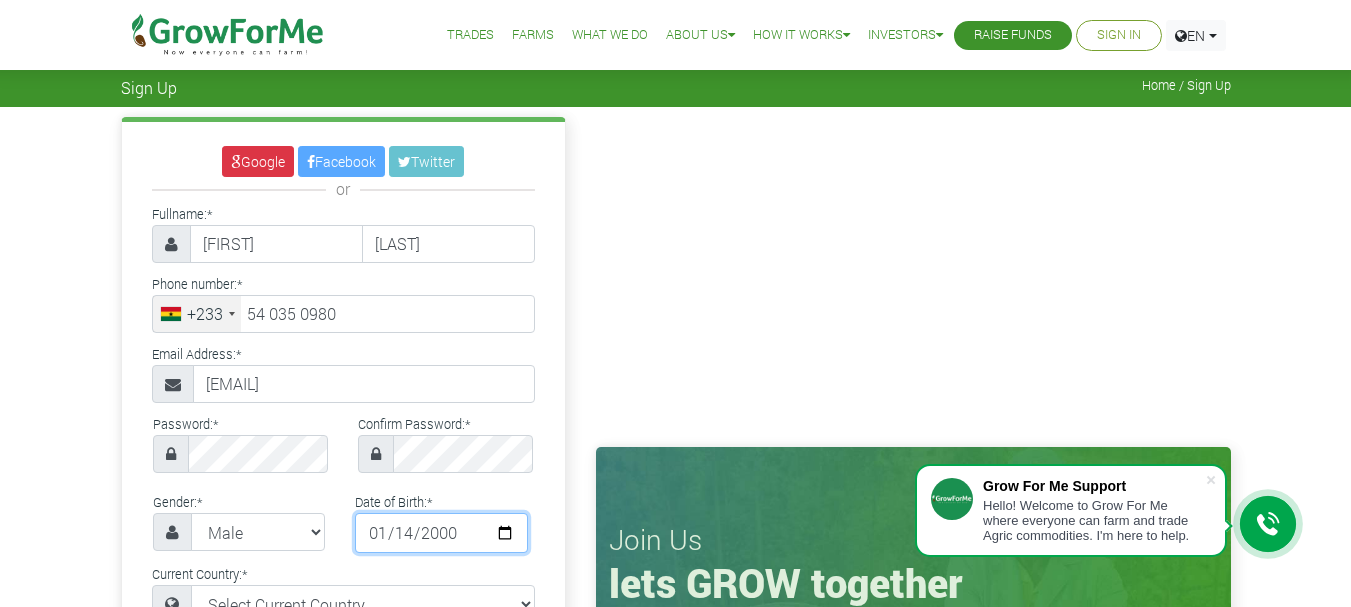 type on "2000-01-14" 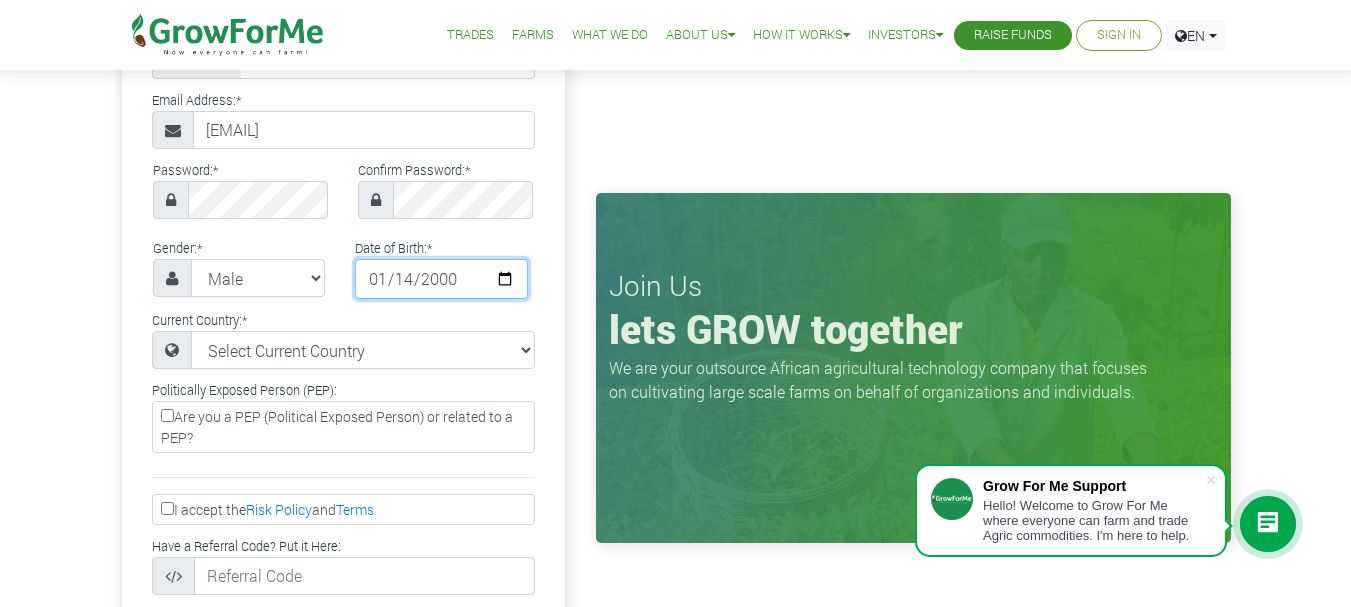scroll, scrollTop: 300, scrollLeft: 0, axis: vertical 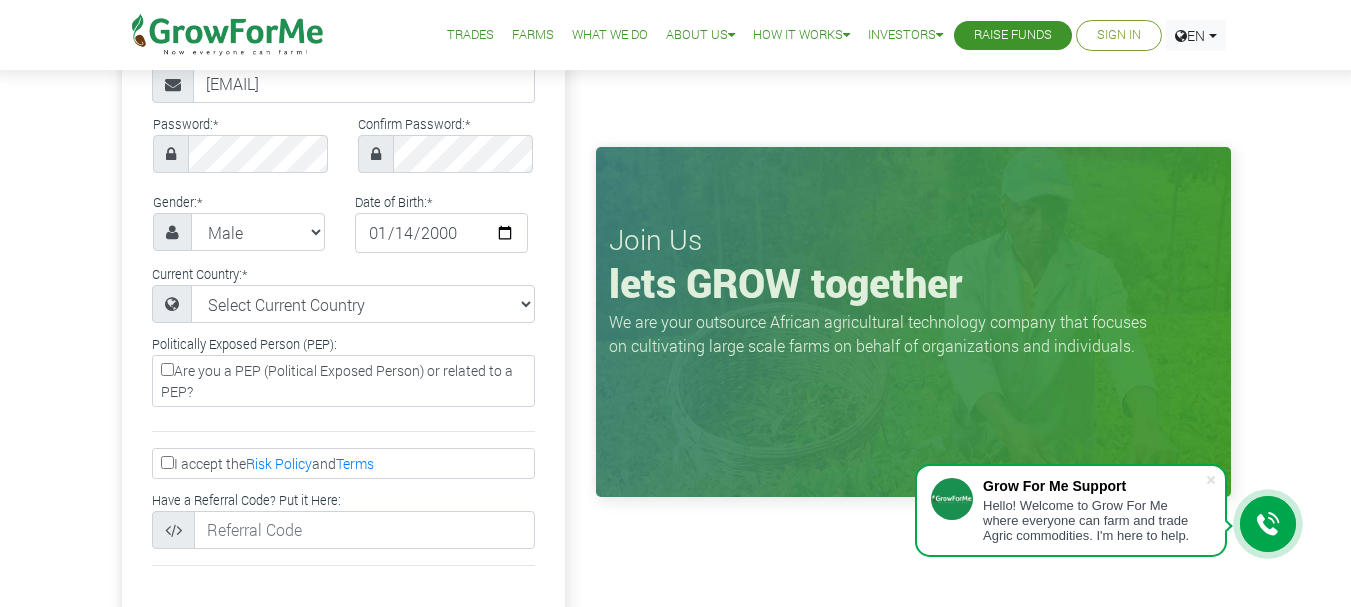 click on "I accept the   Risk Policy    and  Terms" at bounding box center [167, 462] 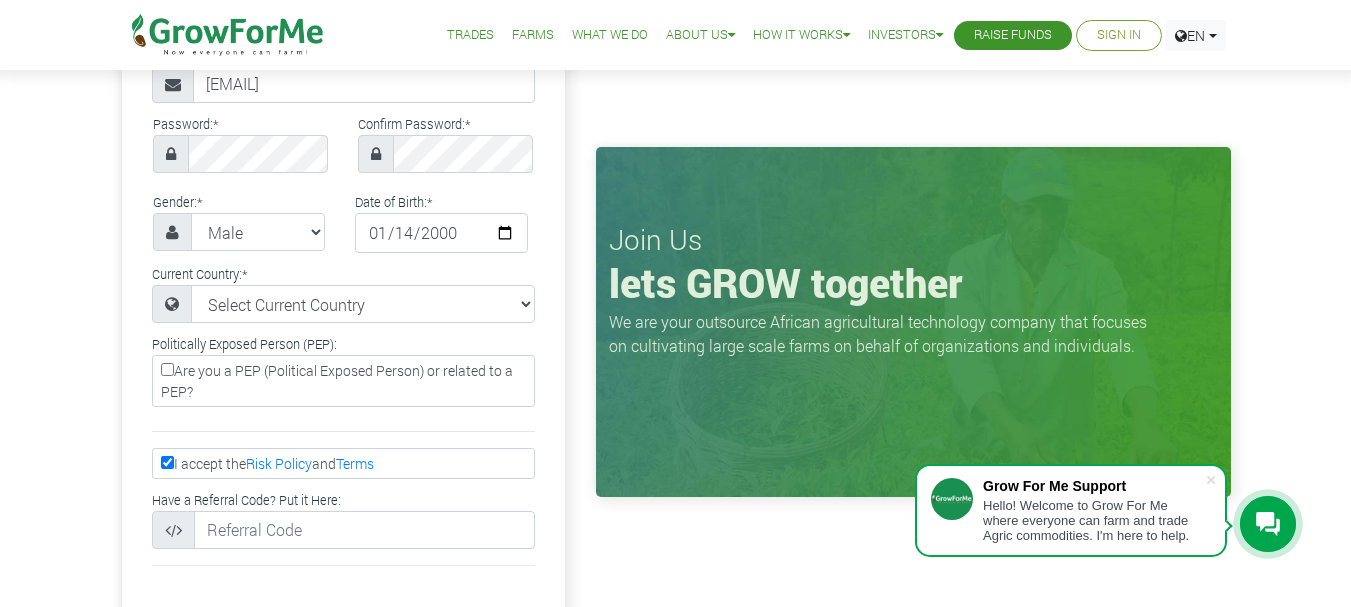 scroll, scrollTop: 400, scrollLeft: 0, axis: vertical 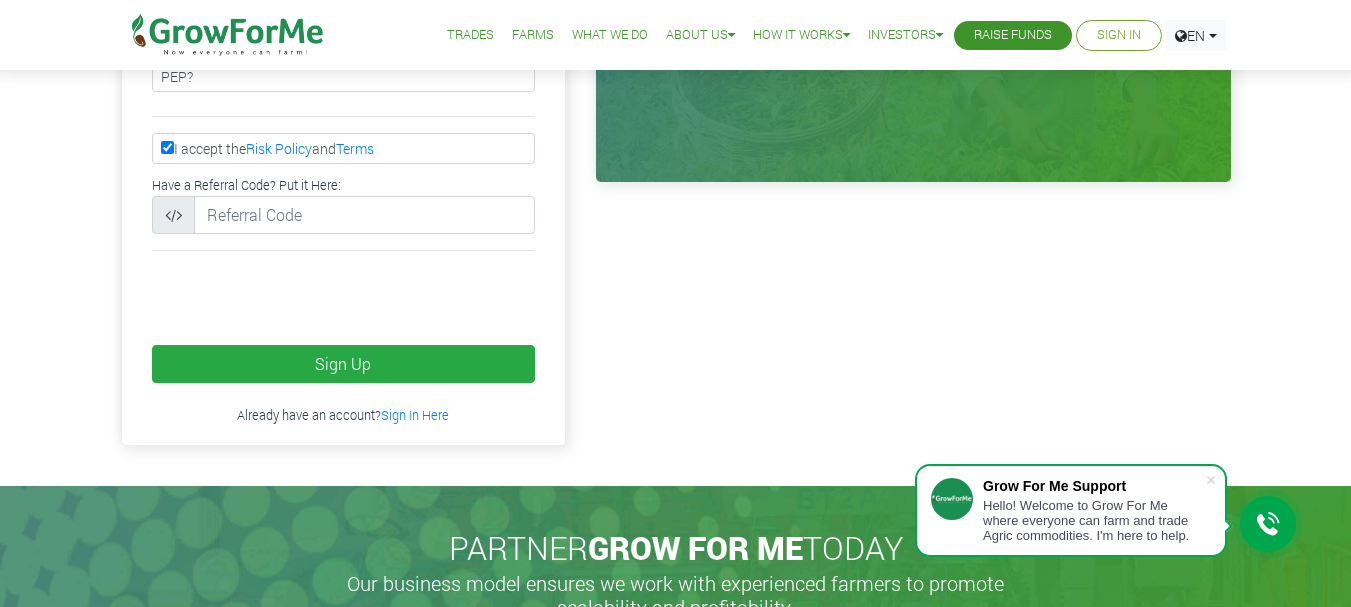 click on "Google
Facebook
Twitter
or
Fullname: *
Joseph Larbie * +233 *" at bounding box center [343, -24] 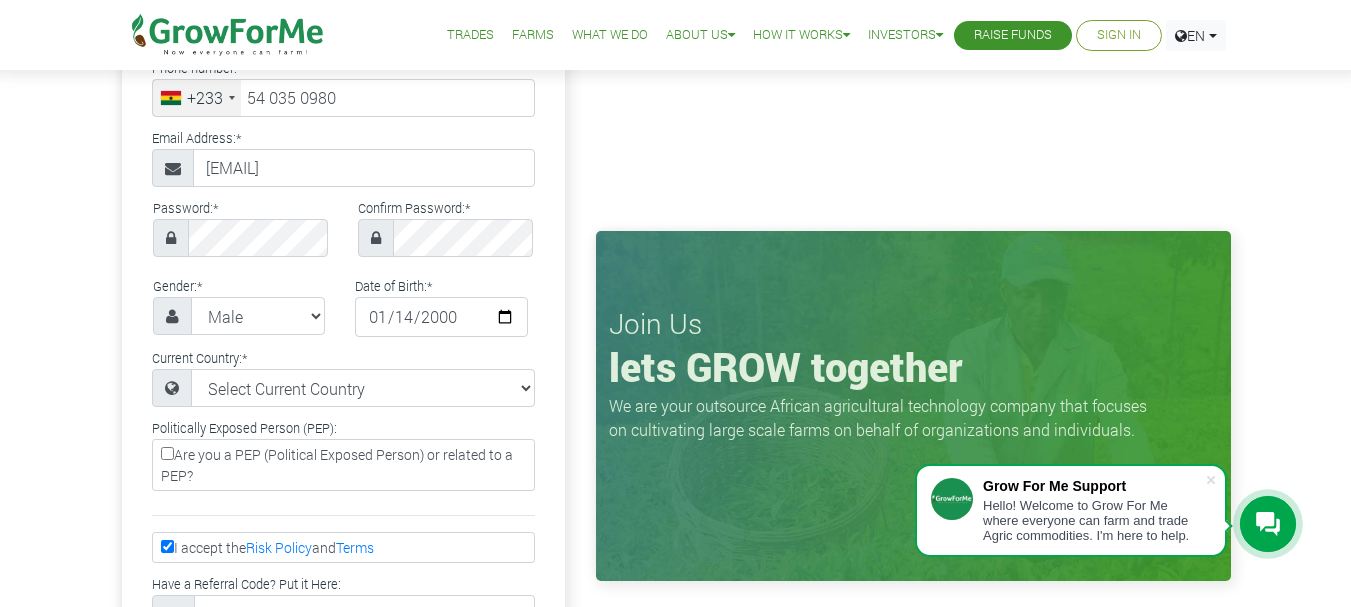 scroll, scrollTop: 215, scrollLeft: 0, axis: vertical 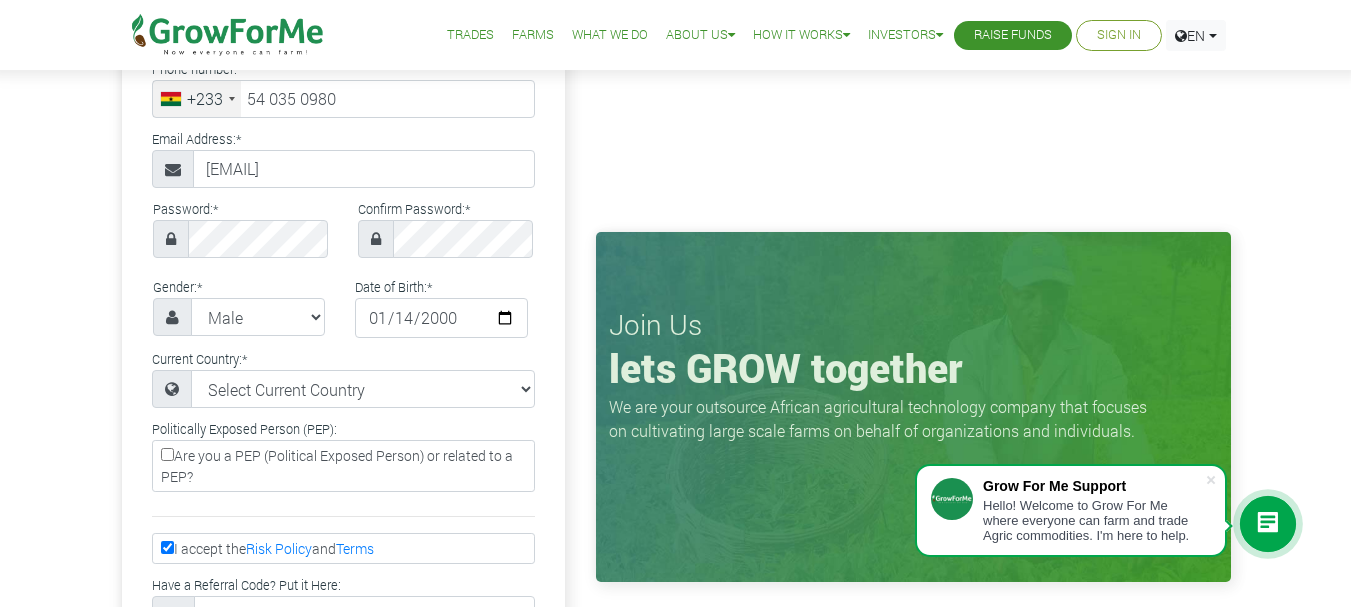 click on "Password: *
Confirm Password: *" at bounding box center (343, 235) 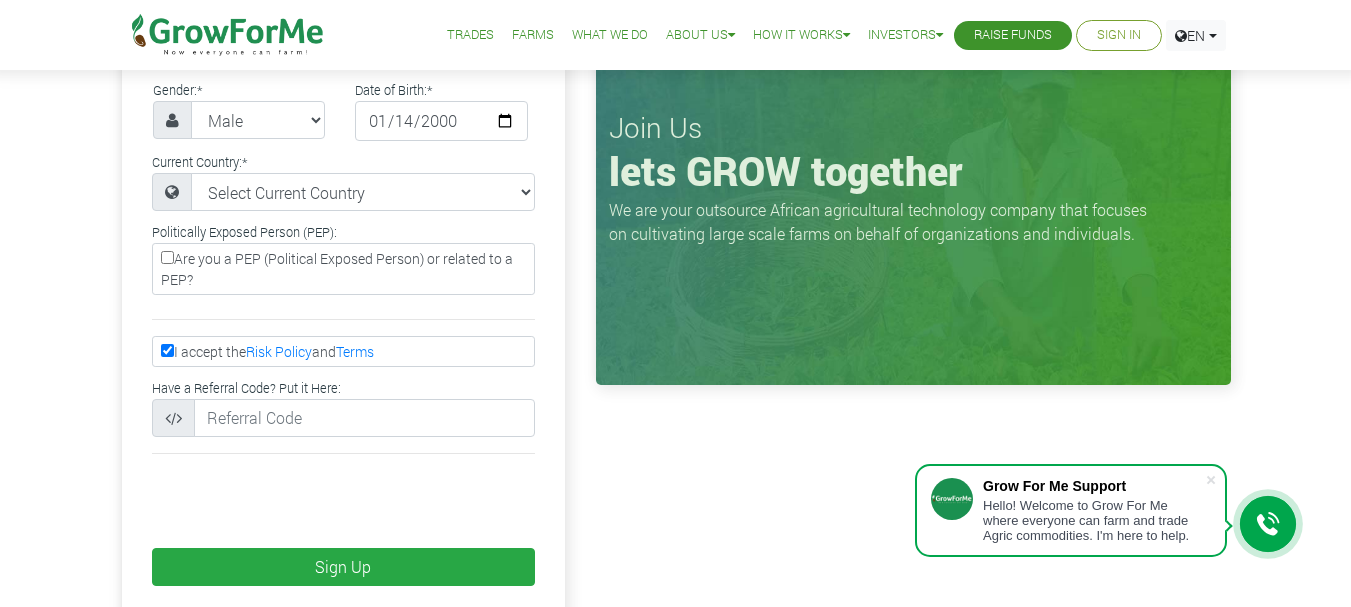 scroll, scrollTop: 415, scrollLeft: 0, axis: vertical 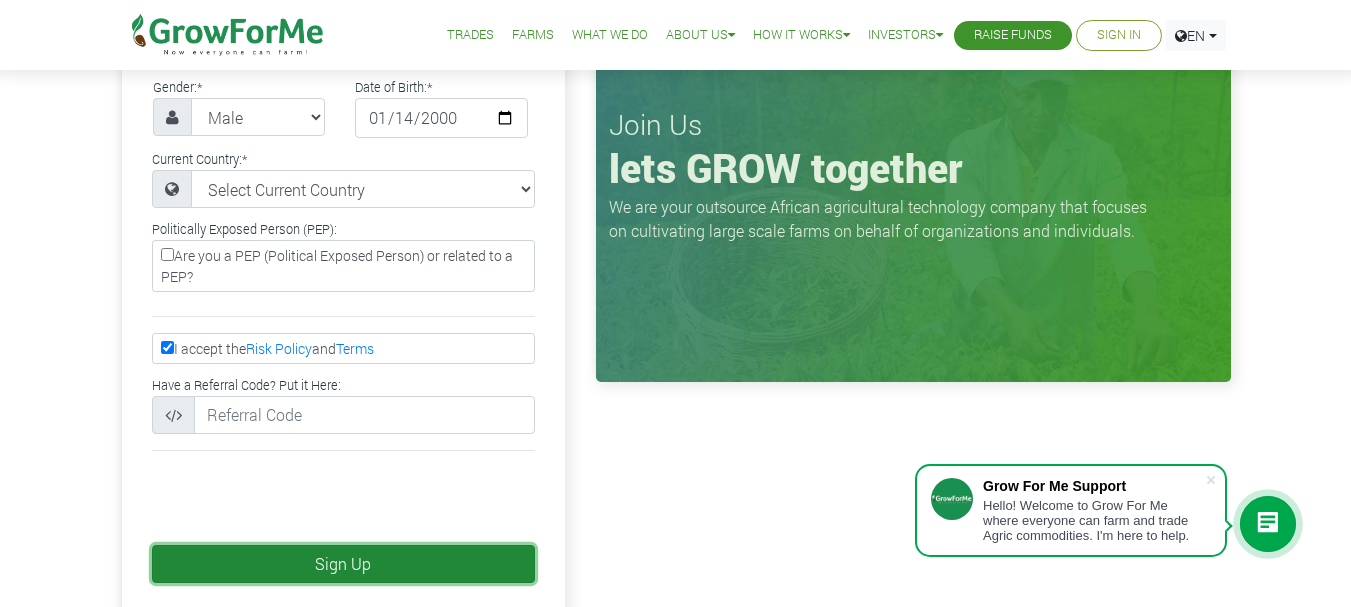 click on "Sign Up" at bounding box center [343, 564] 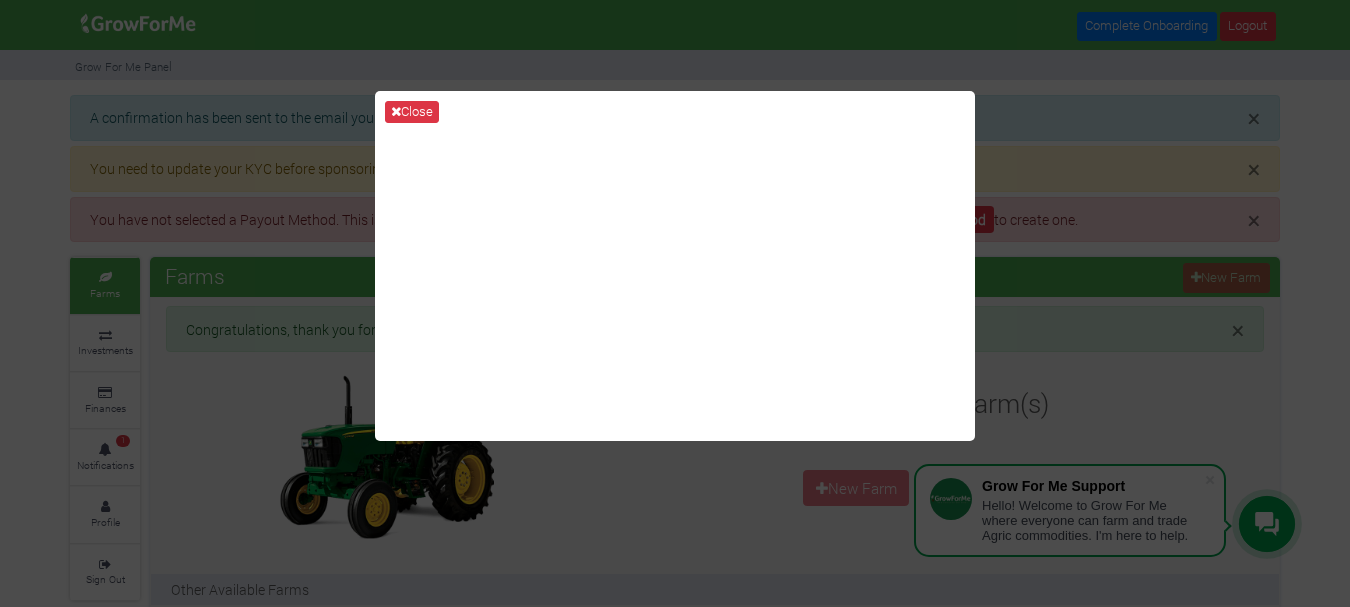 scroll, scrollTop: 0, scrollLeft: 0, axis: both 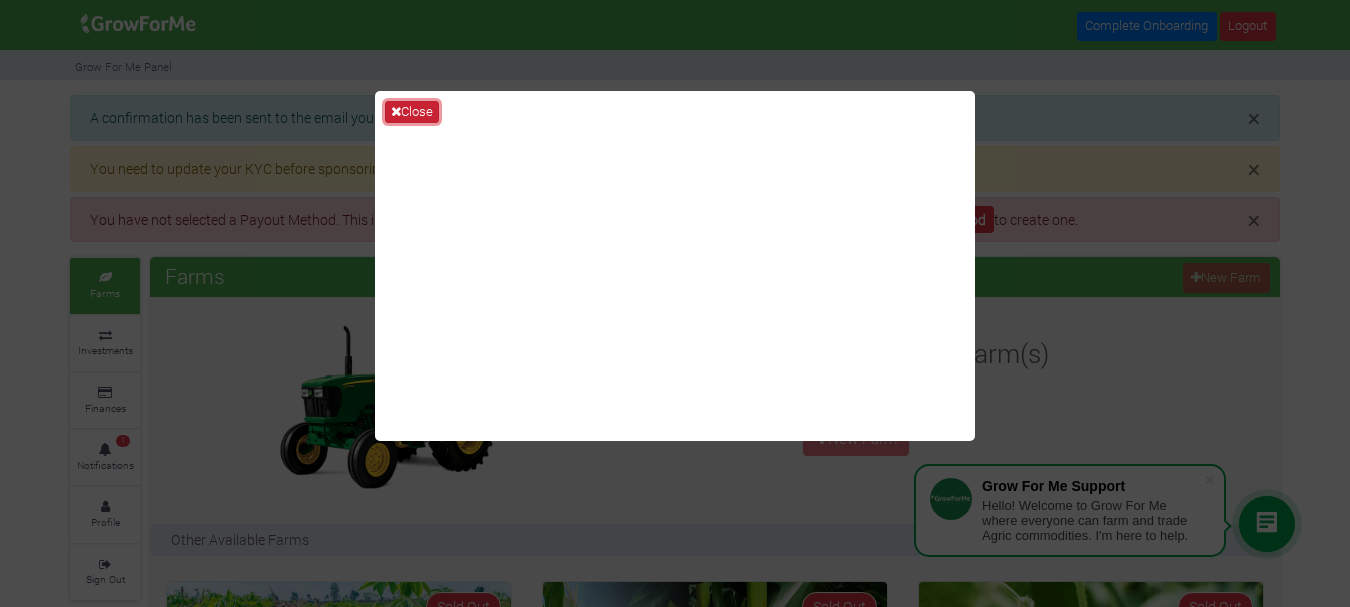click on "Close" at bounding box center (412, 112) 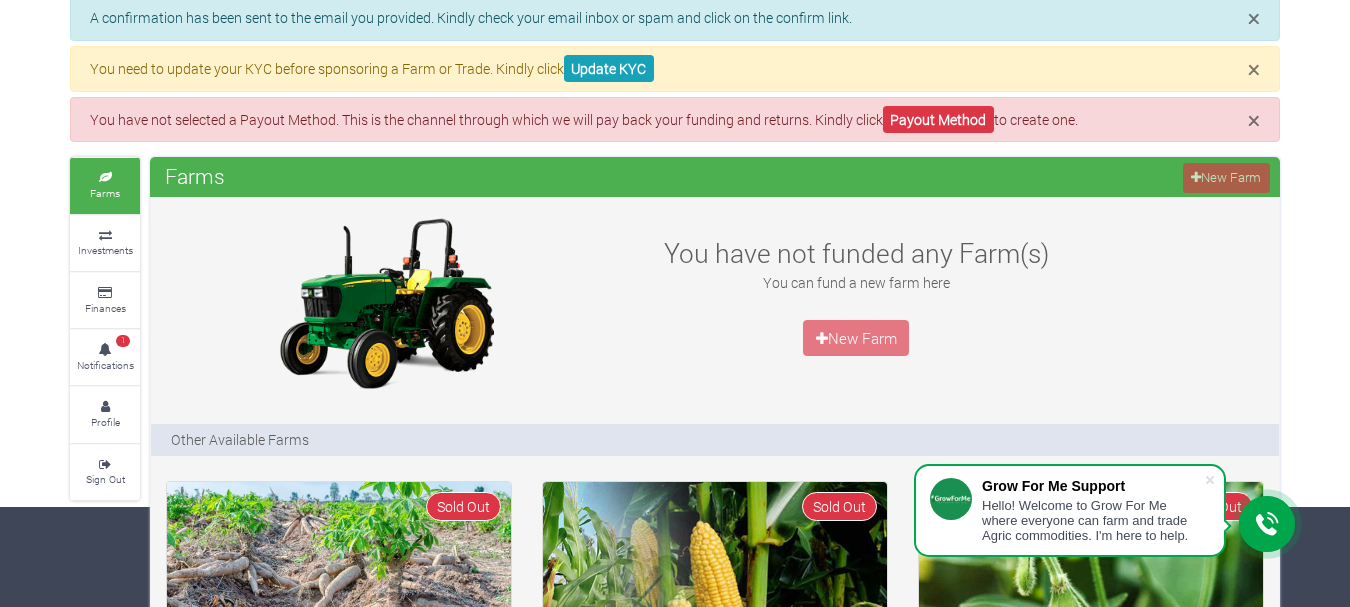 scroll, scrollTop: 0, scrollLeft: 0, axis: both 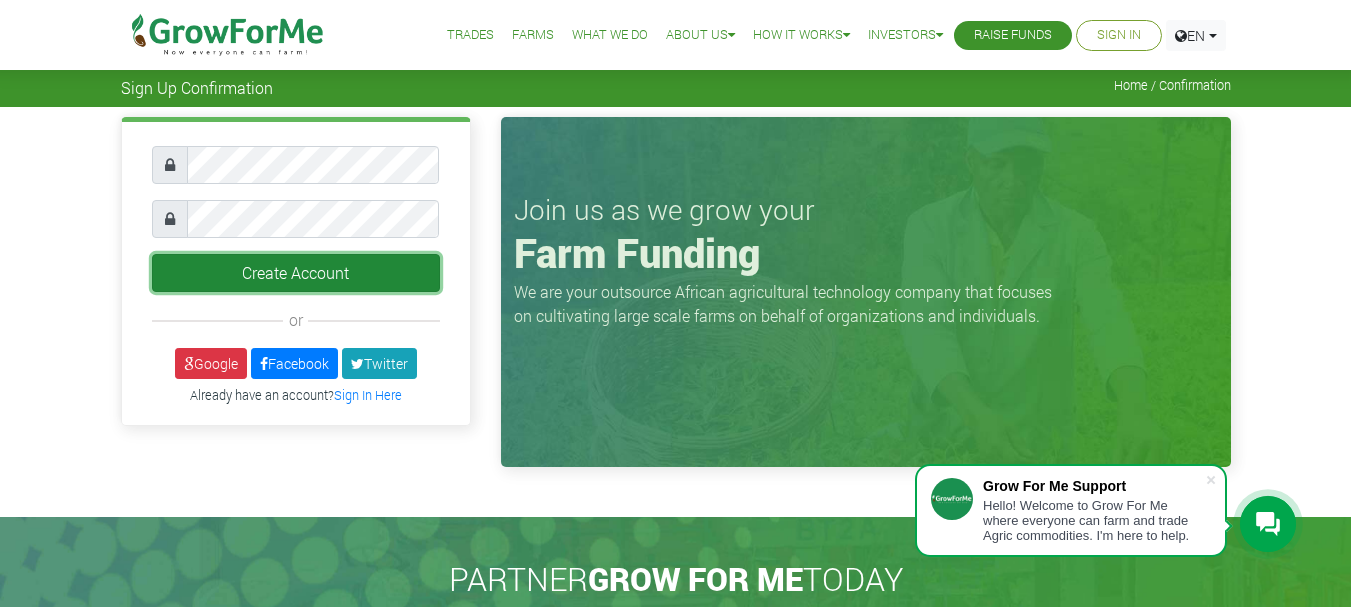 click on "Create Account" at bounding box center (296, 273) 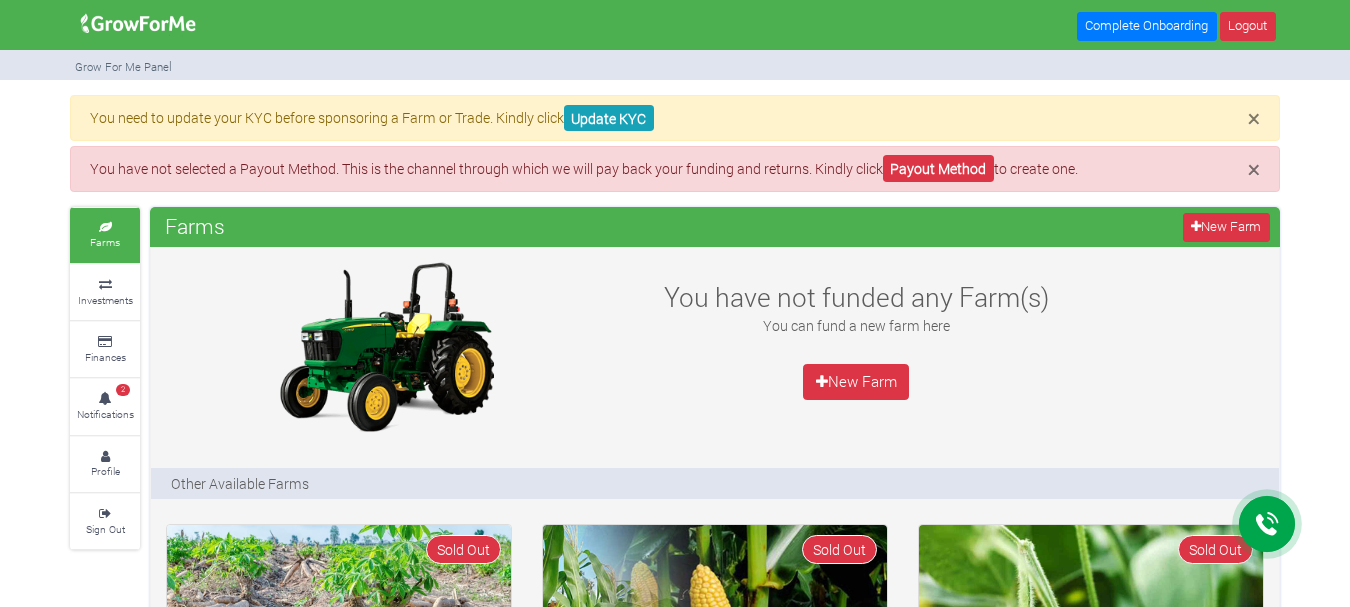 scroll, scrollTop: 0, scrollLeft: 0, axis: both 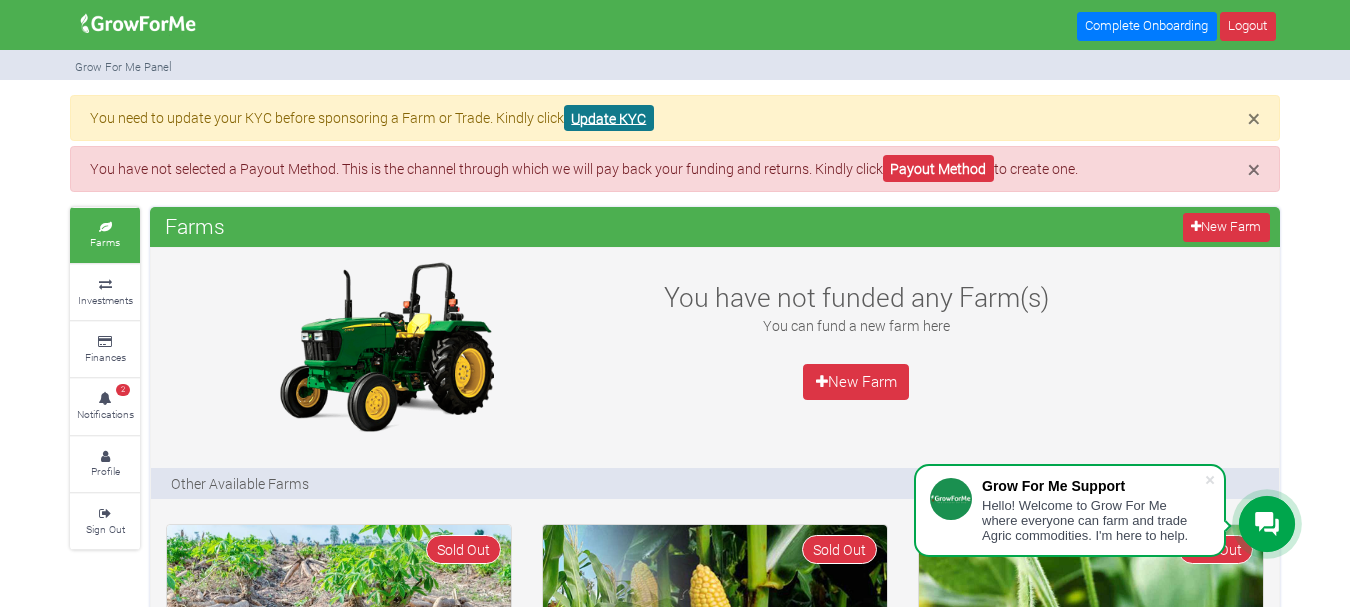 click on "Update KYC" at bounding box center (609, 118) 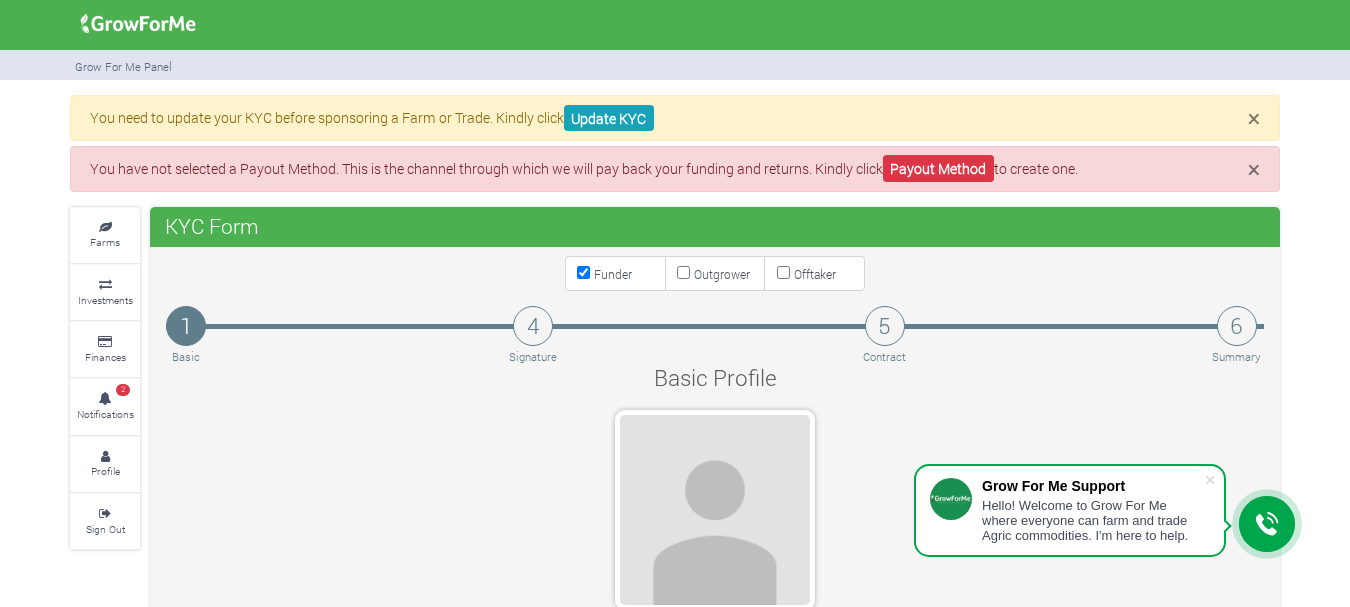 scroll, scrollTop: 0, scrollLeft: 0, axis: both 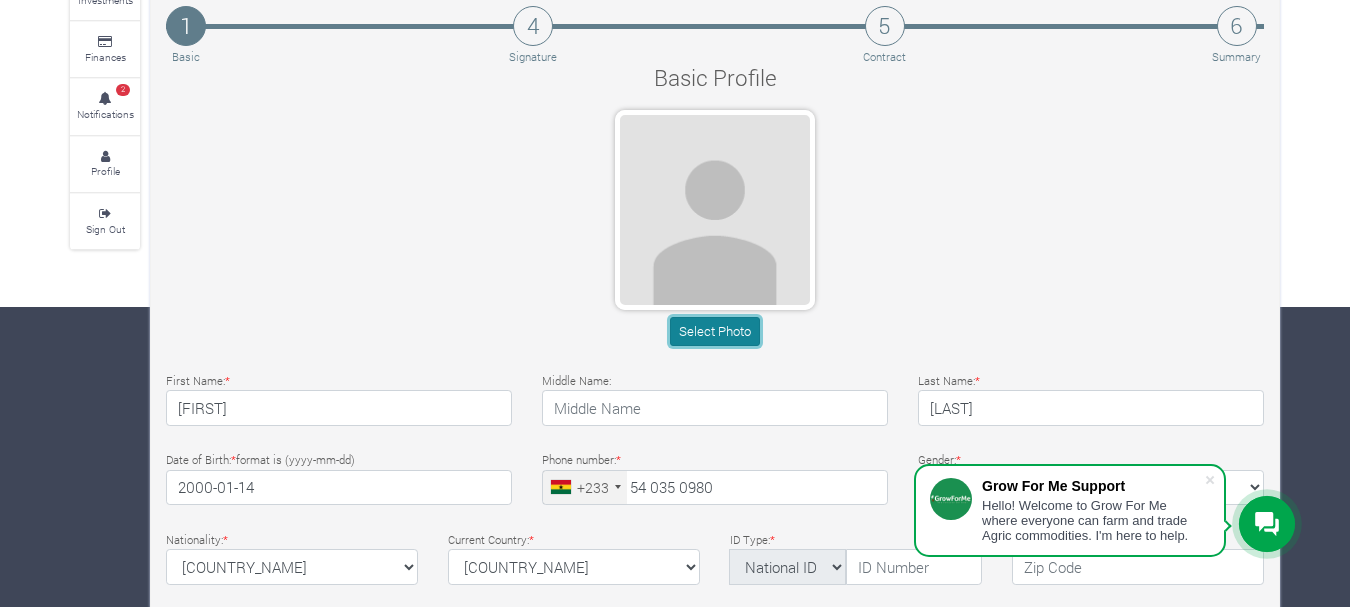 click on "Select Photo" at bounding box center [714, 331] 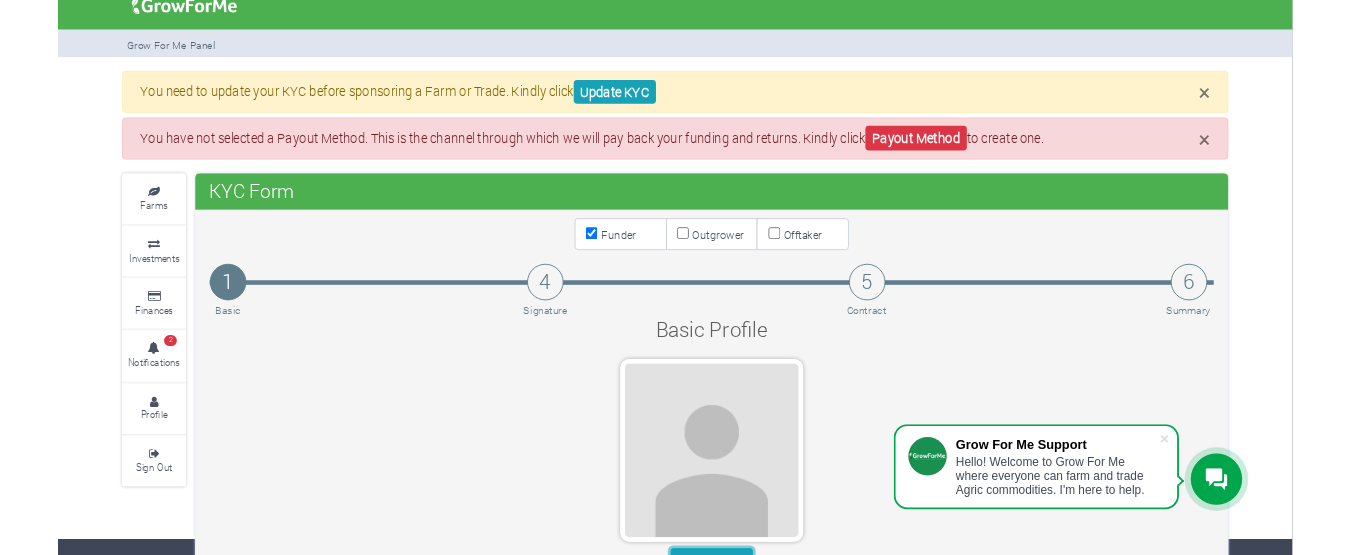 scroll, scrollTop: 0, scrollLeft: 0, axis: both 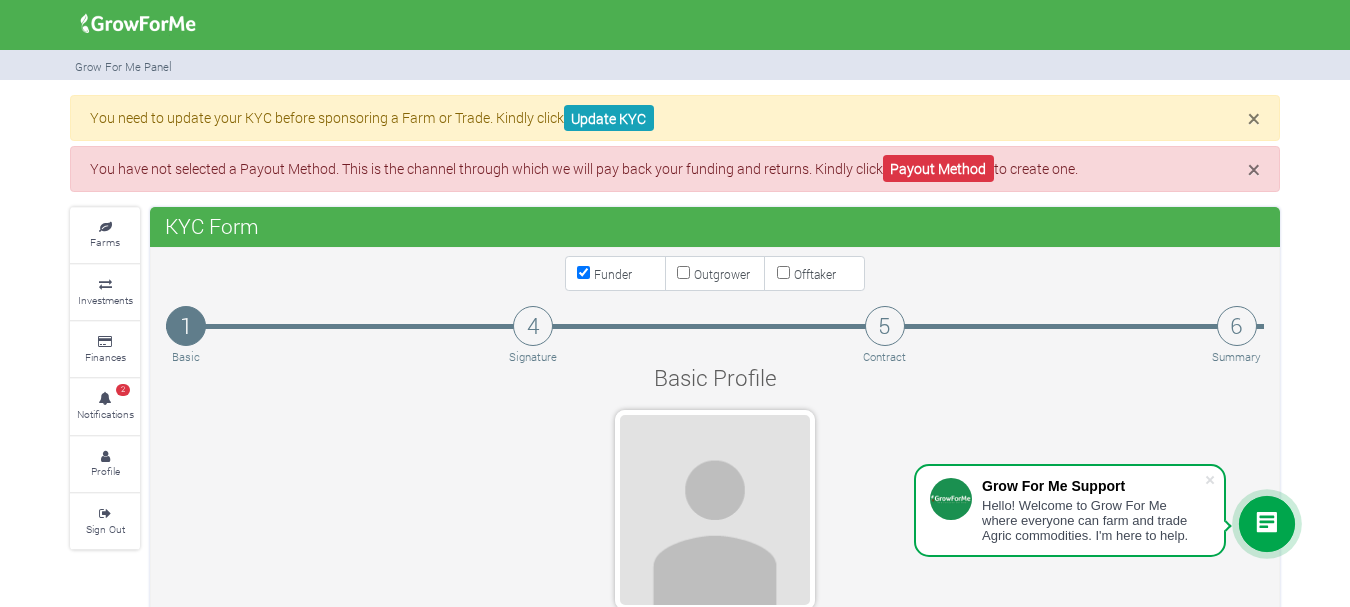 click at bounding box center (675, 24) 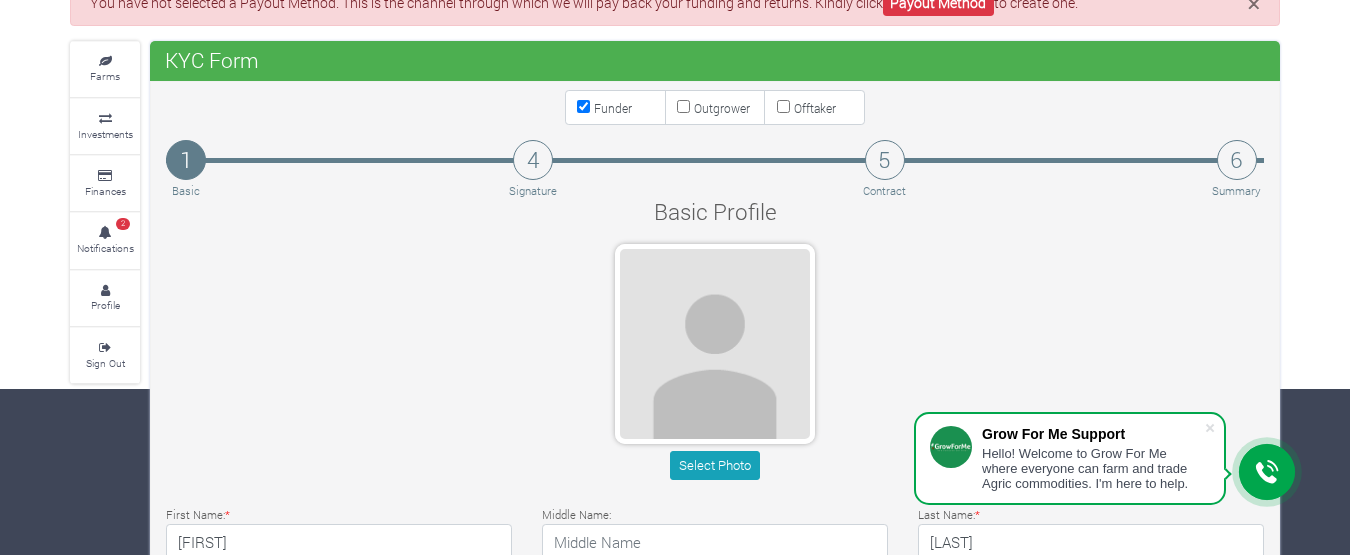 scroll, scrollTop: 200, scrollLeft: 0, axis: vertical 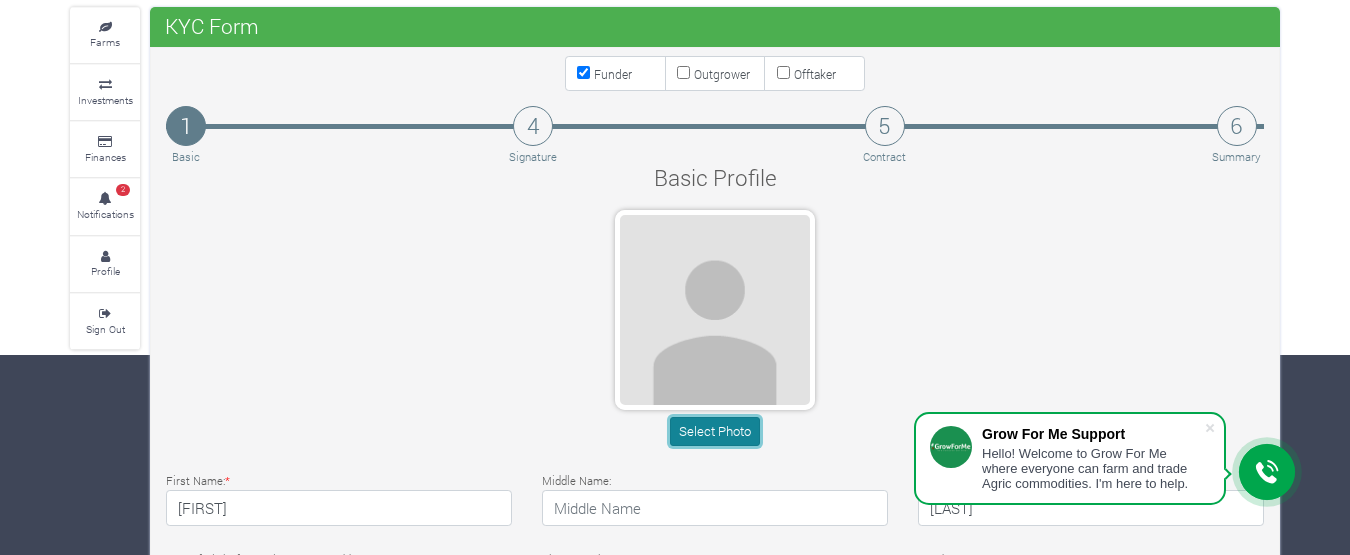 click on "Select Photo" at bounding box center (714, 431) 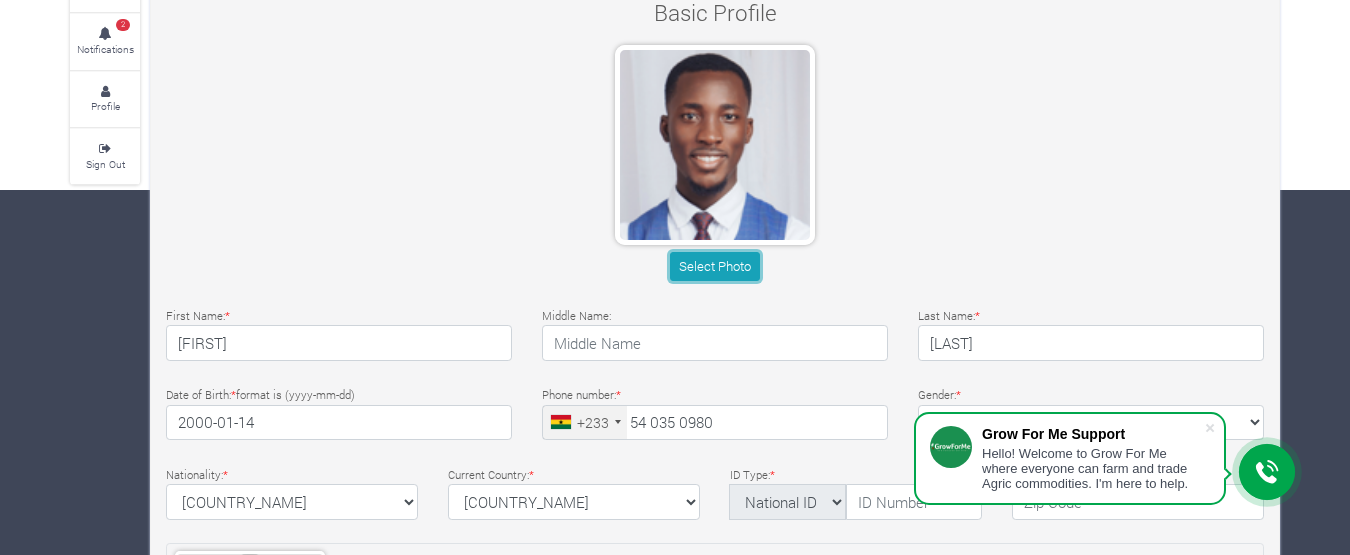 scroll, scrollTop: 400, scrollLeft: 0, axis: vertical 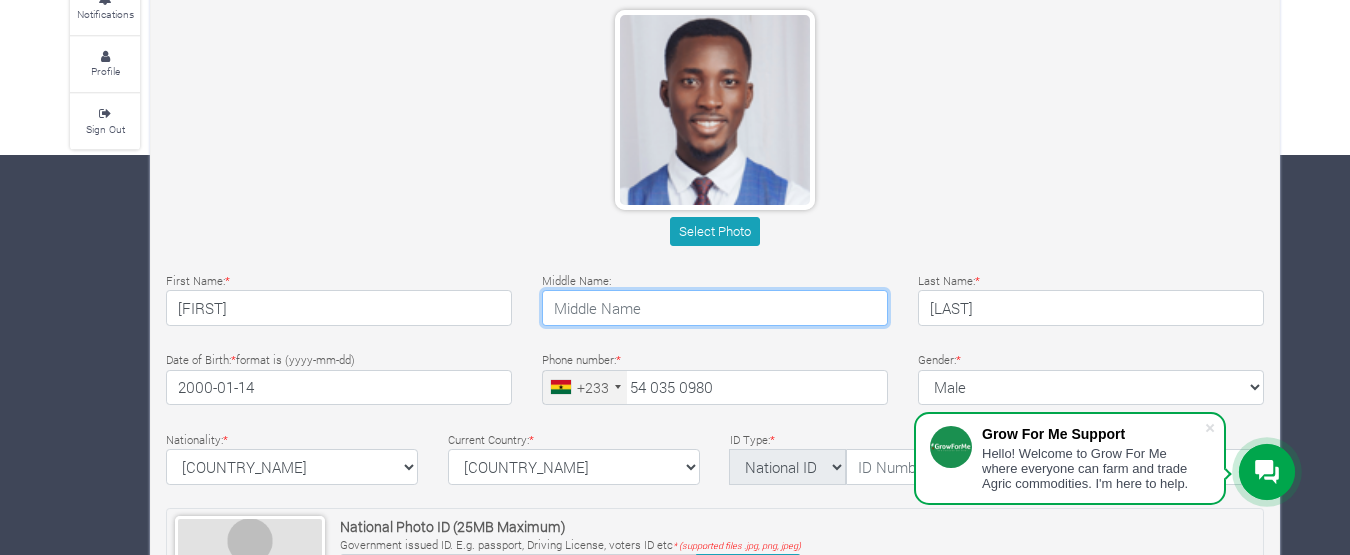 click at bounding box center (715, 308) 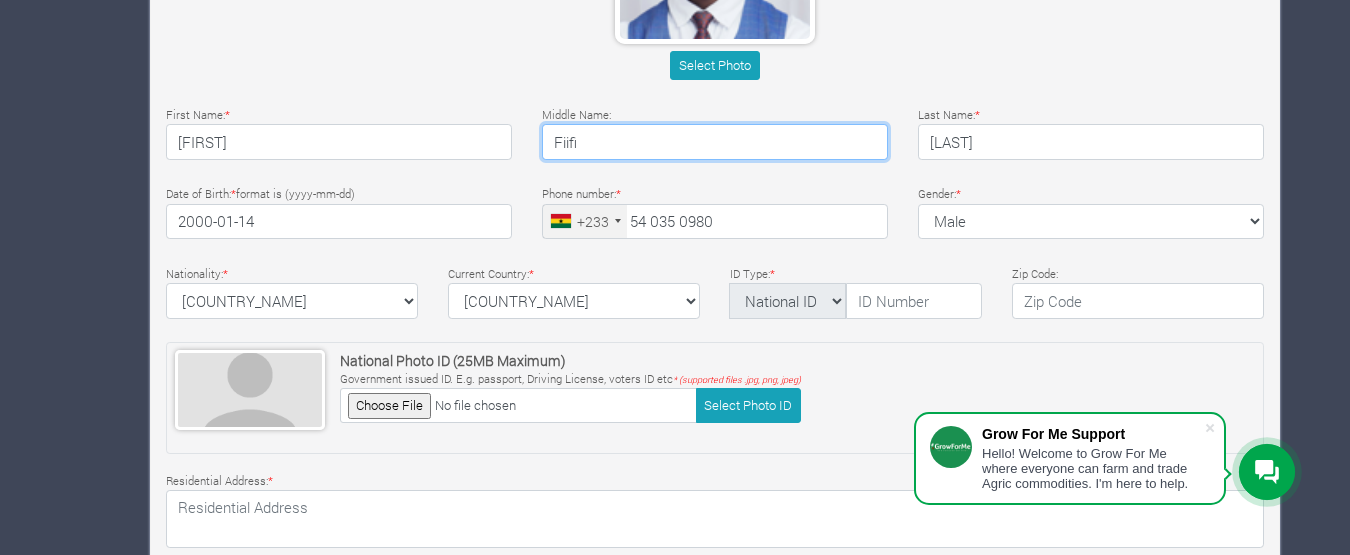 scroll, scrollTop: 600, scrollLeft: 0, axis: vertical 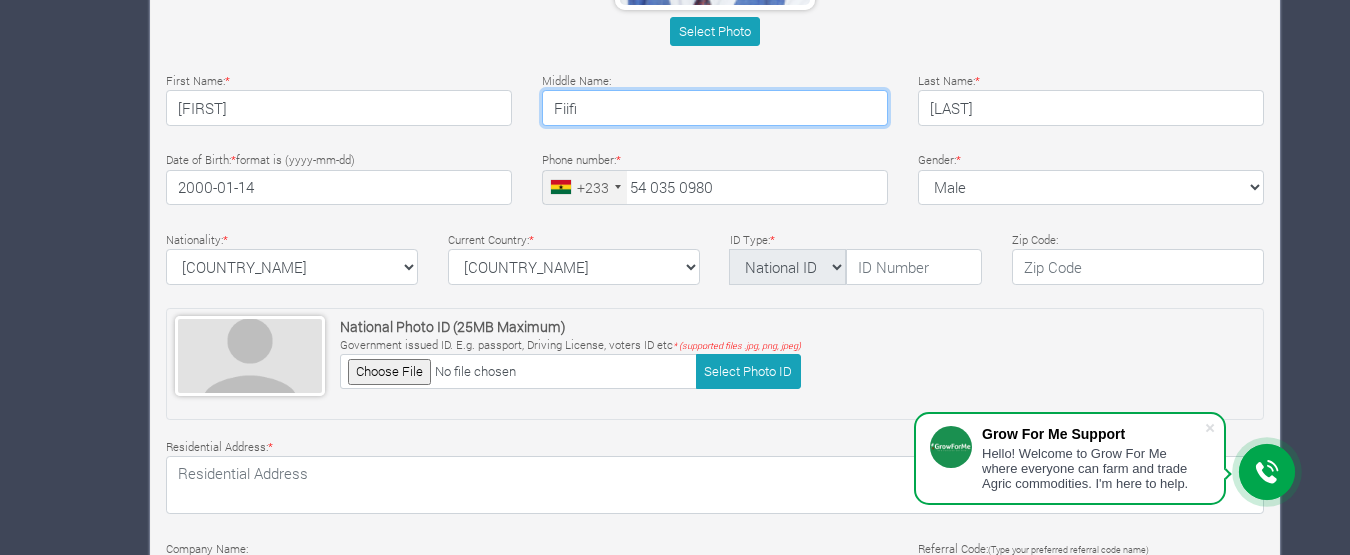 type on "Fiifi" 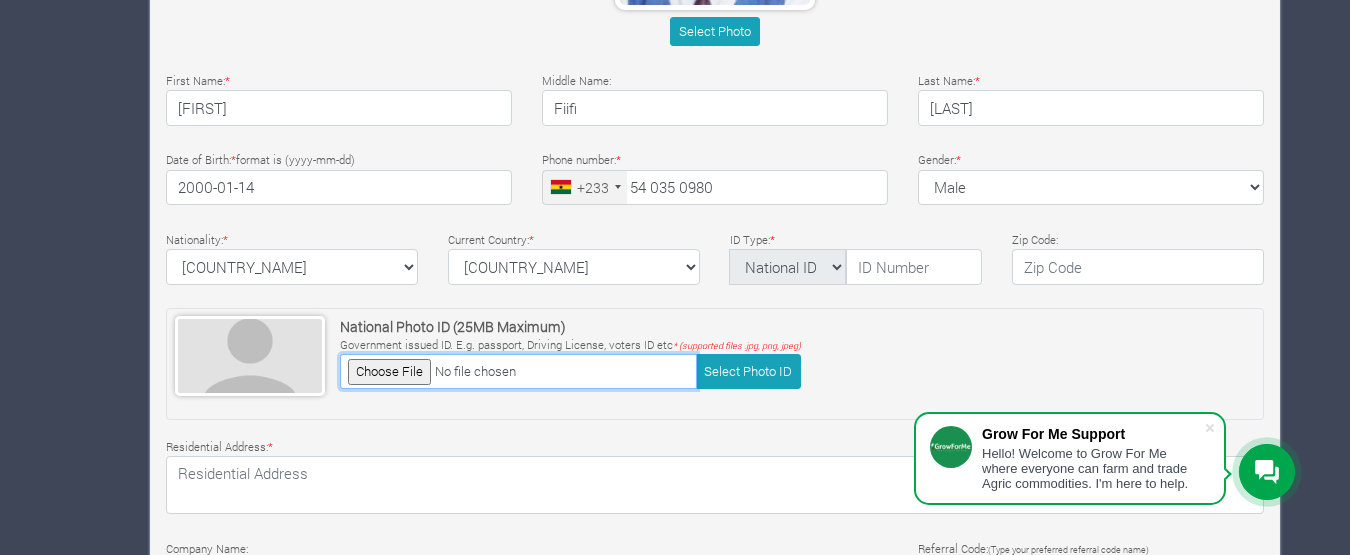 click at bounding box center (518, 371) 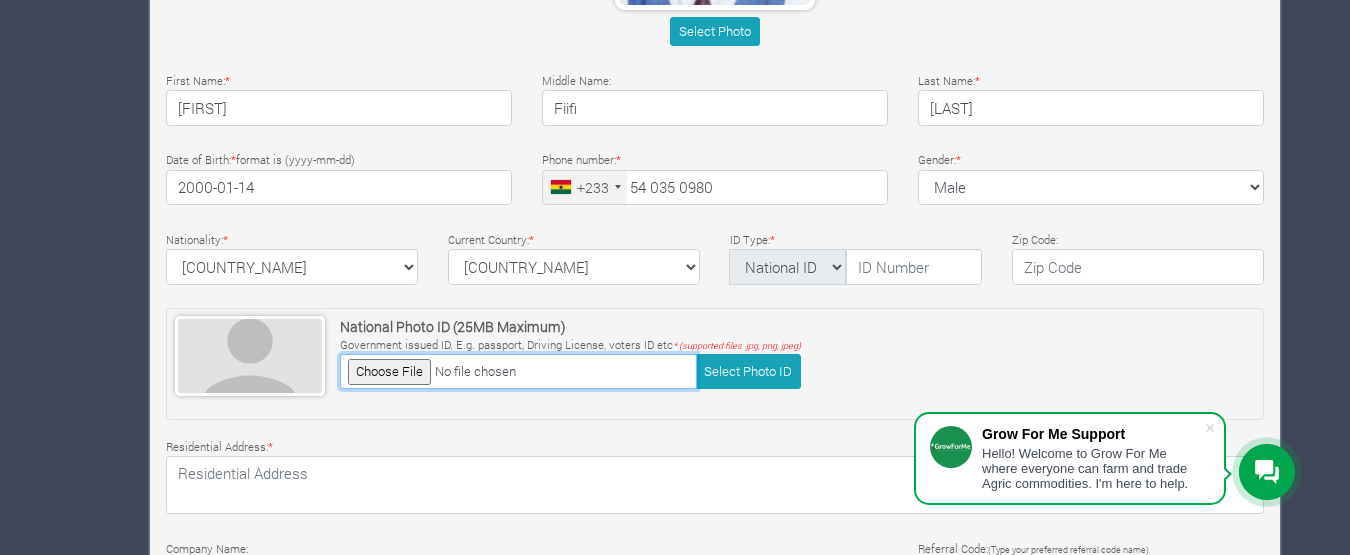 type on "C:\fakepath\ID.png" 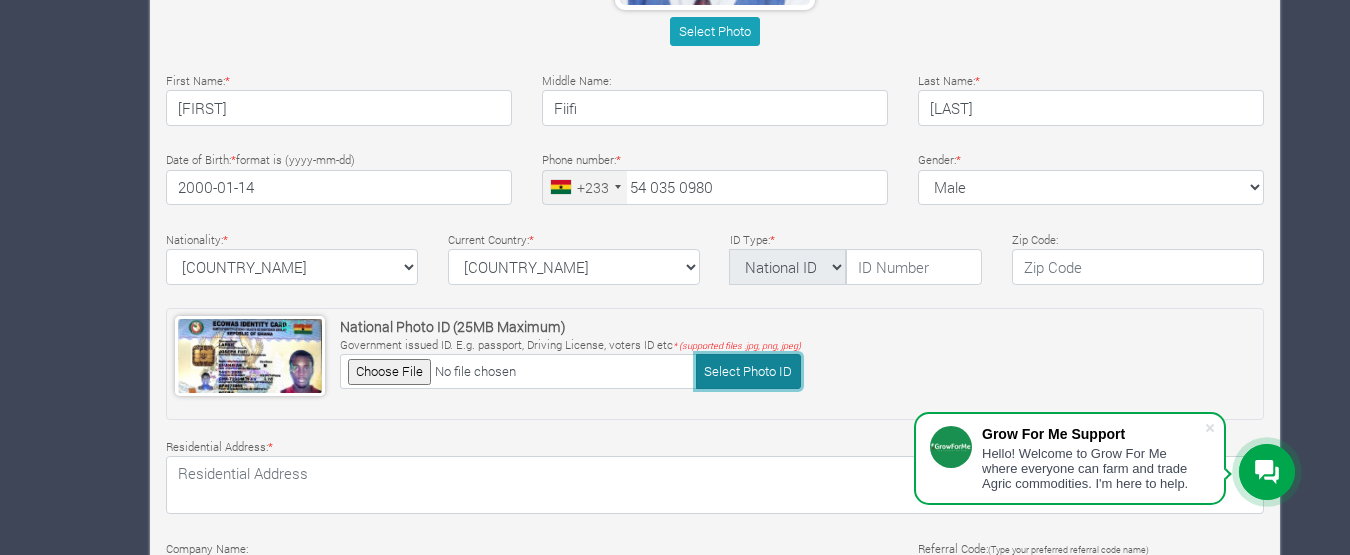 click on "Select Photo ID" at bounding box center [748, 371] 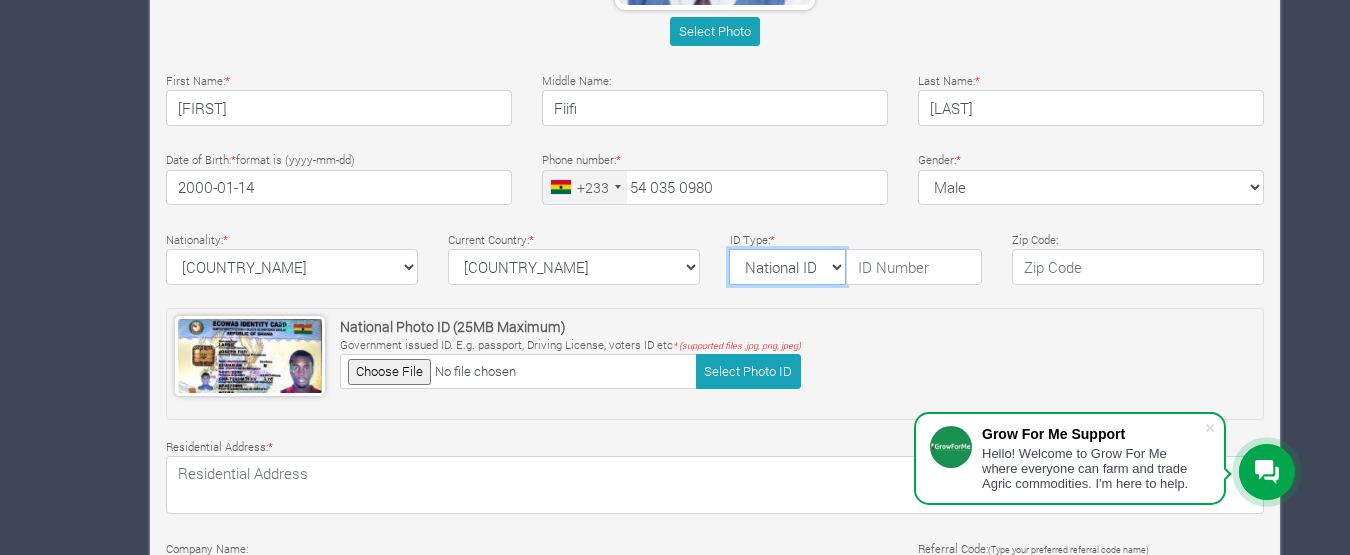 click on "National ID
Ghana ID
Passport
Drivers" at bounding box center [787, 267] 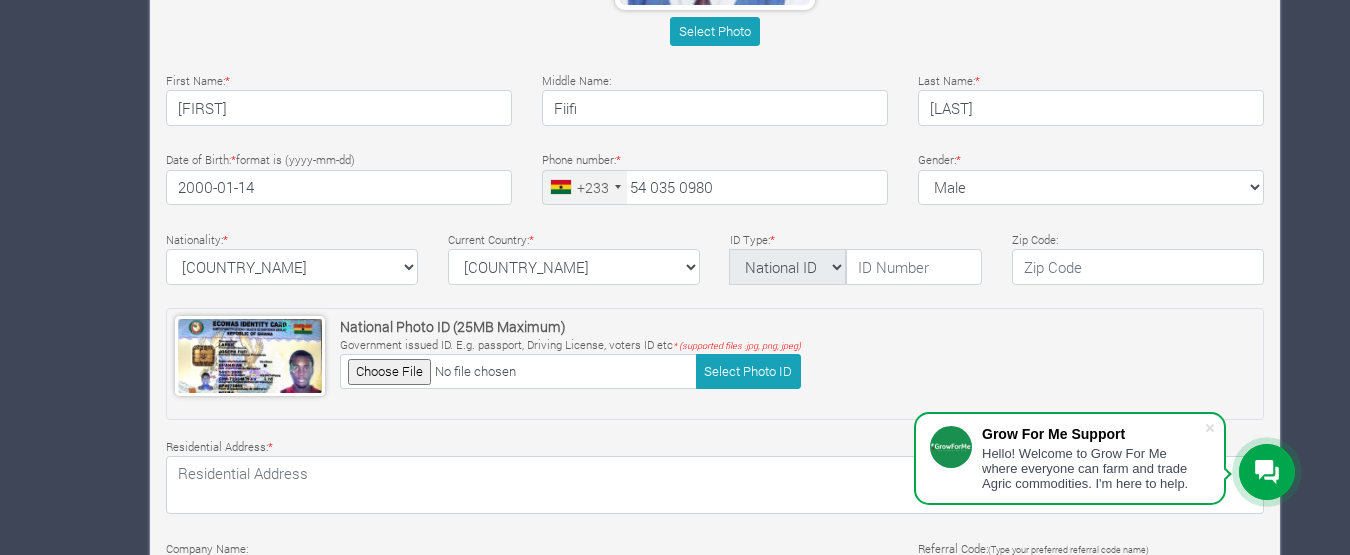 click on "National Photo ID (25MB Maximum)
Government issued ID. E.g. passport, Driving License,
voters ID etc  * (supported files .jpg, png, jpeg)
Select Photo ID" at bounding box center [715, 364] 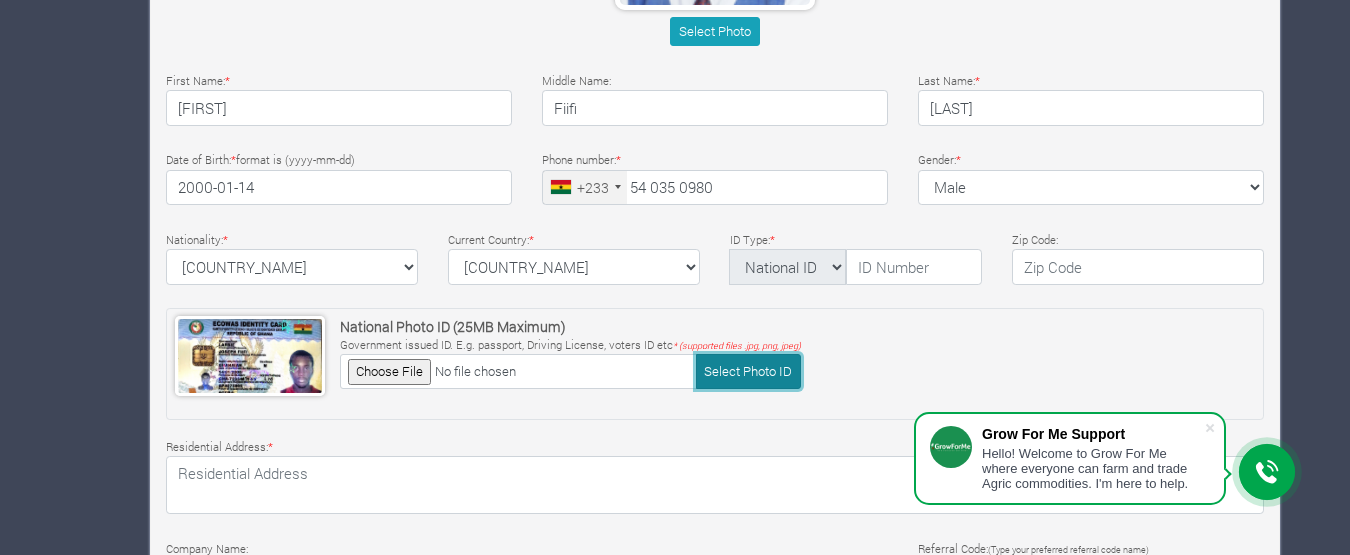 click on "Select Photo ID" at bounding box center (748, 371) 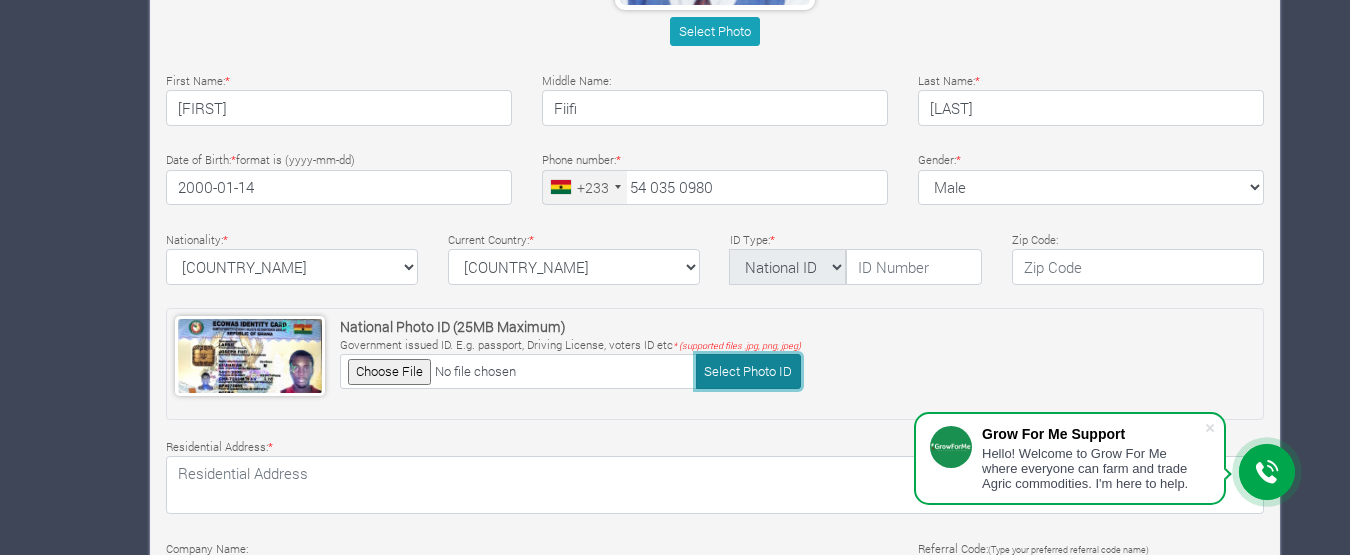 type on "C:\fakepath\ghcard.png" 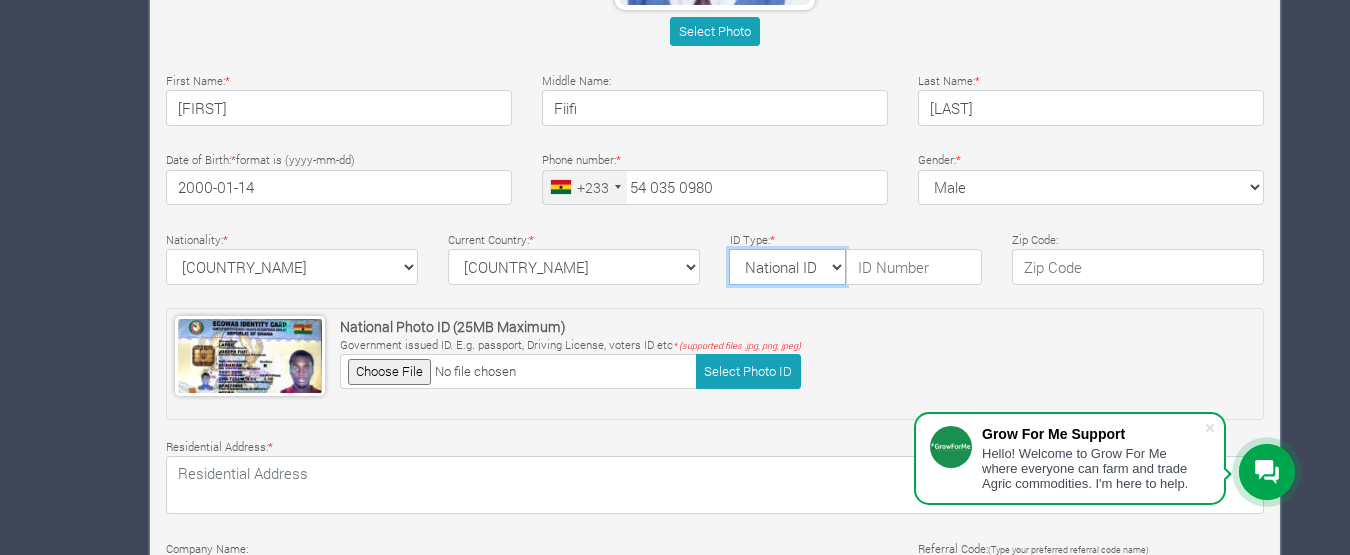 click on "National ID
Ghana ID
Passport
Drivers" at bounding box center [787, 267] 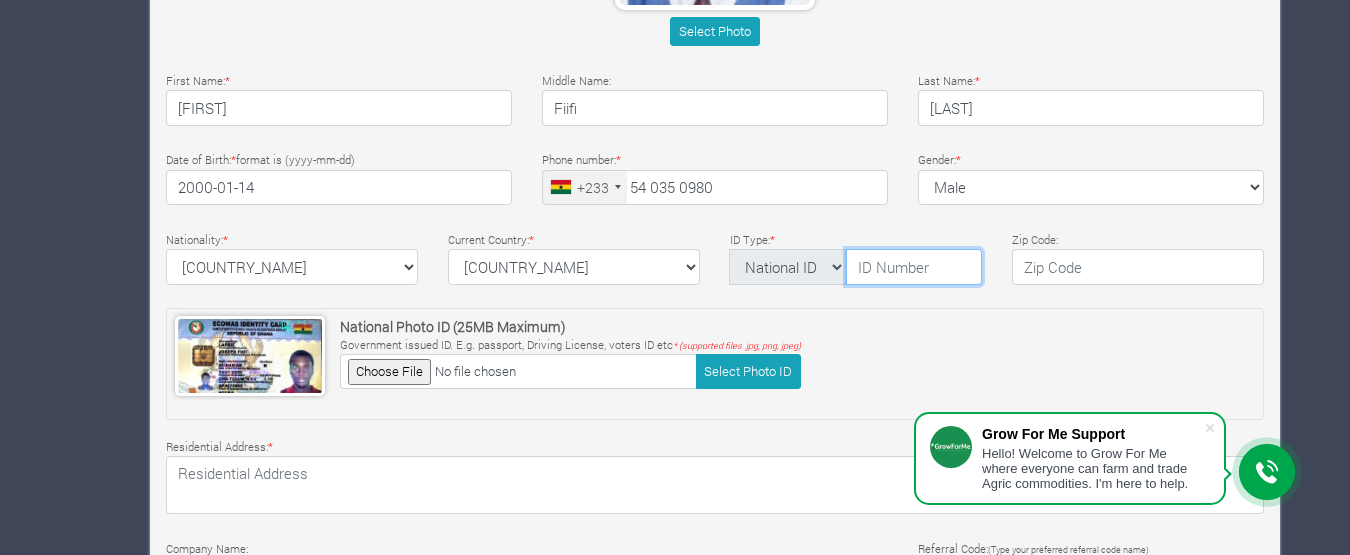 click at bounding box center (914, 267) 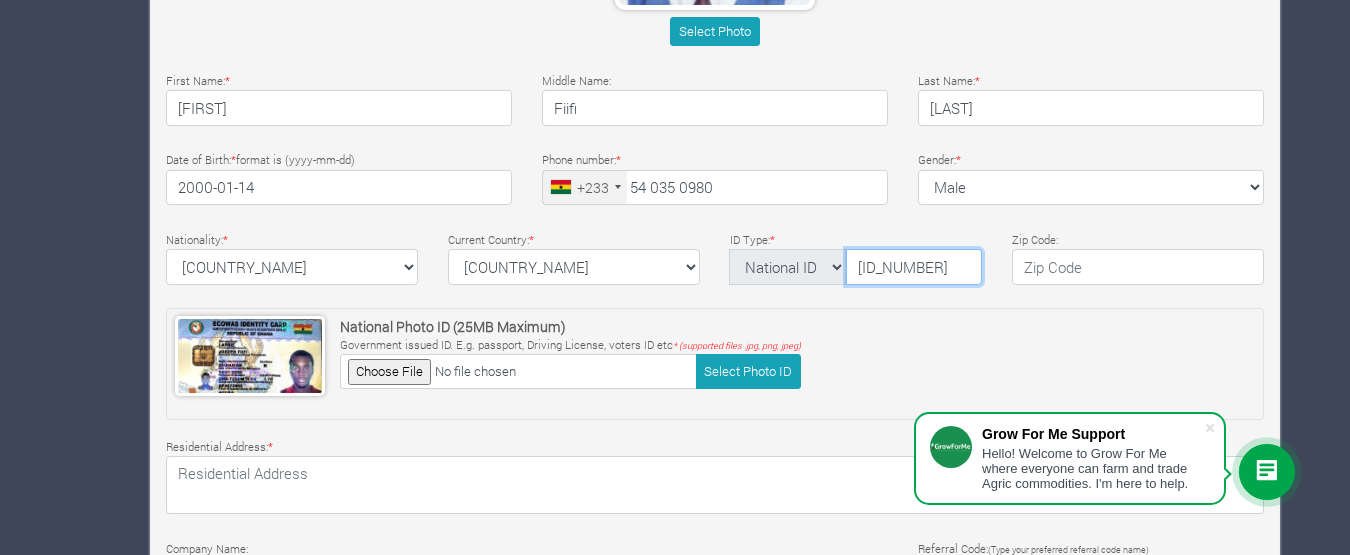 scroll, scrollTop: 0, scrollLeft: 12, axis: horizontal 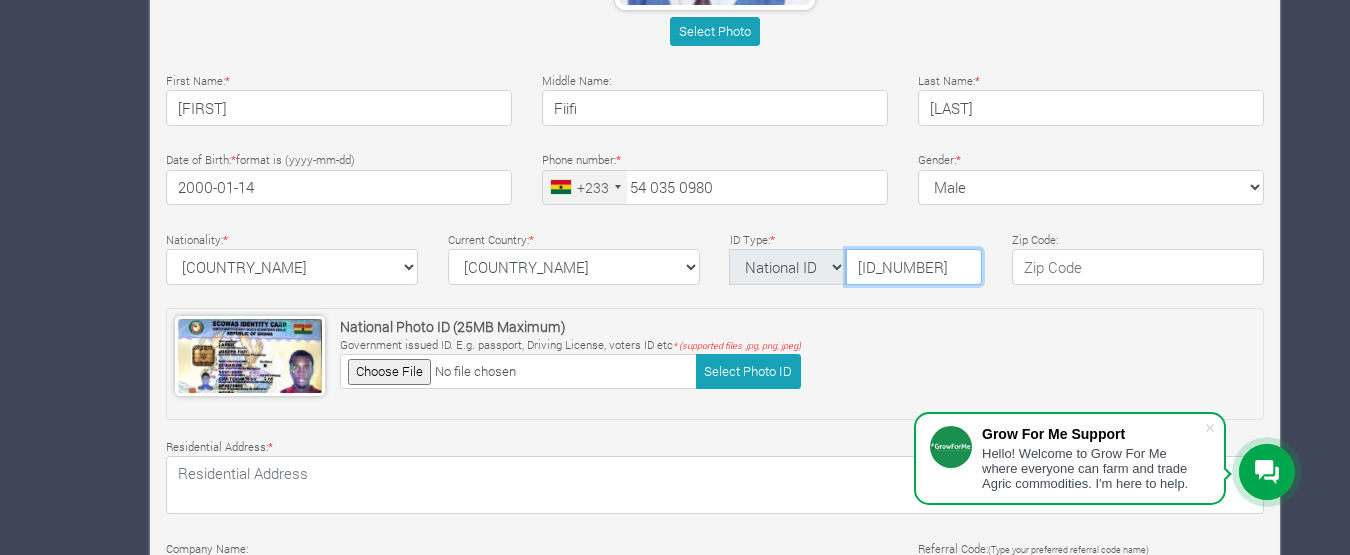 type on "GHA-723548204-5" 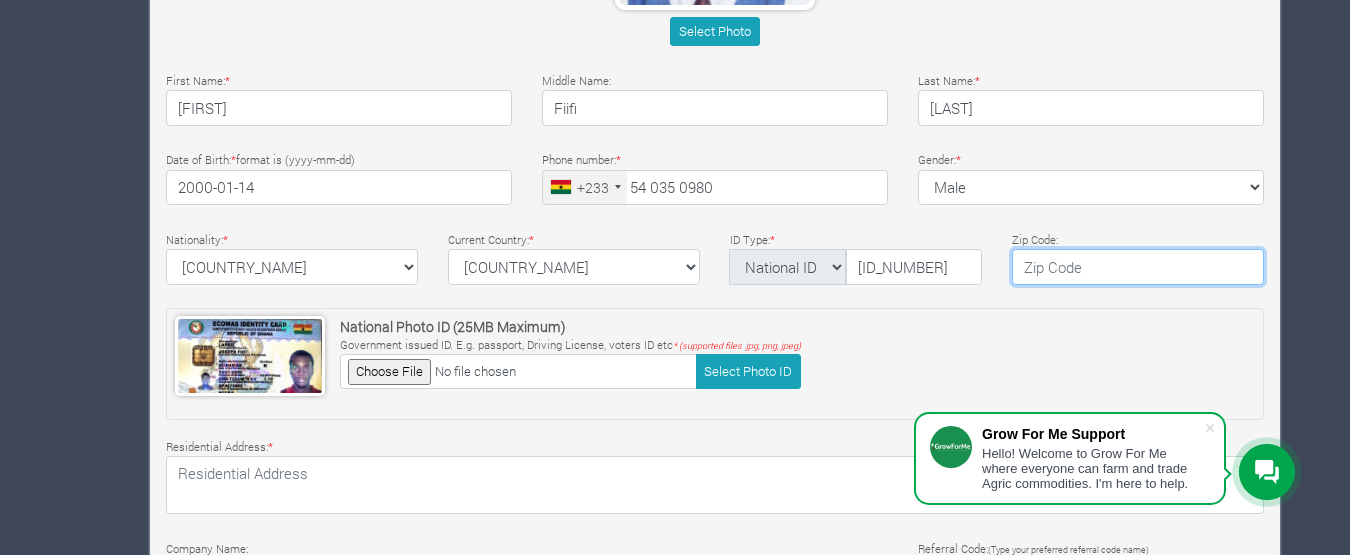 scroll, scrollTop: 0, scrollLeft: 0, axis: both 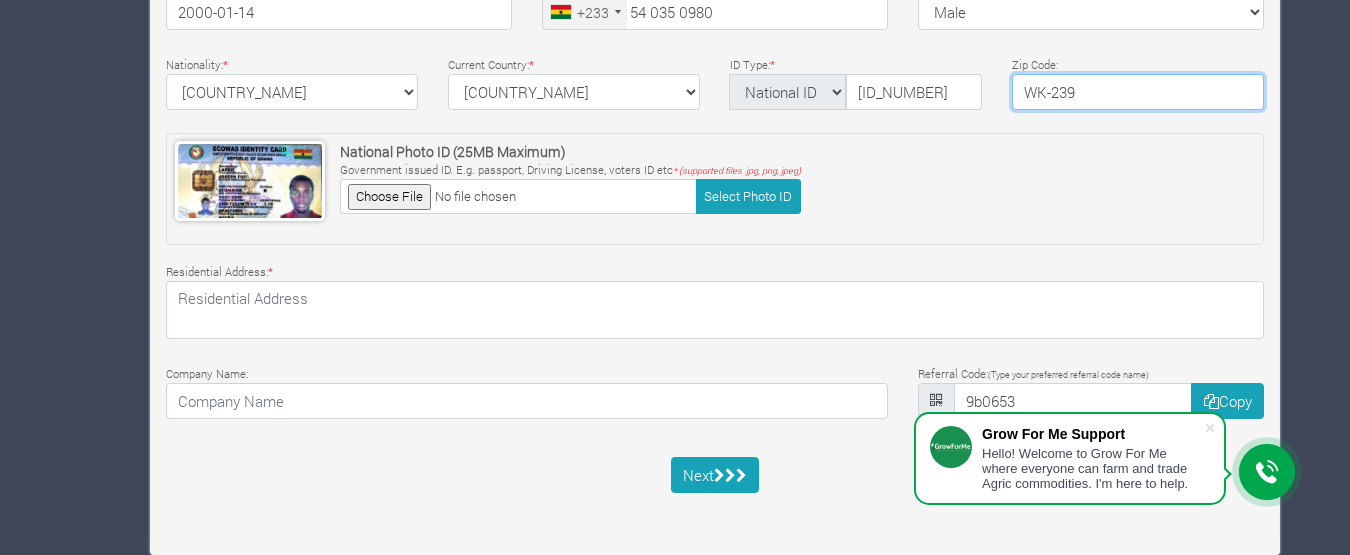 type on "WK-239" 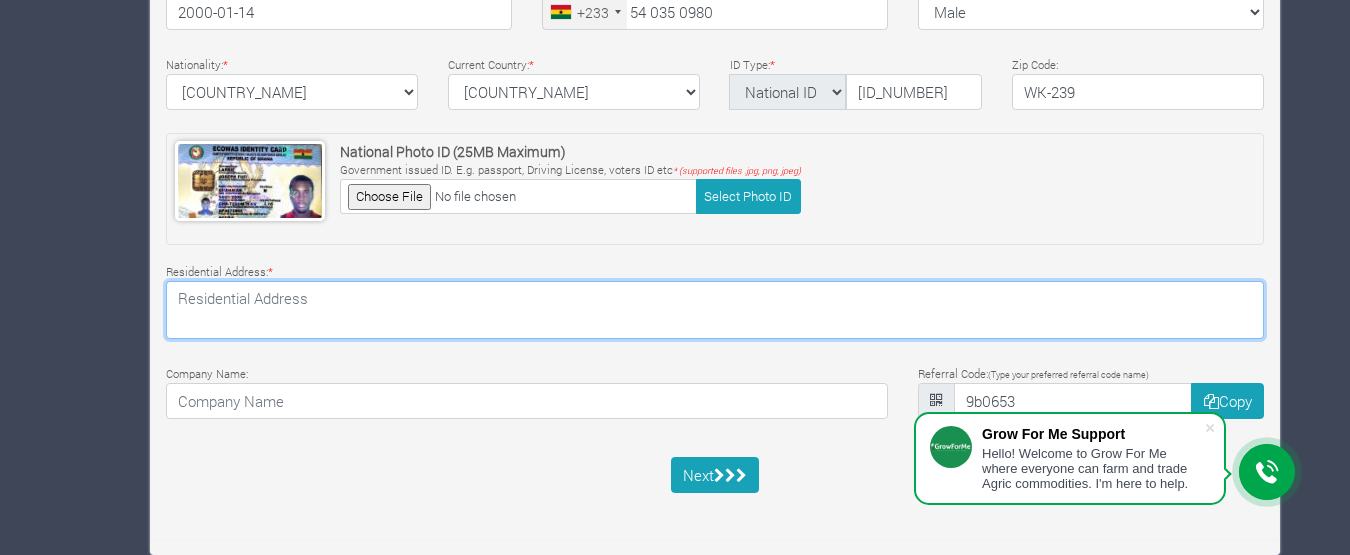 click at bounding box center [715, 310] 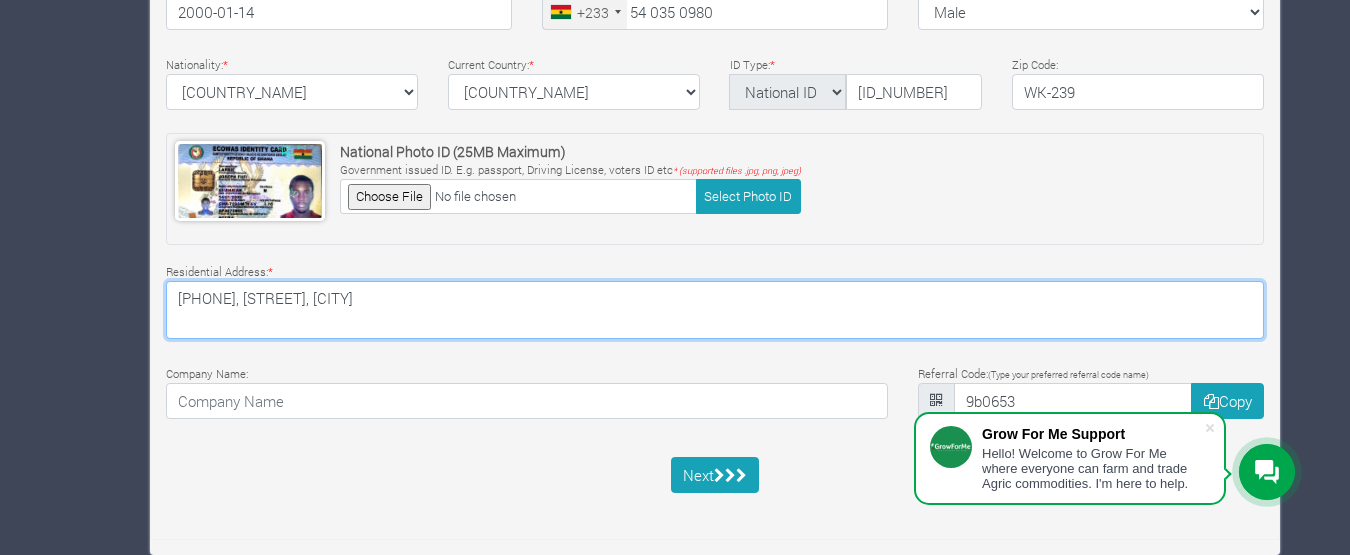 type on "WK-239-5868, Cayanne St., Effiakuma" 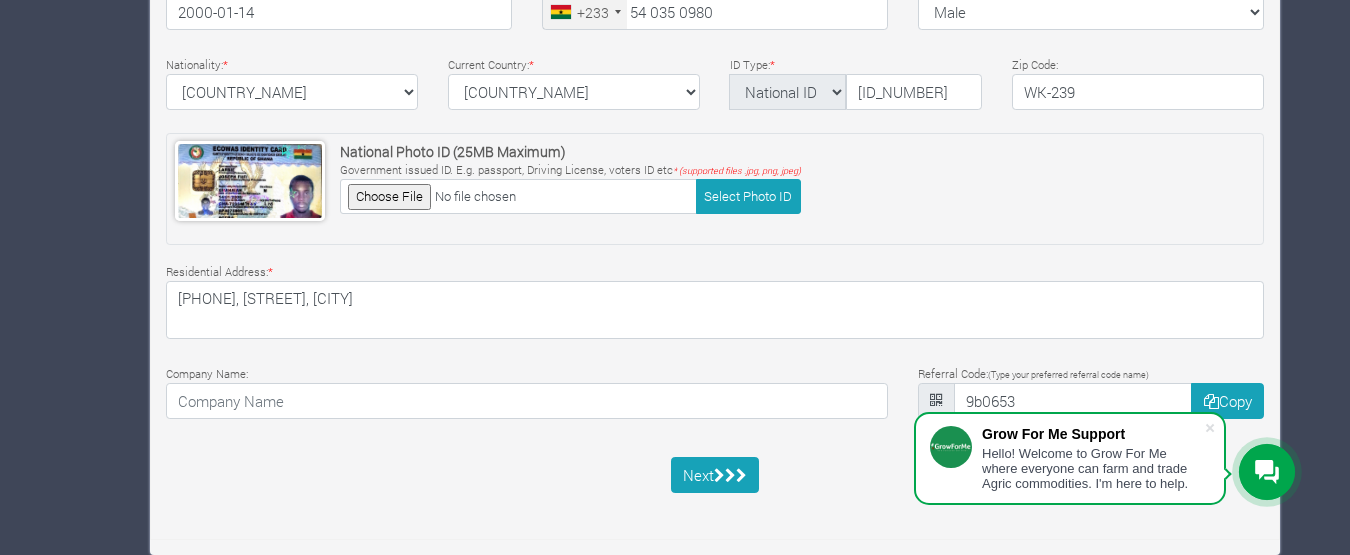 click on "Basic Profile
Select Photo
First Name: * Joseph Middle Name: Fiifi" at bounding box center (715, 50) 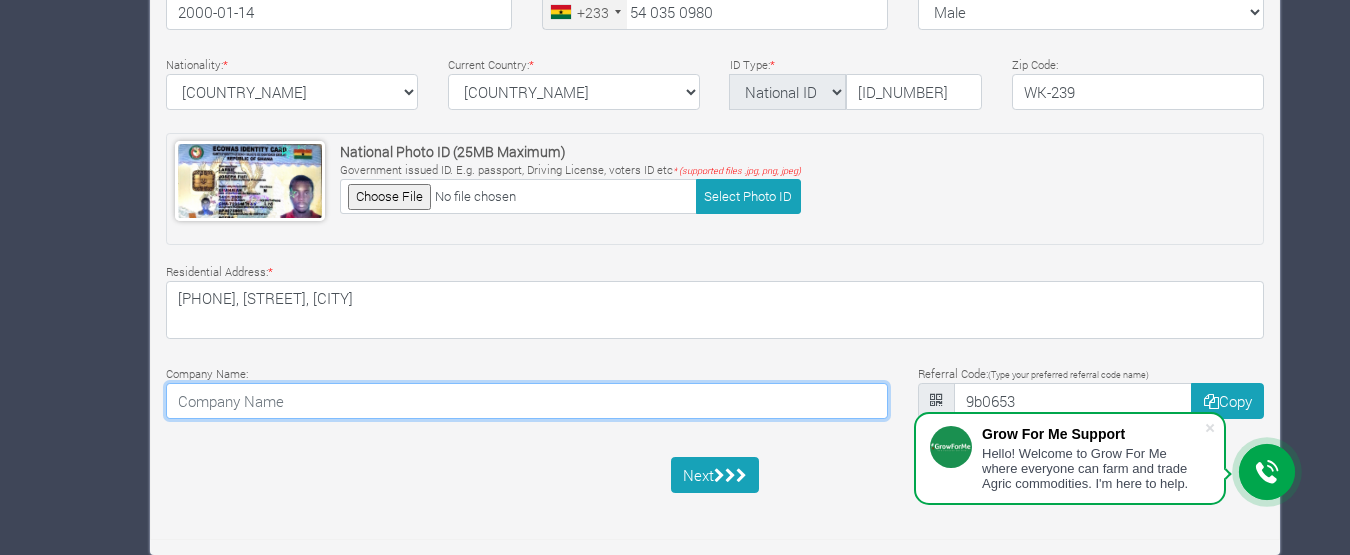 click at bounding box center [527, 401] 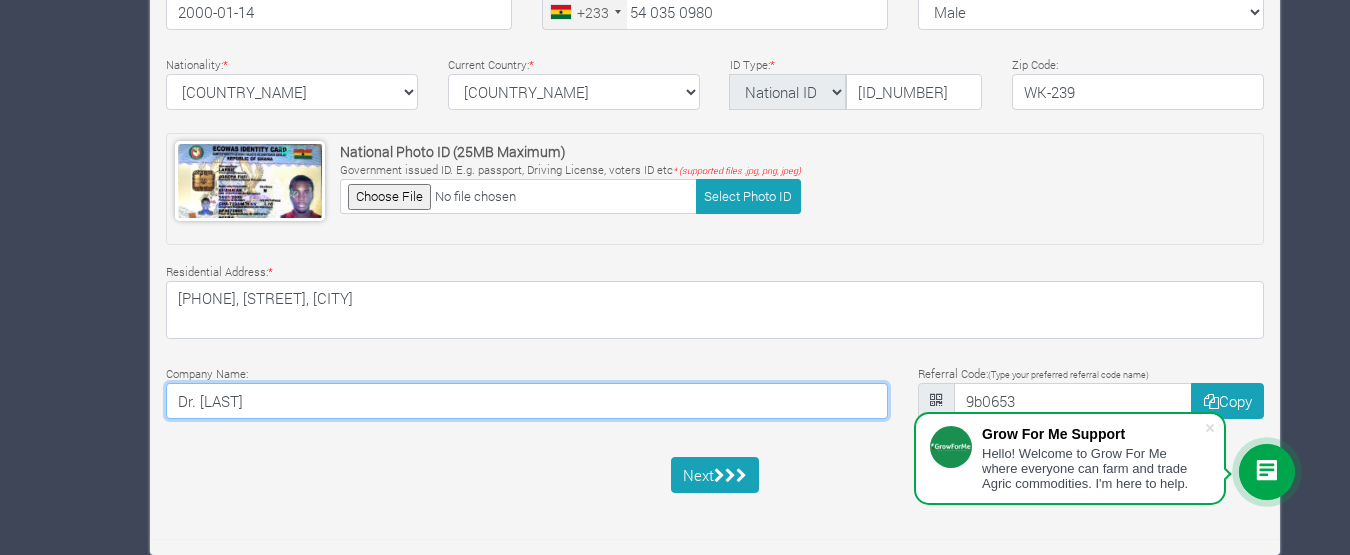 type on "Dr. Larbie" 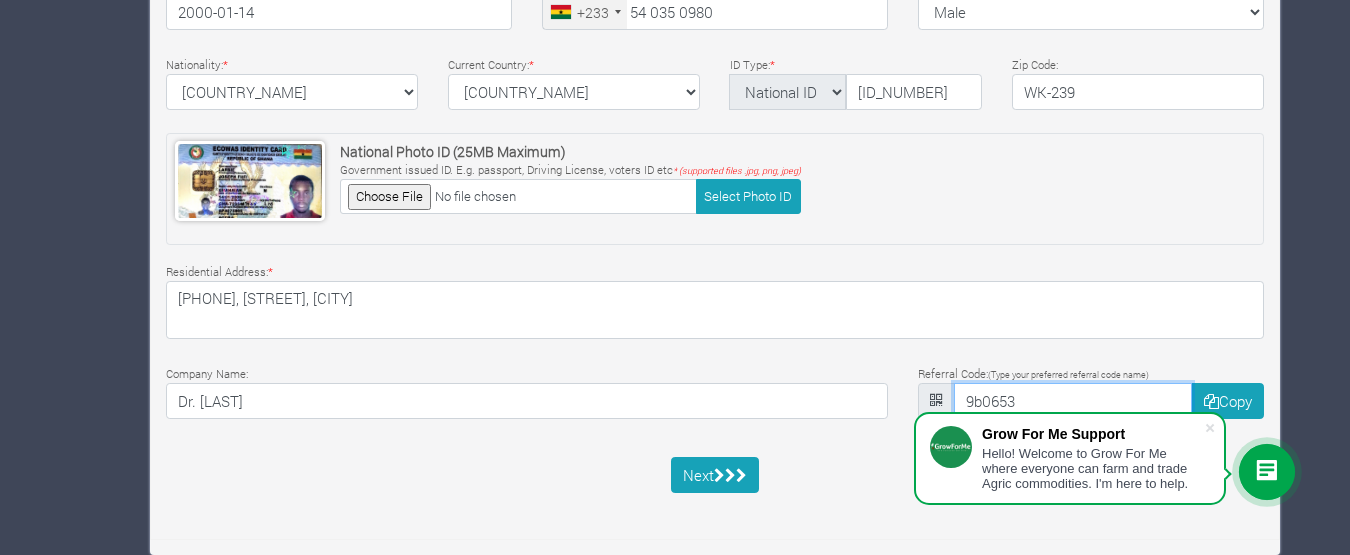 click on "9b0653" at bounding box center (1073, 401) 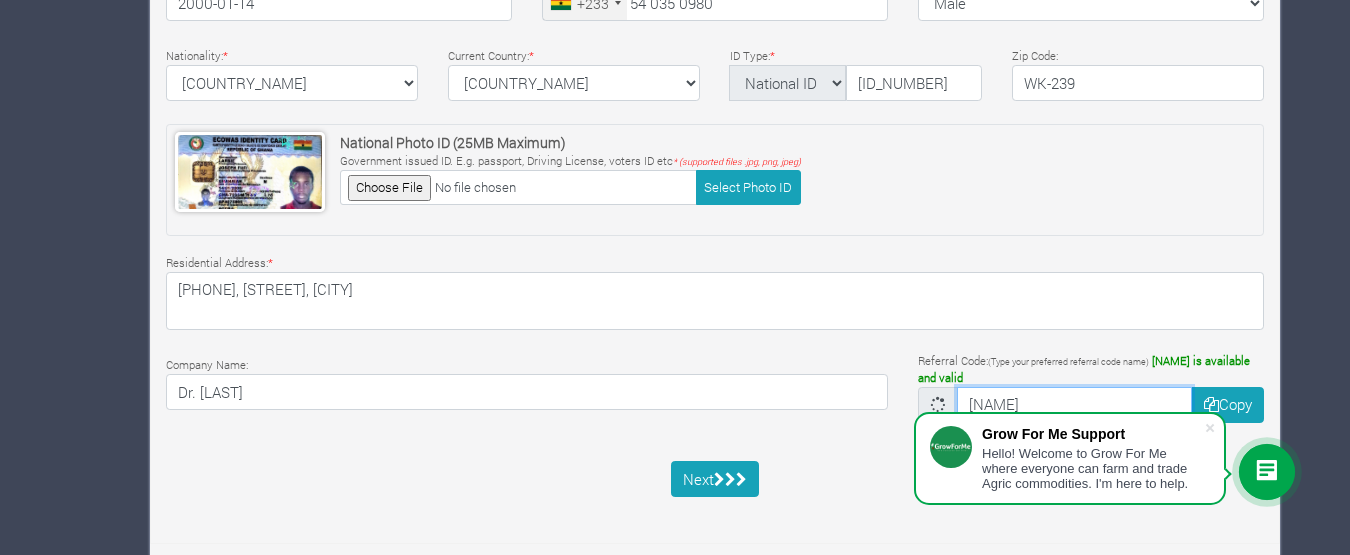scroll, scrollTop: 788, scrollLeft: 0, axis: vertical 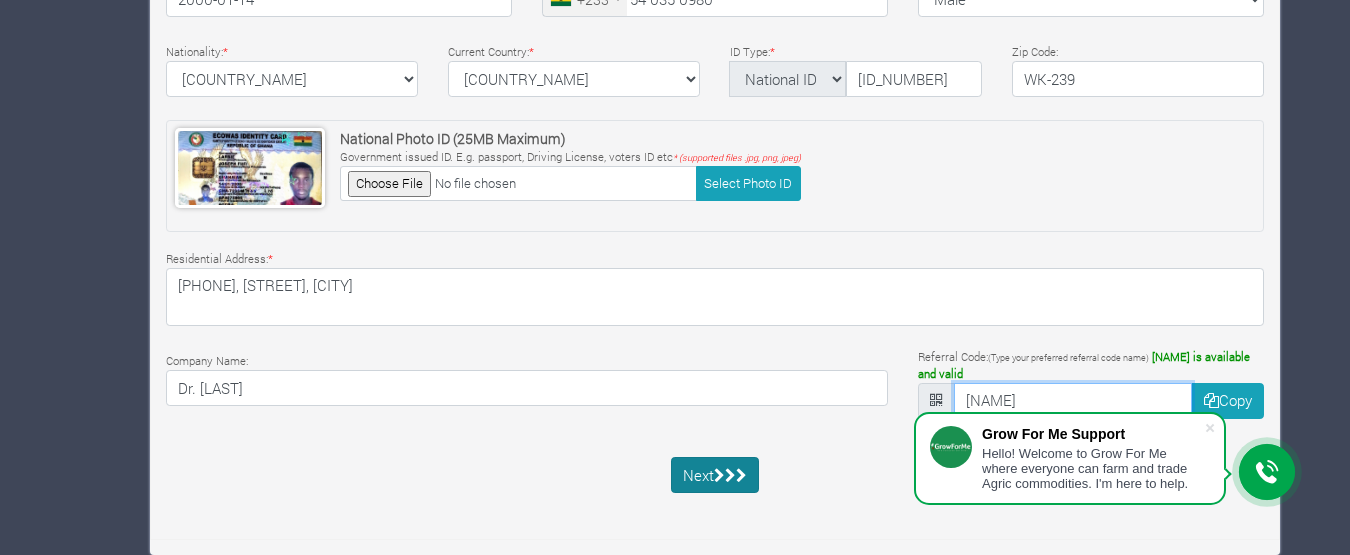 type on "Teachmhe" 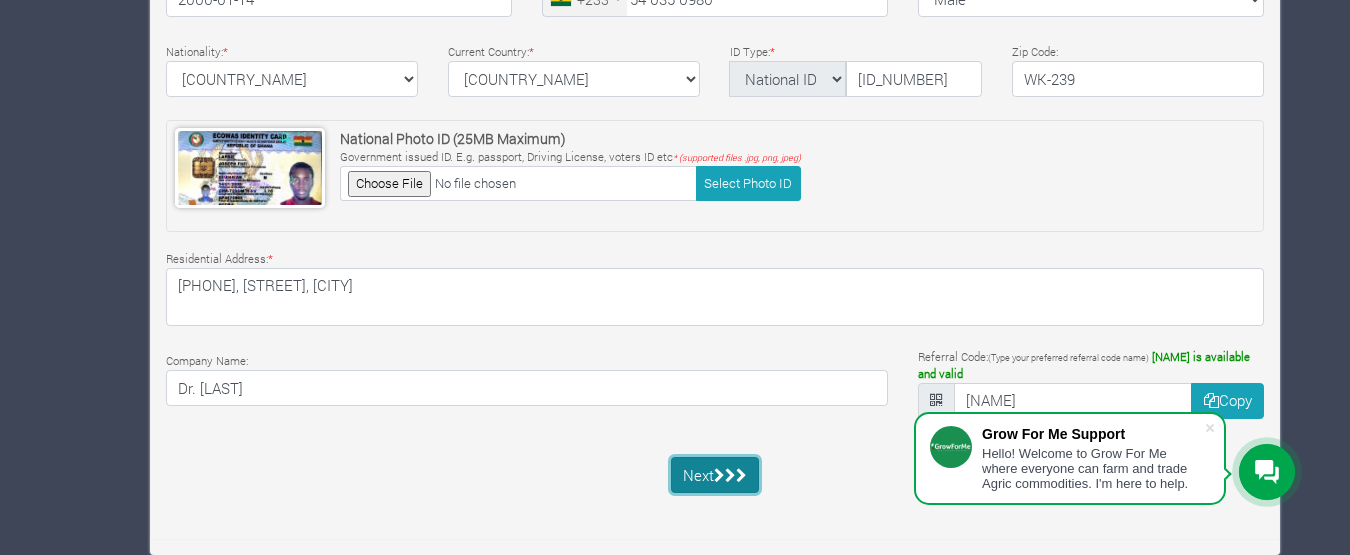 click on "Next" at bounding box center [715, 475] 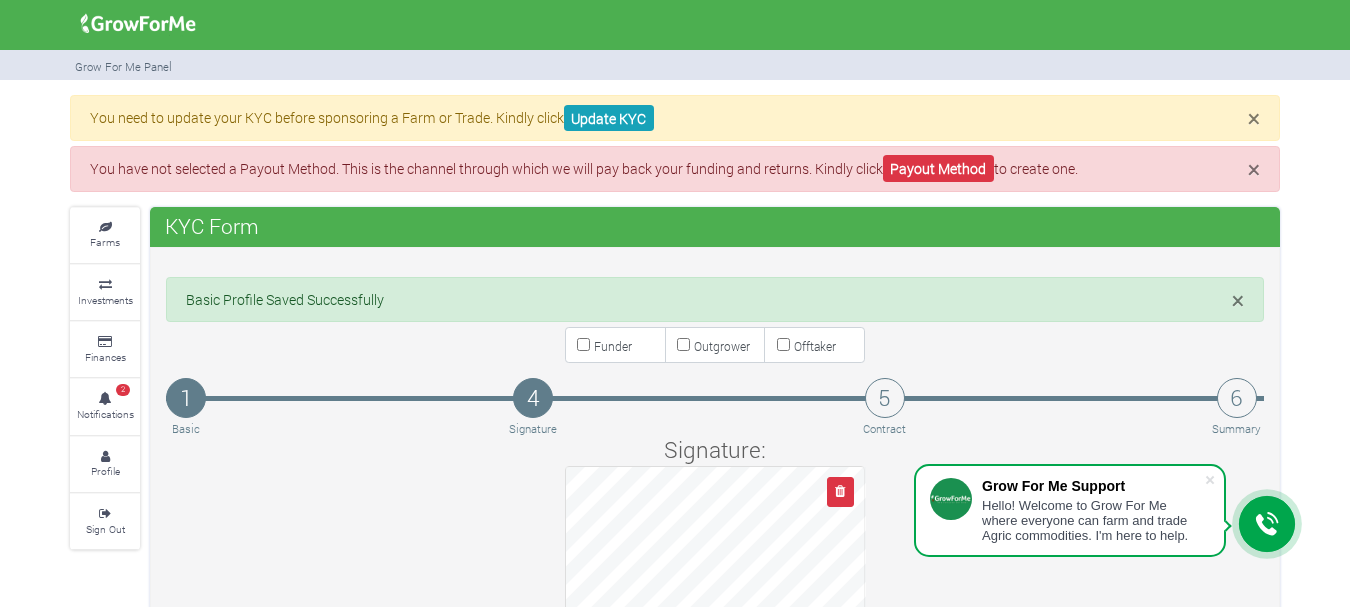 scroll, scrollTop: 0, scrollLeft: 0, axis: both 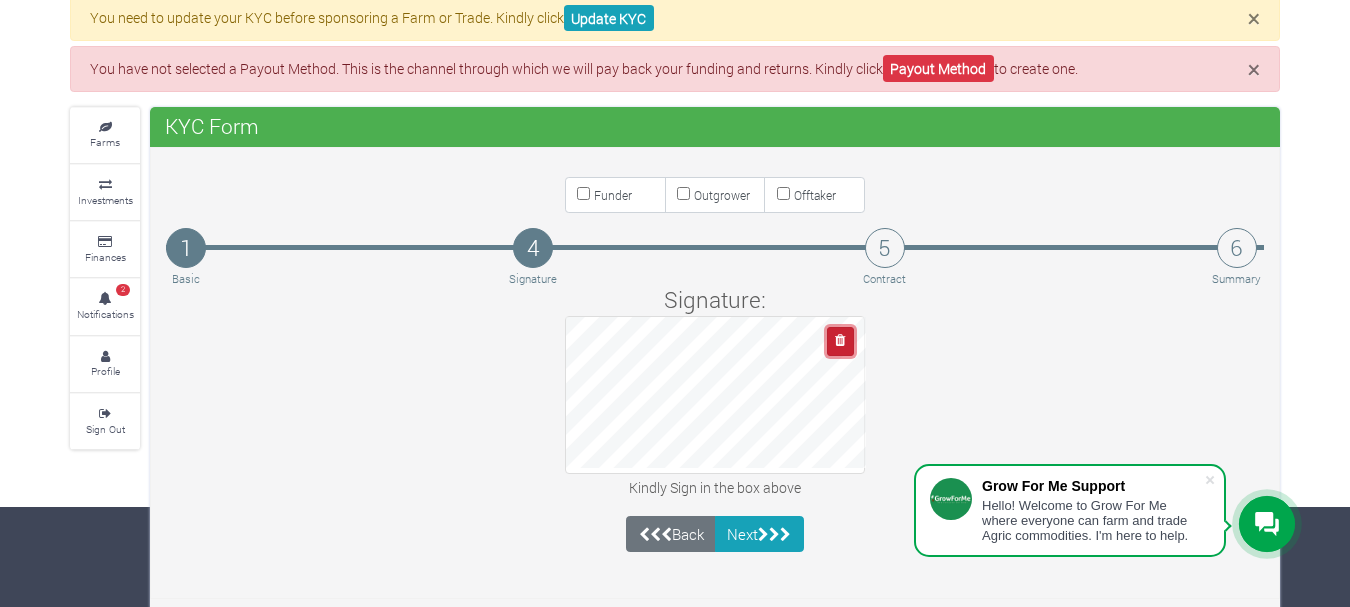 click at bounding box center [840, 340] 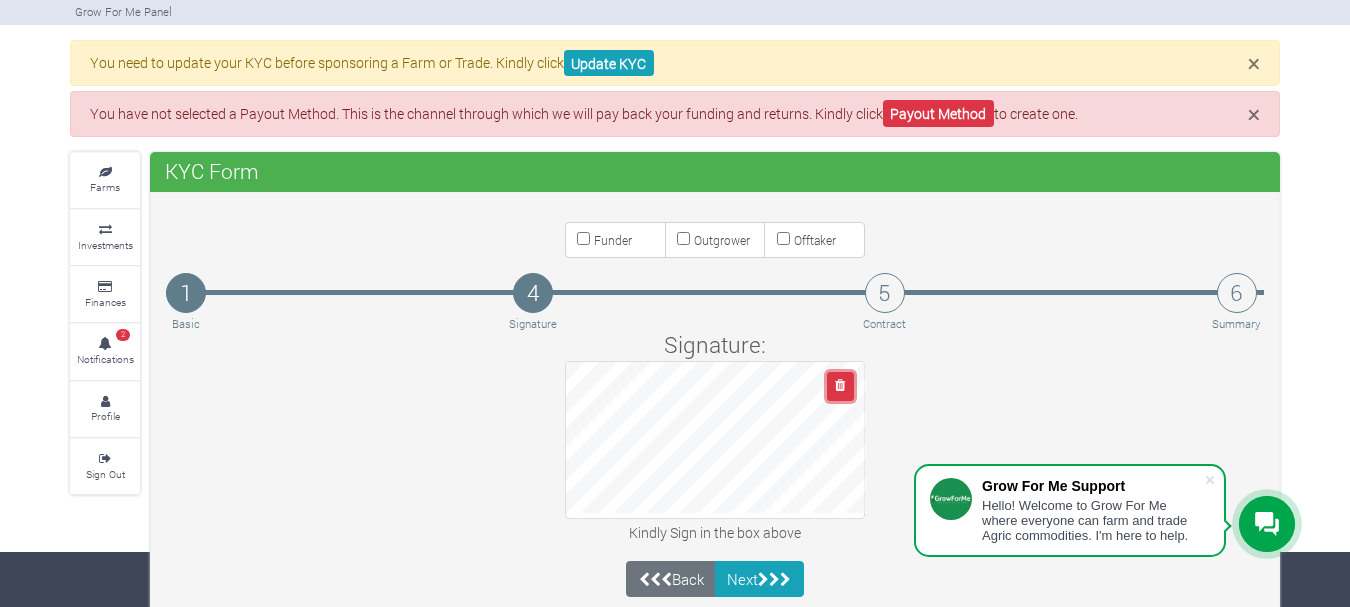 scroll, scrollTop: 107, scrollLeft: 0, axis: vertical 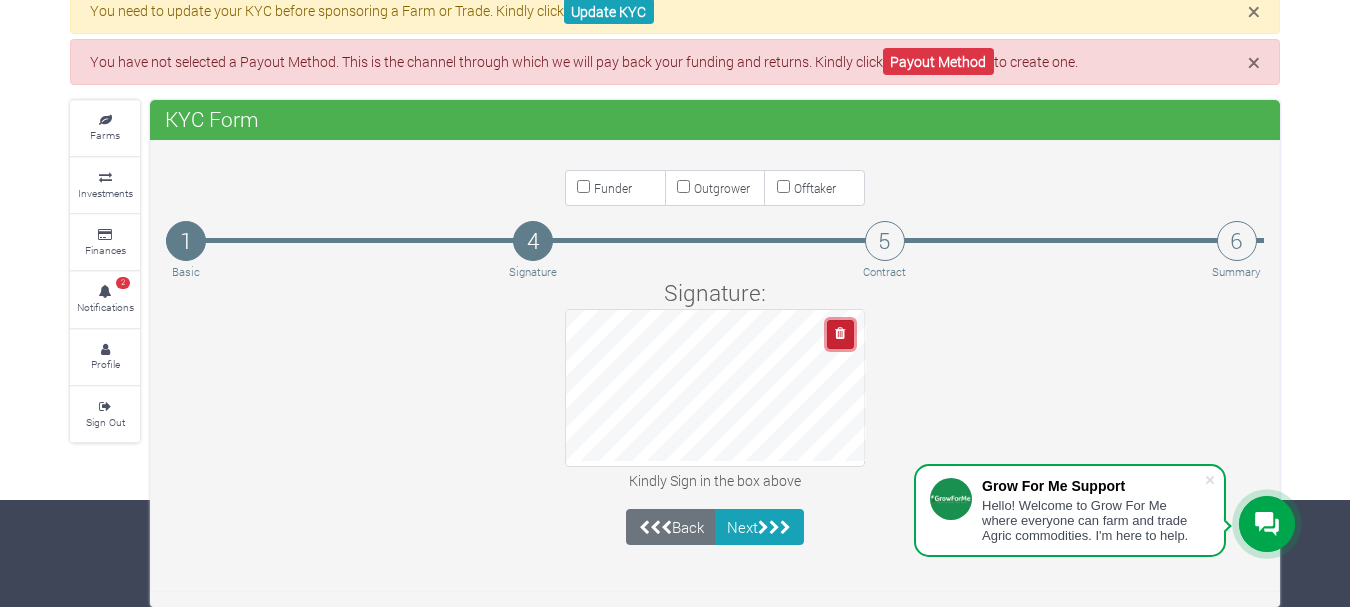 click at bounding box center [840, 334] 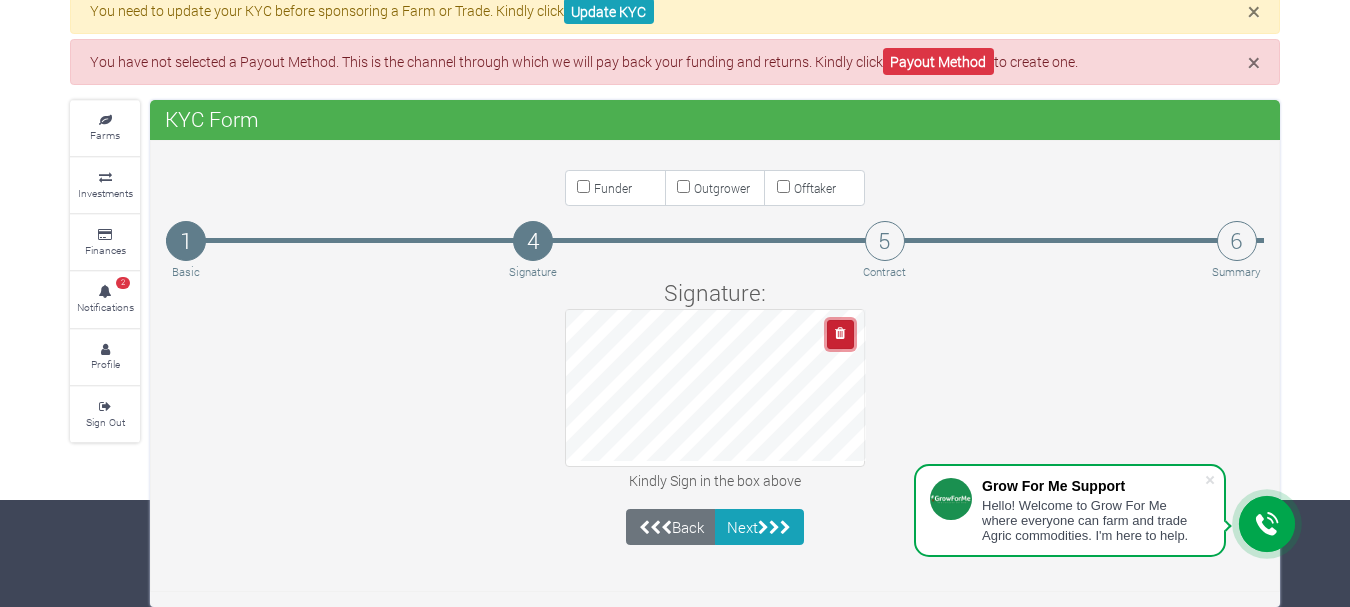 click at bounding box center (840, 334) 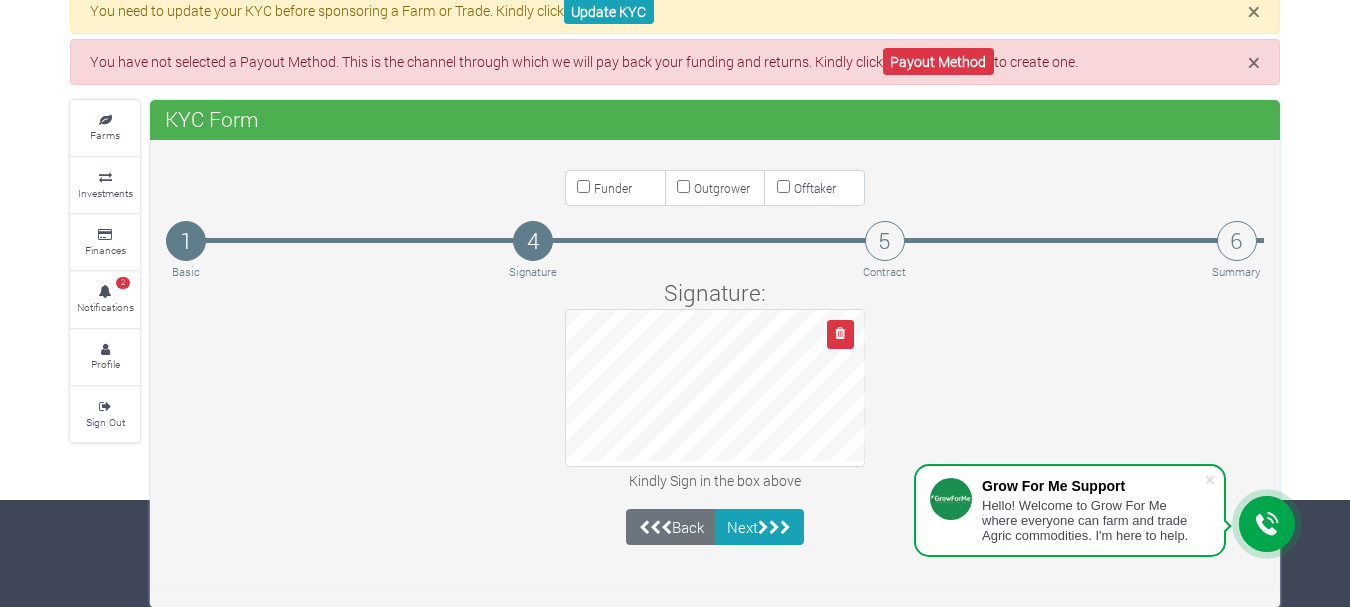 click on "Signature:
Kindly Sign in the box above" at bounding box center [715, 385] 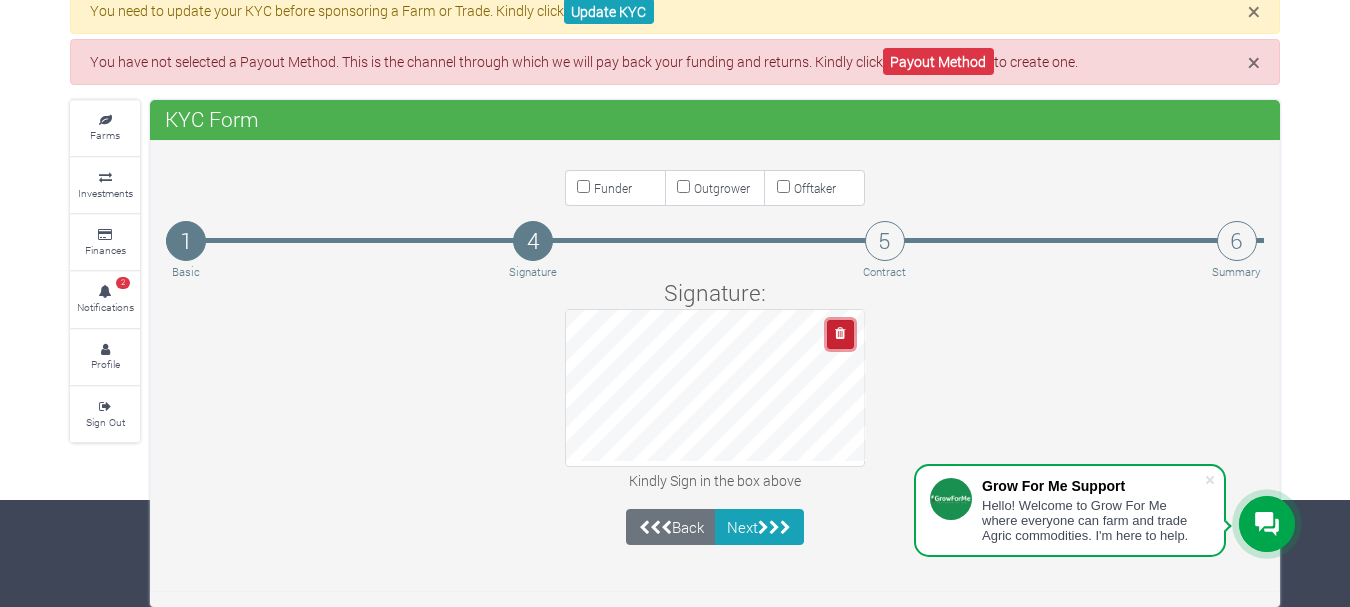 click at bounding box center [840, 334] 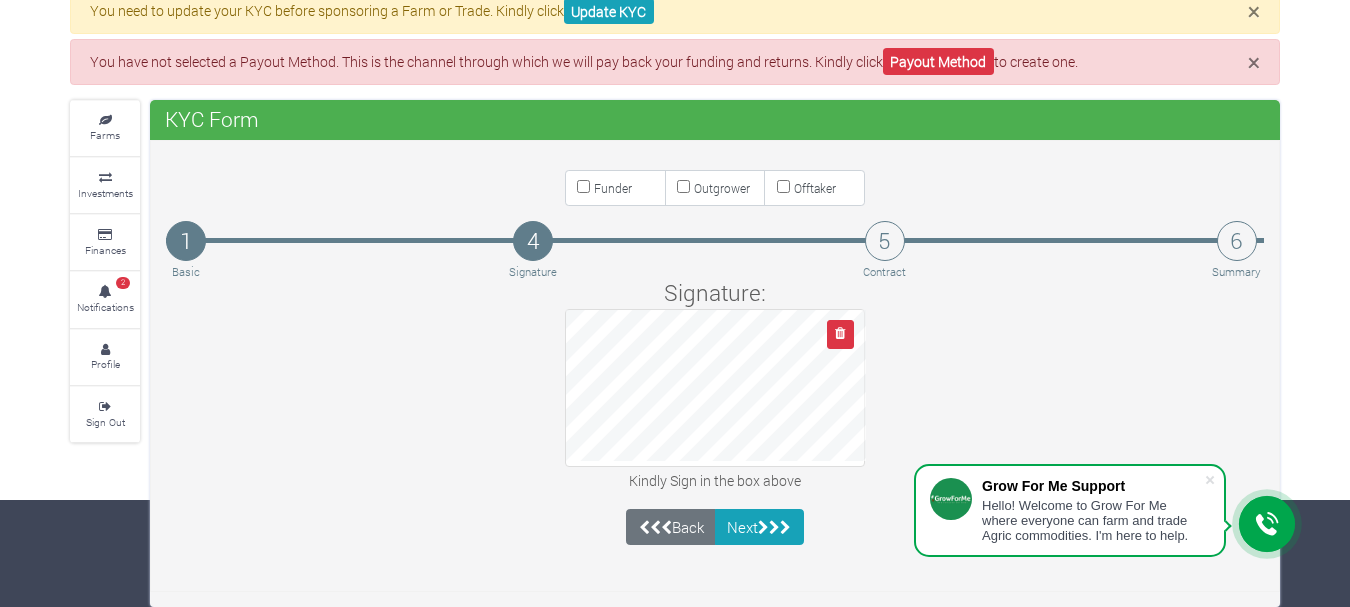click on "Signature:
Kindly Sign in the box above" at bounding box center [715, 385] 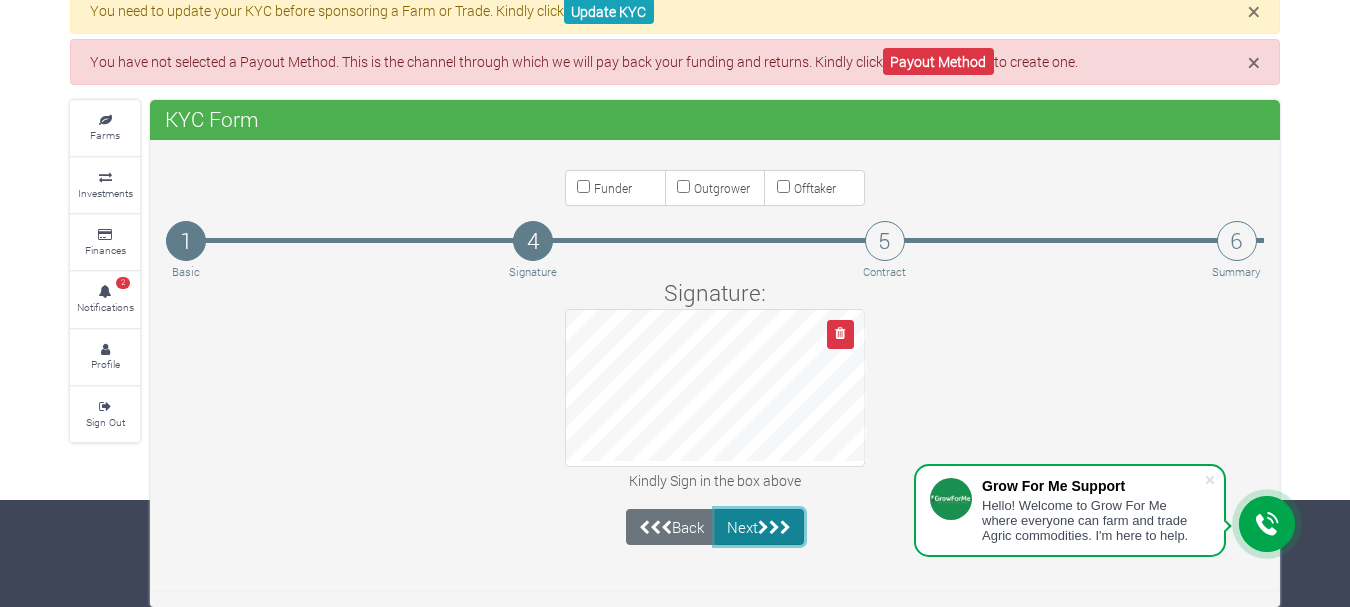 click at bounding box center (774, 527) 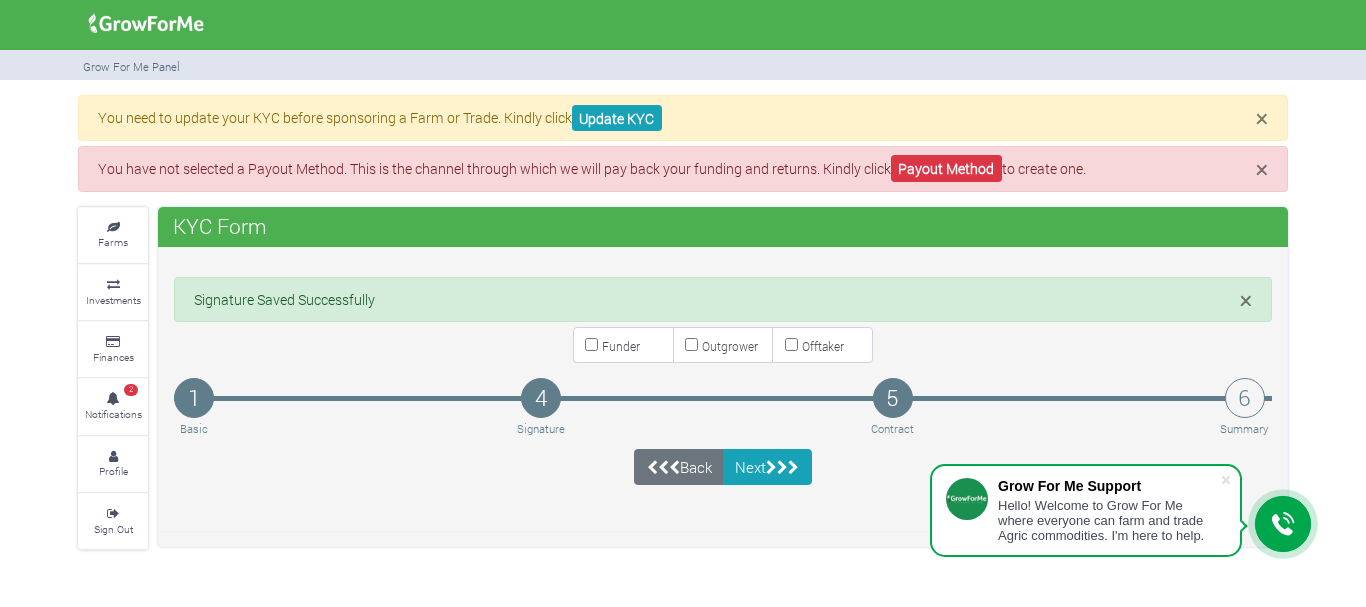 scroll, scrollTop: 0, scrollLeft: 0, axis: both 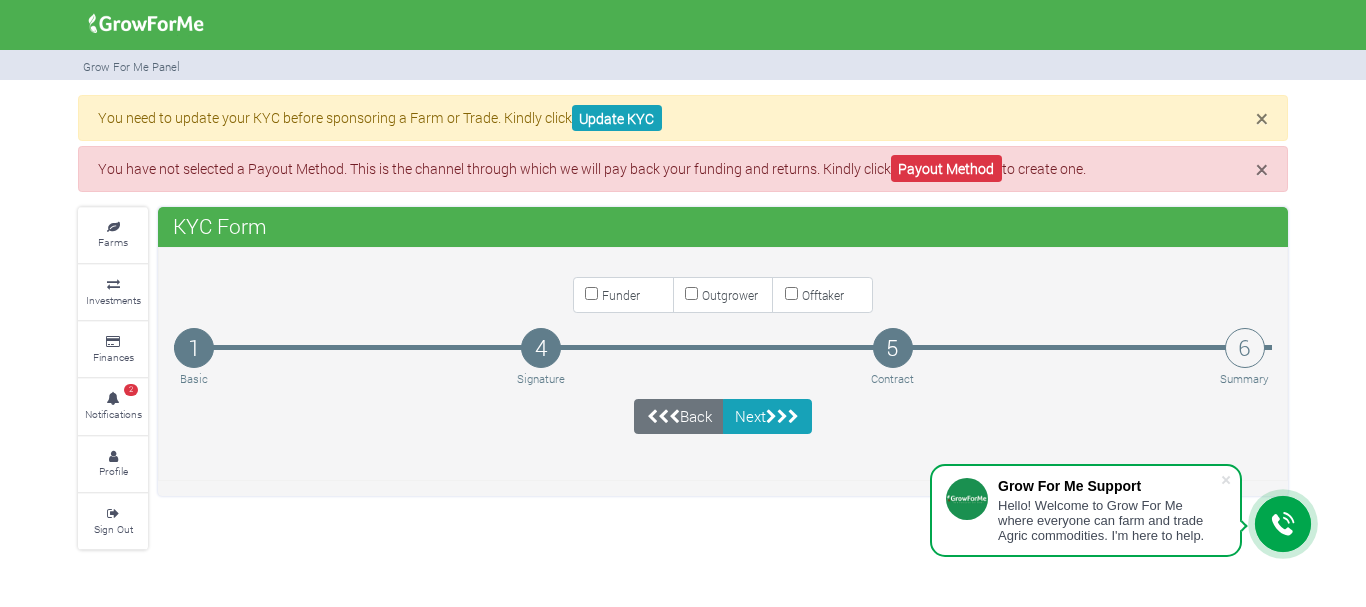 click on "Funder" at bounding box center [591, 293] 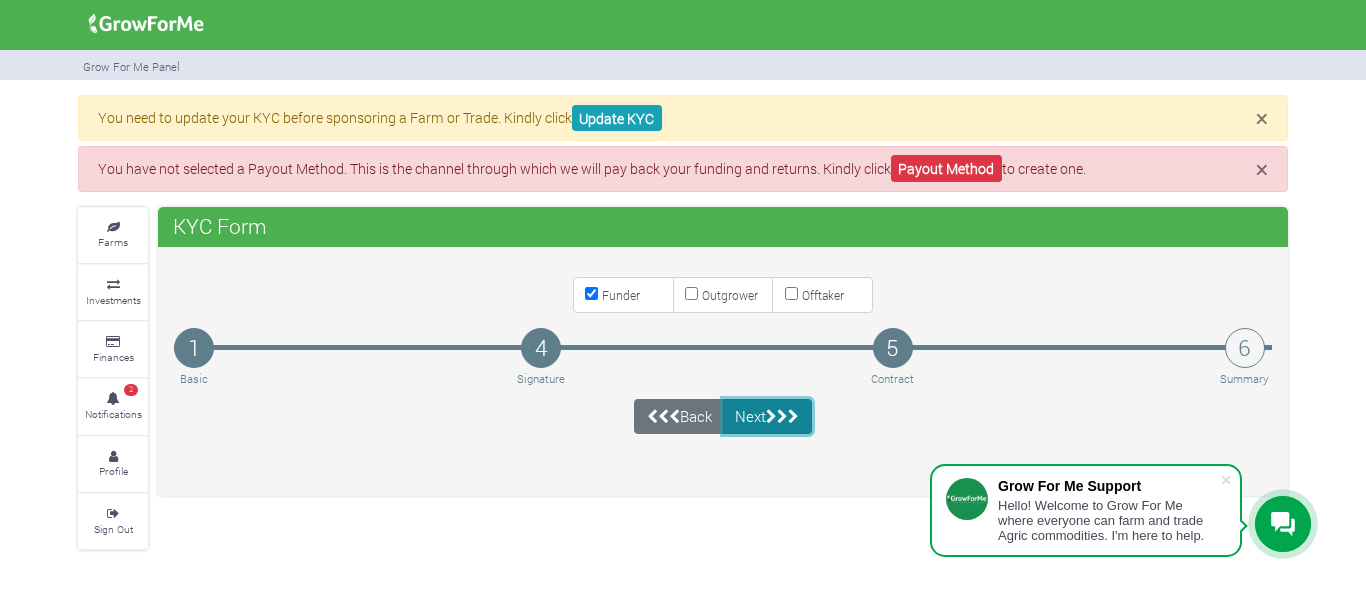 click at bounding box center (771, 416) 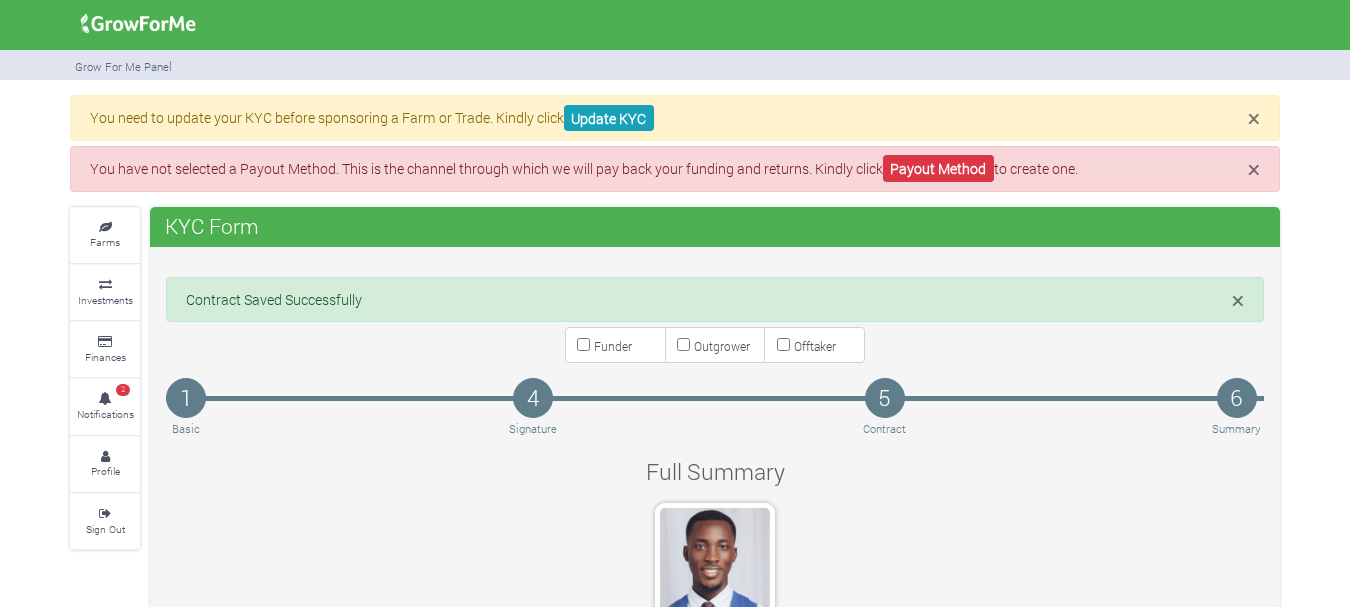 scroll, scrollTop: 0, scrollLeft: 0, axis: both 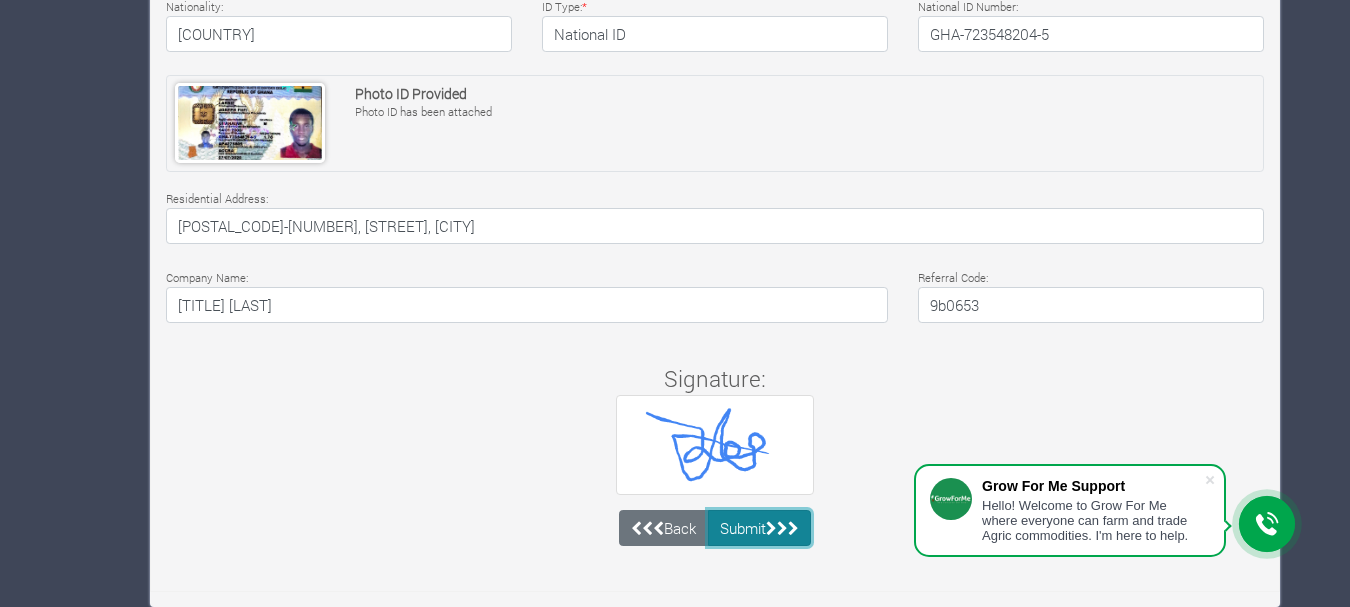 click at bounding box center (782, 528) 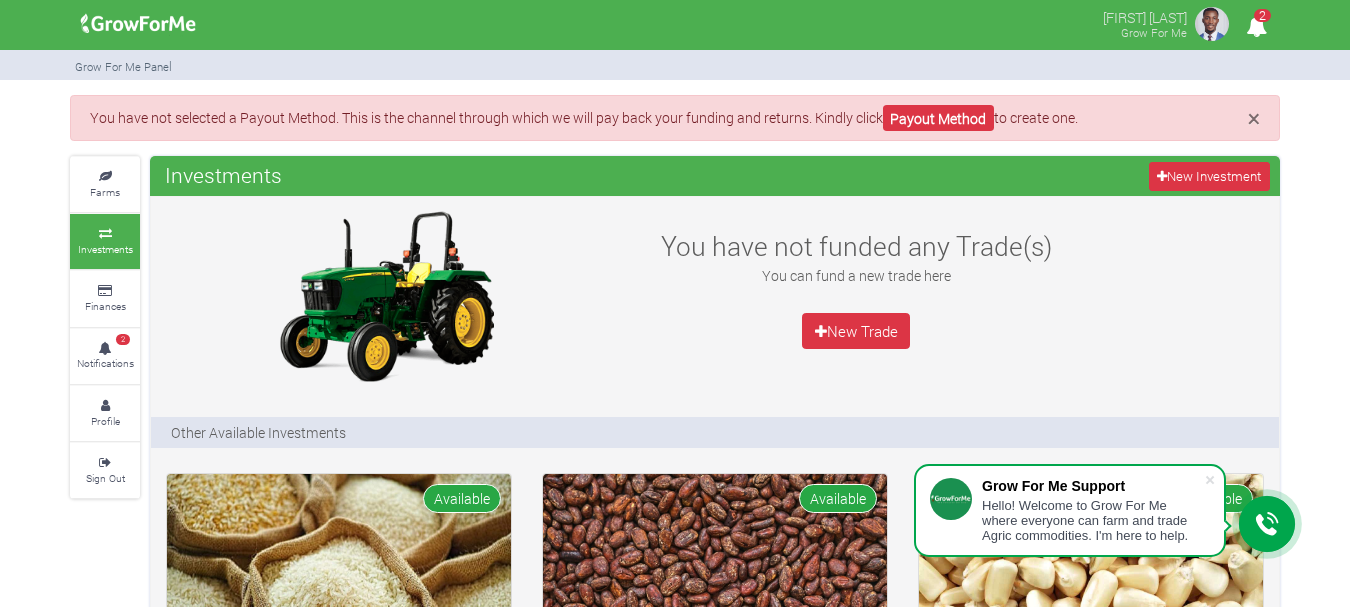 scroll, scrollTop: 0, scrollLeft: 0, axis: both 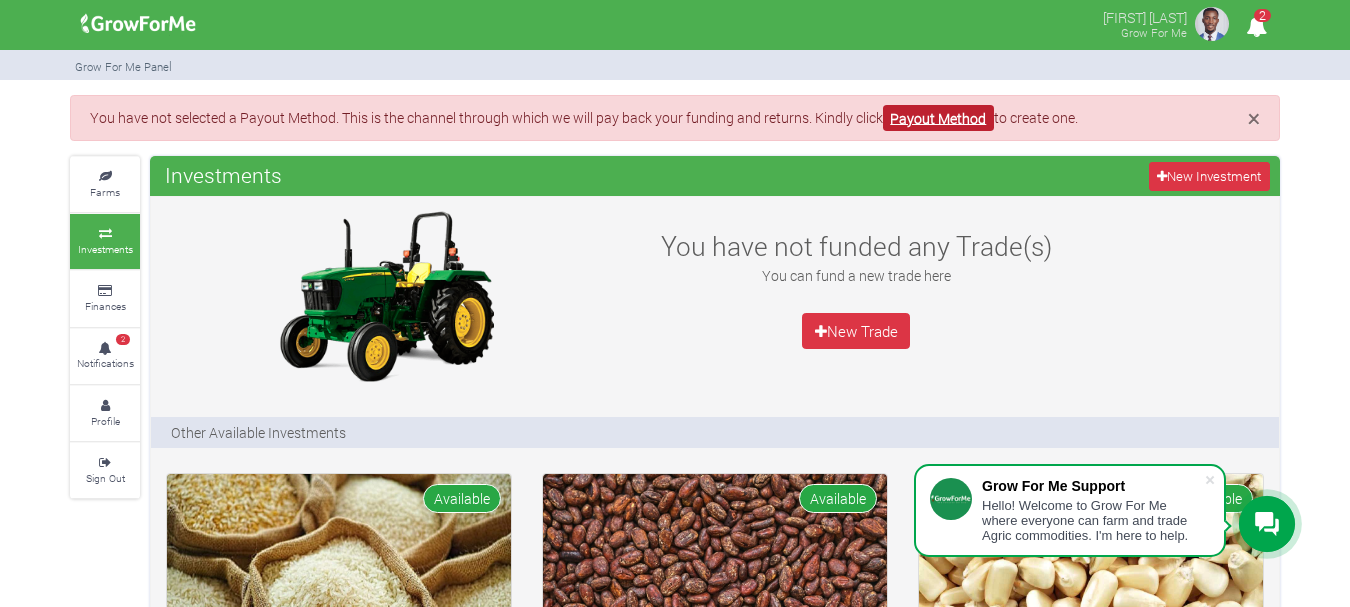 click on "Payout Method" at bounding box center [938, 118] 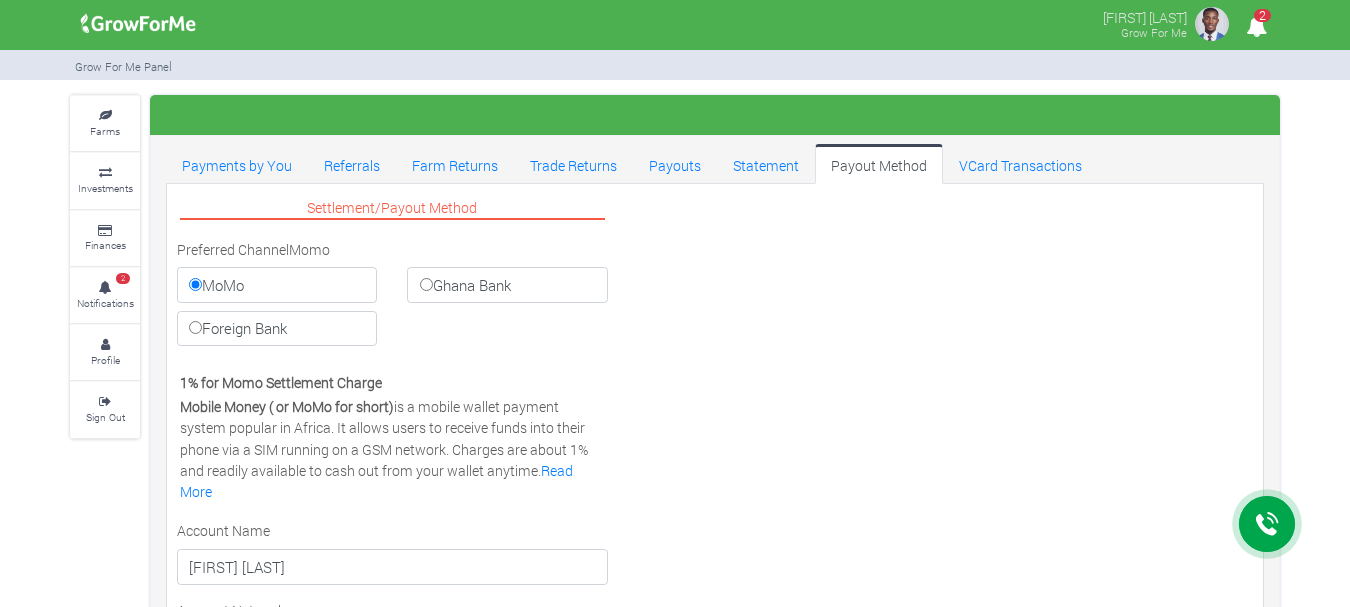 scroll, scrollTop: 0, scrollLeft: 0, axis: both 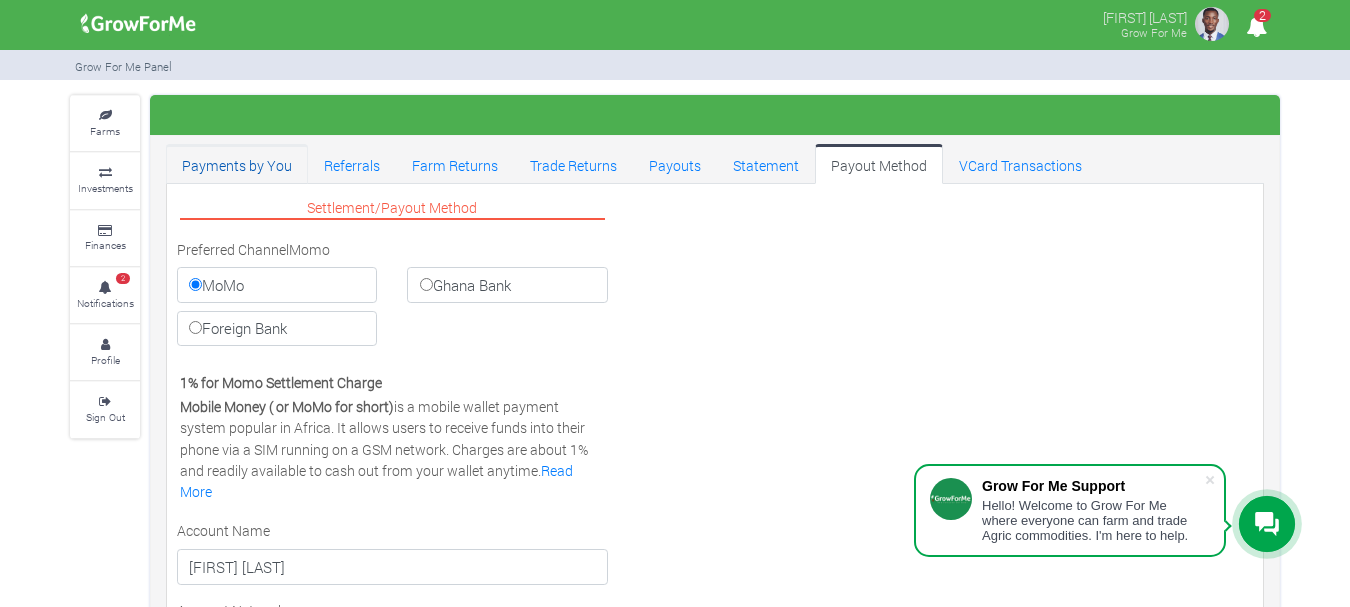 click on "Payments by You" at bounding box center (237, 164) 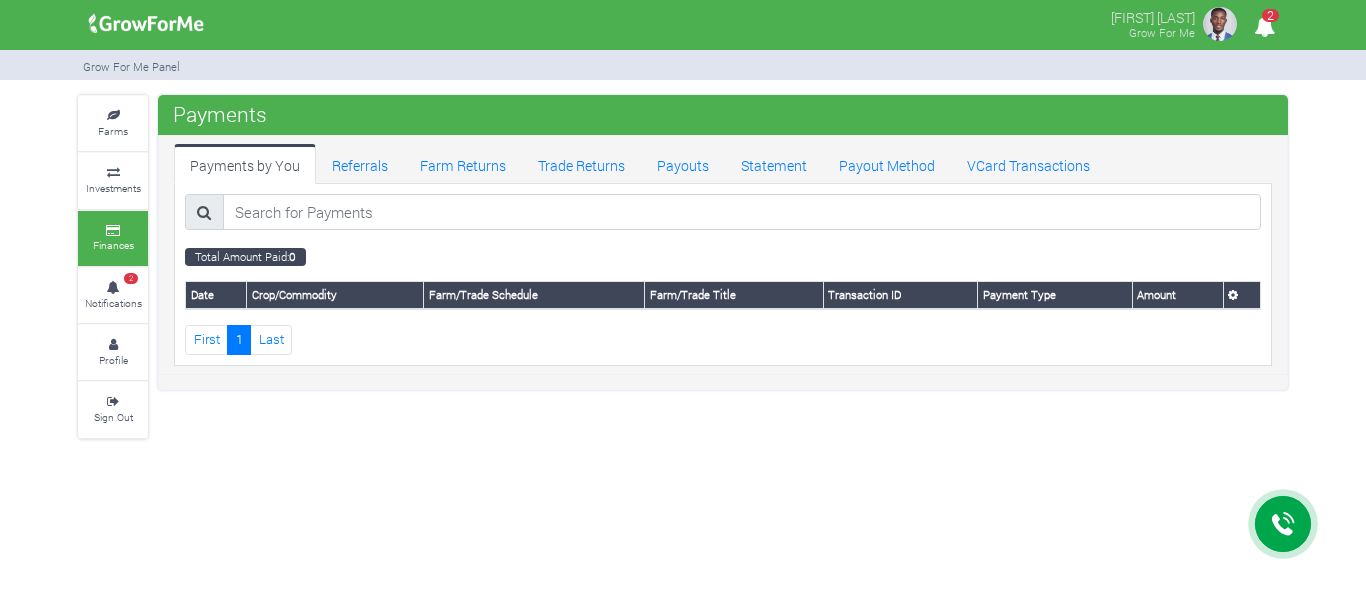 scroll, scrollTop: 0, scrollLeft: 0, axis: both 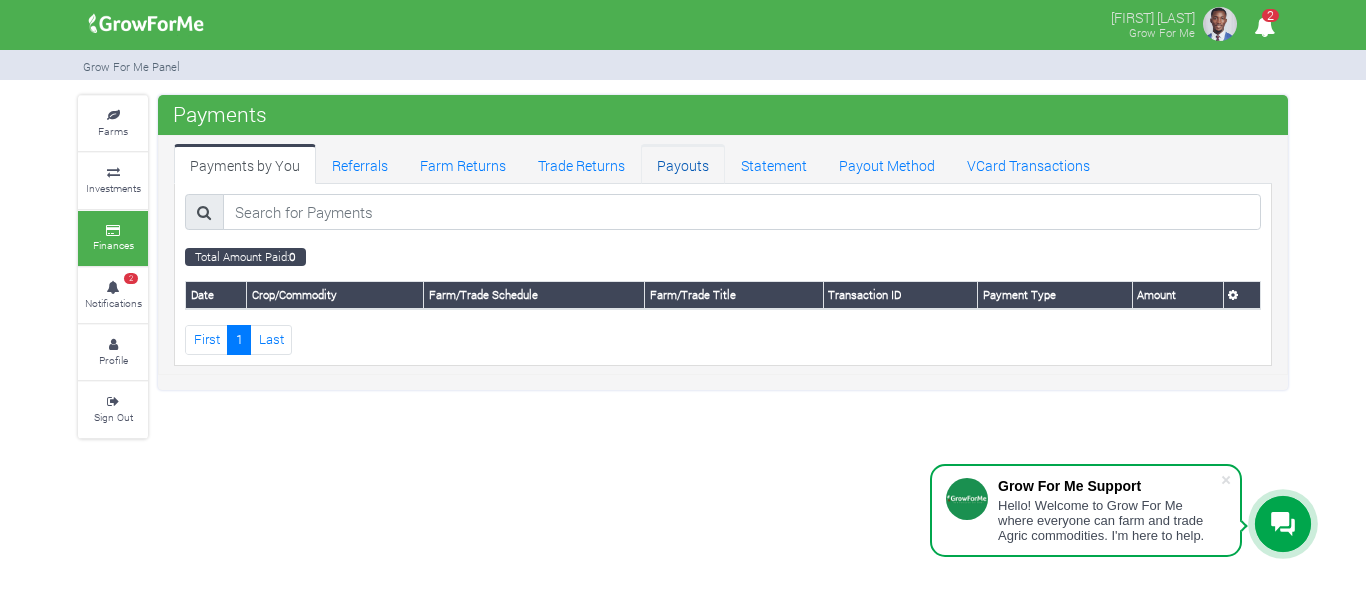 click on "Payouts" at bounding box center (683, 164) 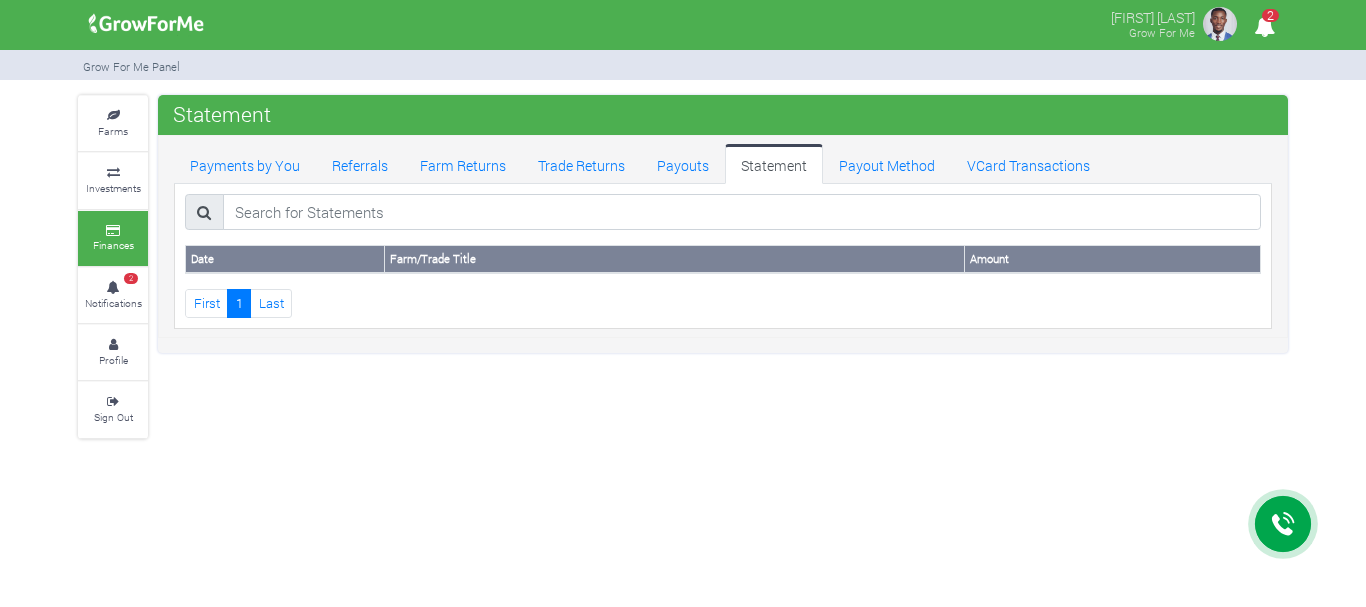 scroll, scrollTop: 0, scrollLeft: 0, axis: both 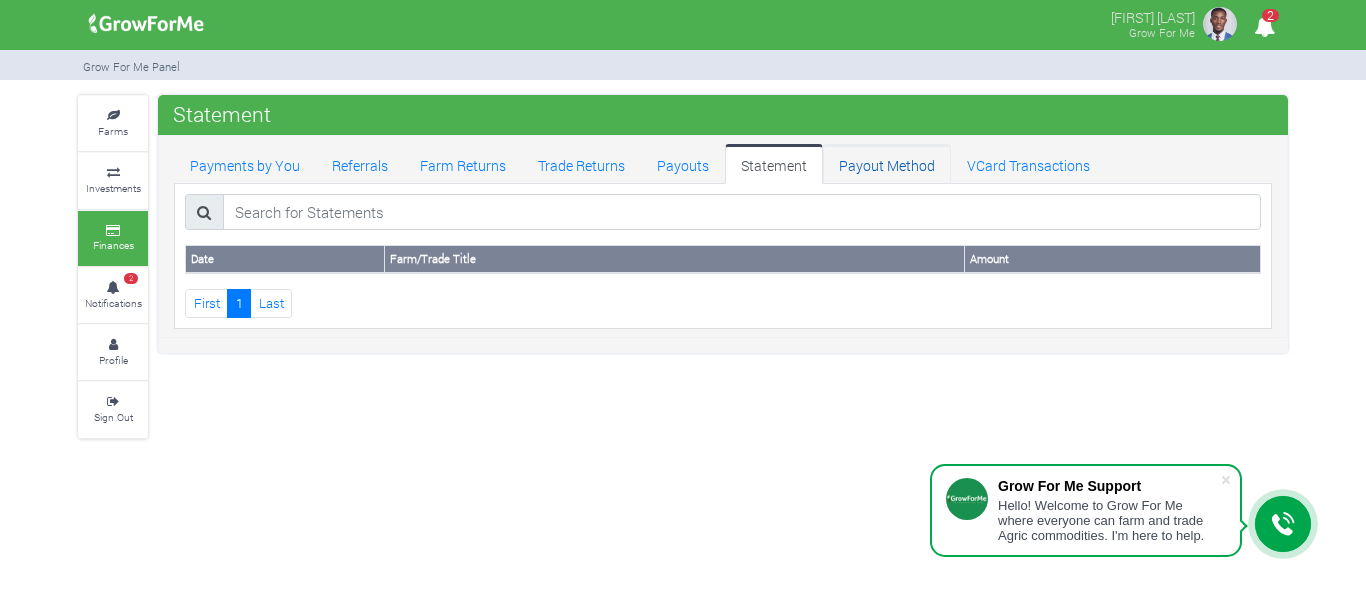 click on "Payout Method" at bounding box center (887, 164) 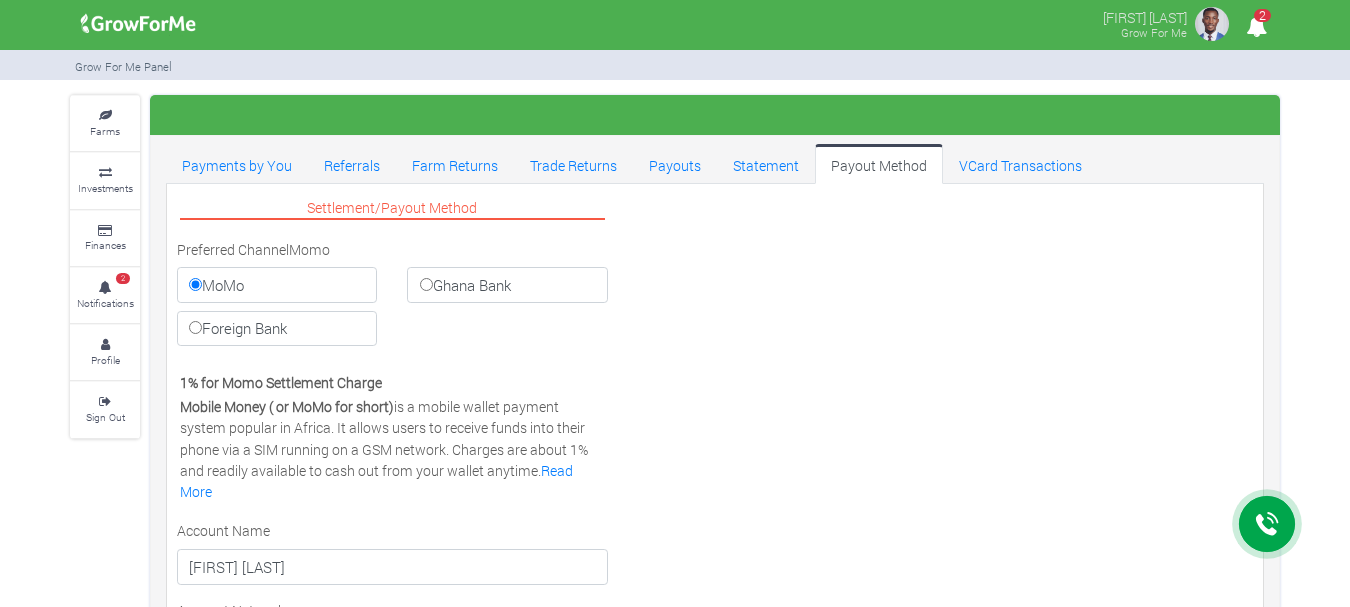 scroll, scrollTop: 0, scrollLeft: 0, axis: both 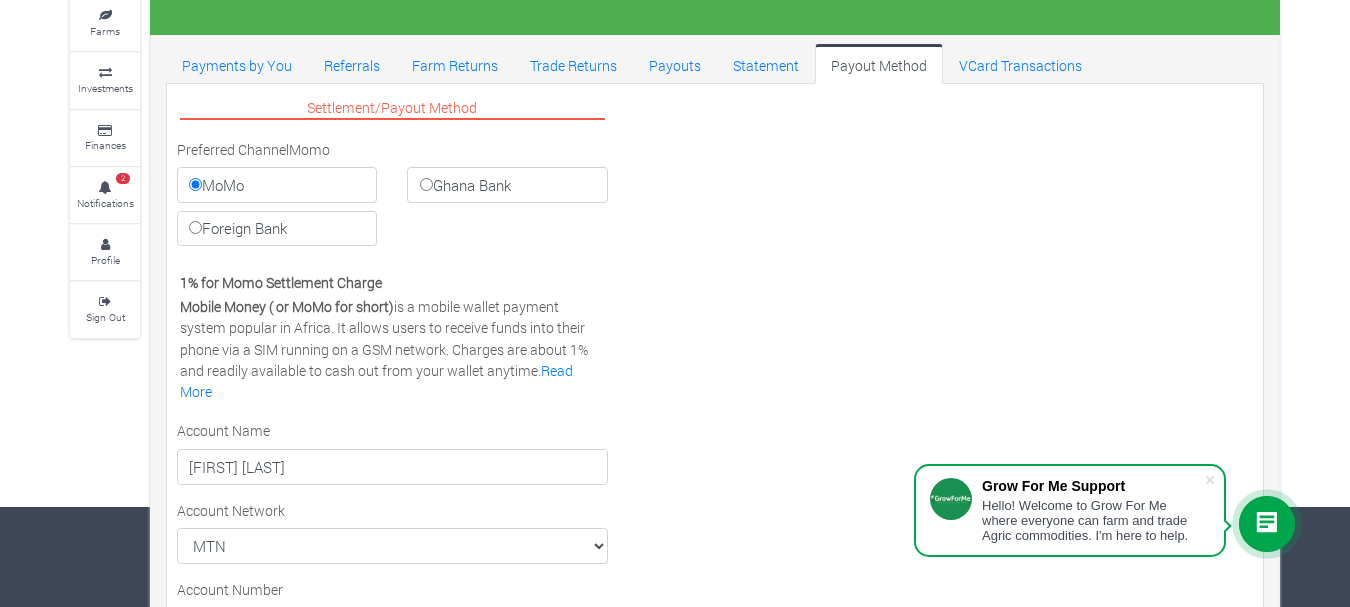 click on "Ghana Bank" at bounding box center (426, 184) 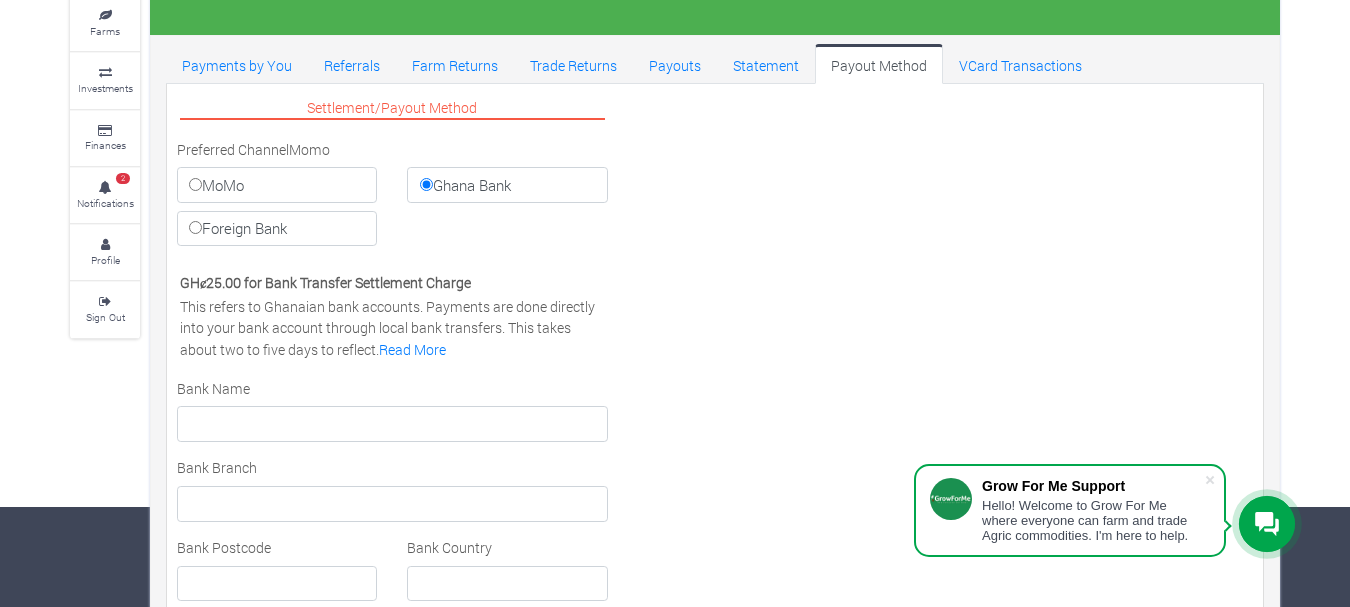 click on "Foreign Bank" at bounding box center (277, 185) 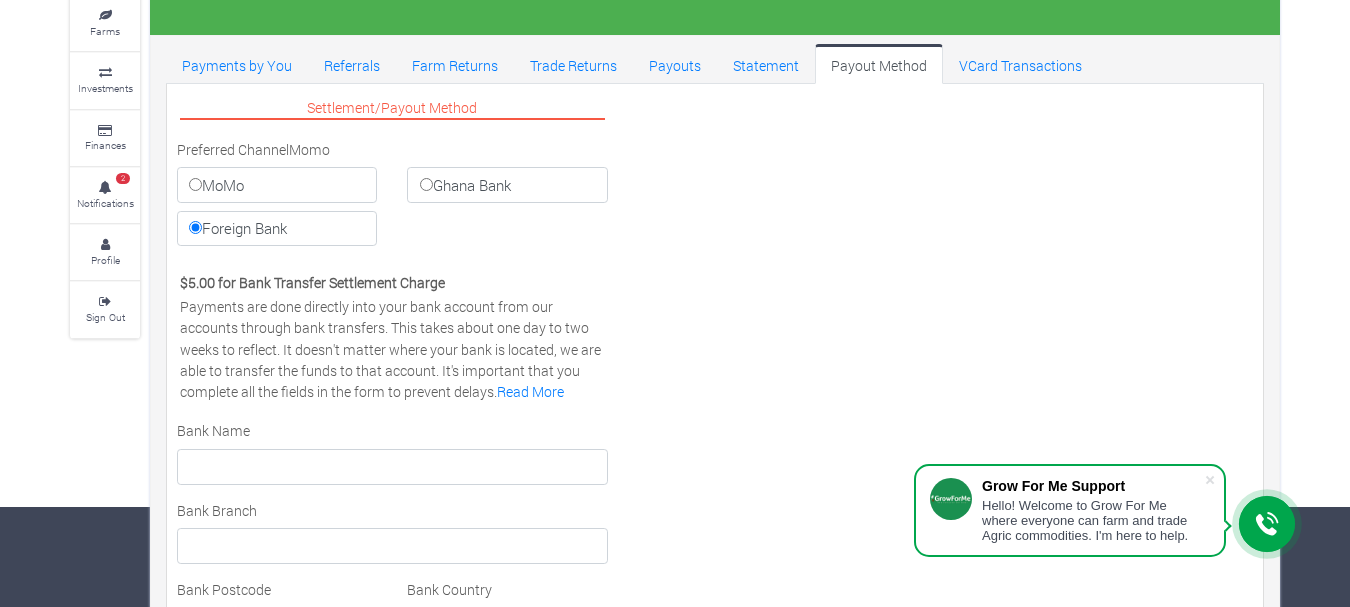 click on "Ghana Bank" at bounding box center (426, 184) 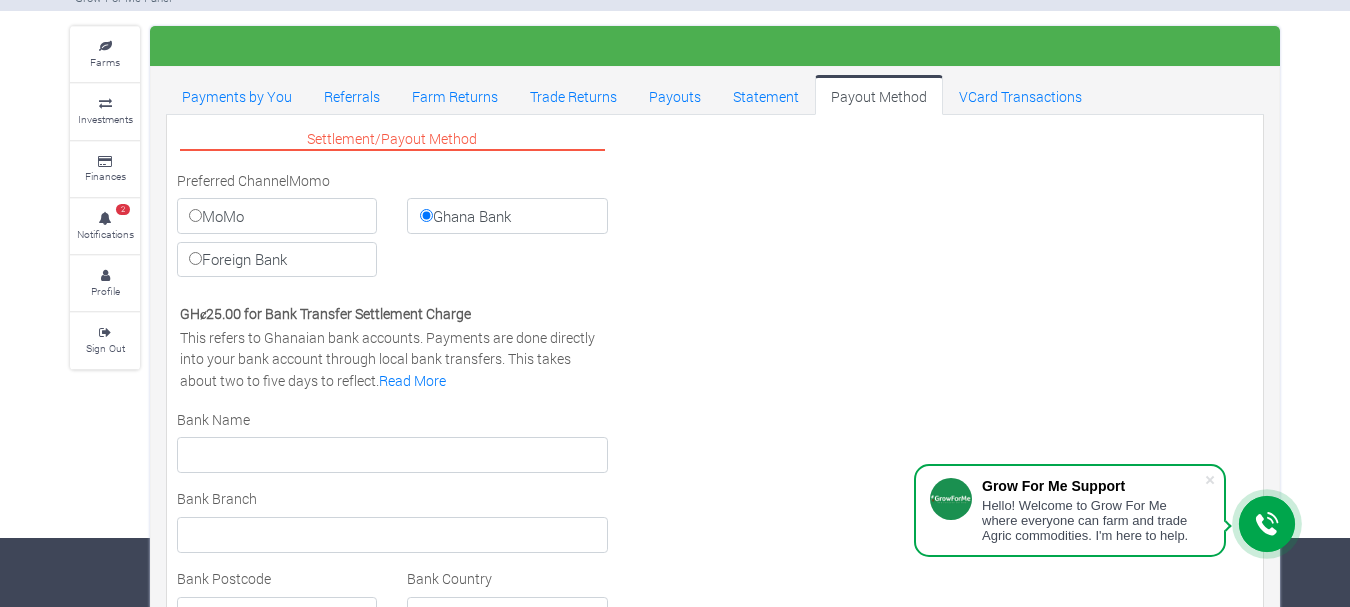 scroll, scrollTop: 0, scrollLeft: 0, axis: both 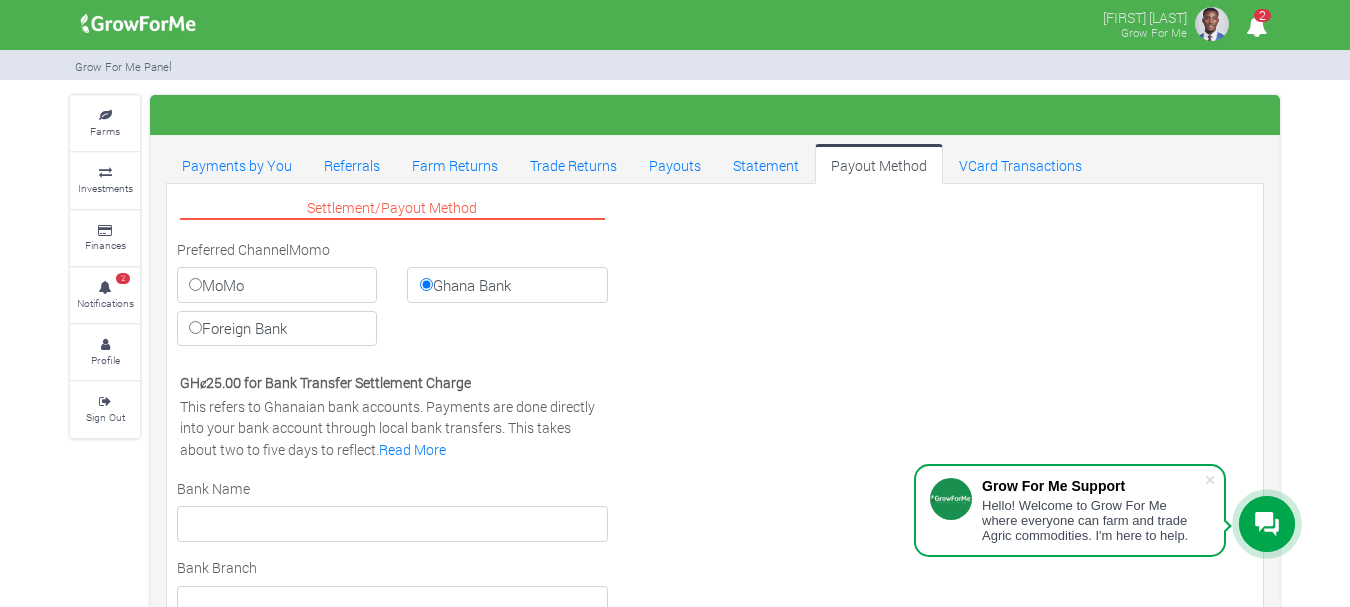 click on "MoMo" at bounding box center [277, 285] 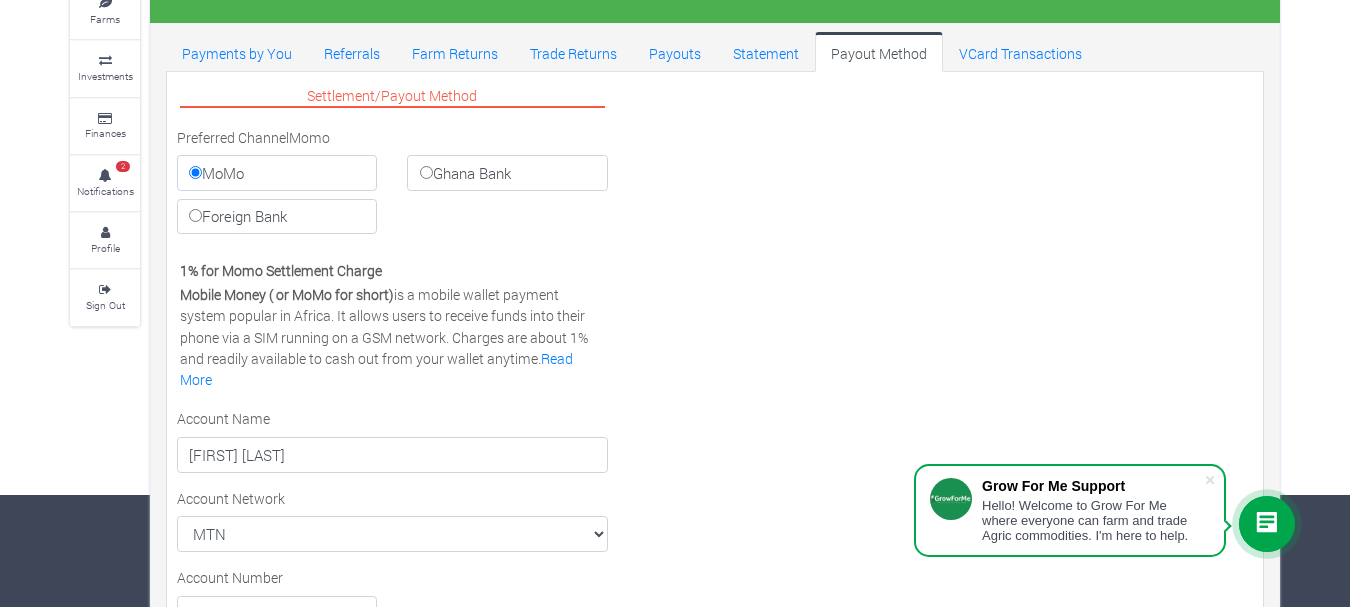 scroll, scrollTop: 200, scrollLeft: 0, axis: vertical 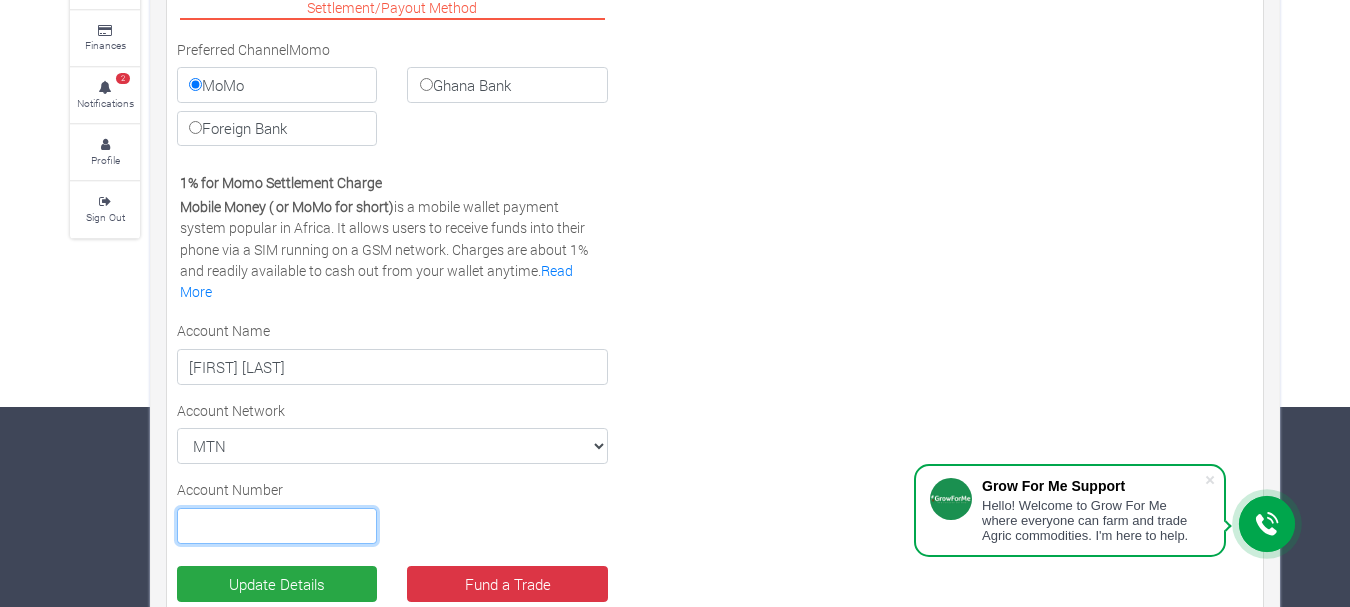 click at bounding box center (277, 526) 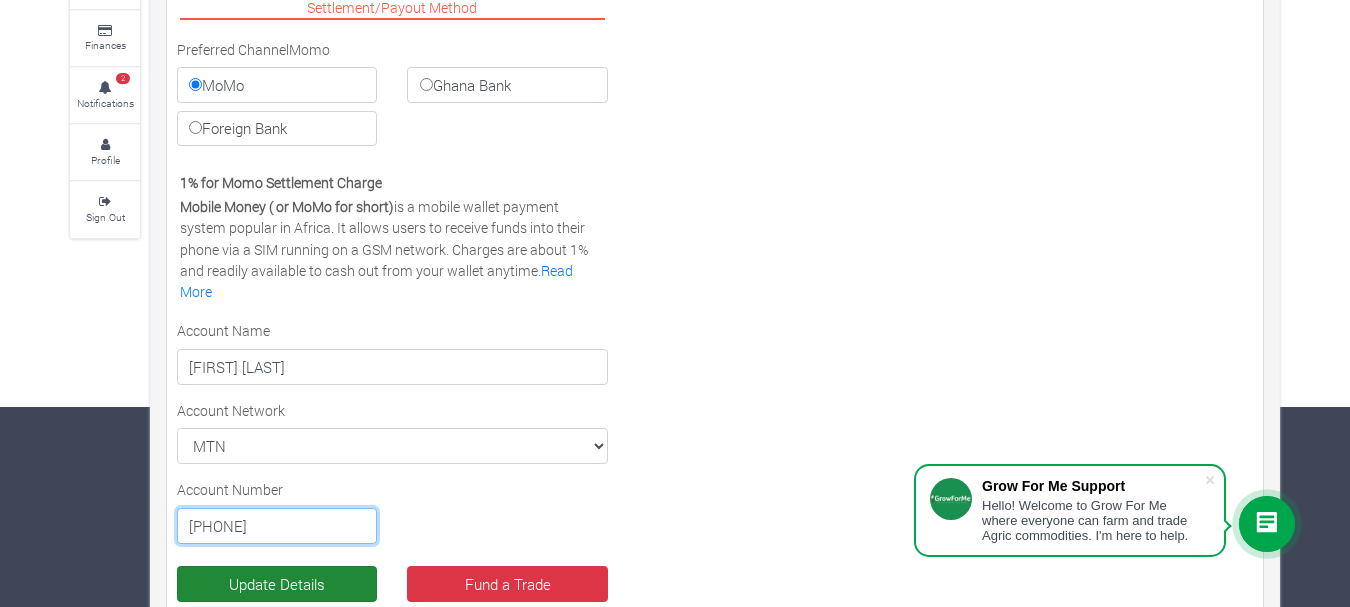 type on "[PHONE]" 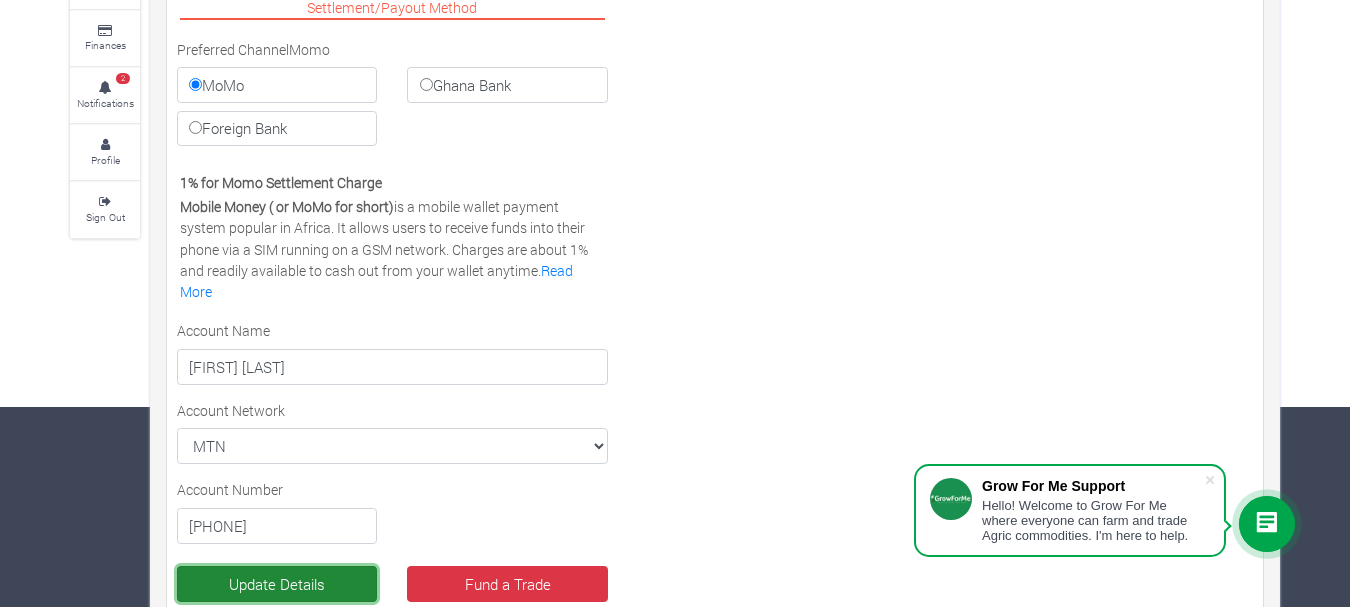 click on "Update Details" at bounding box center (277, 584) 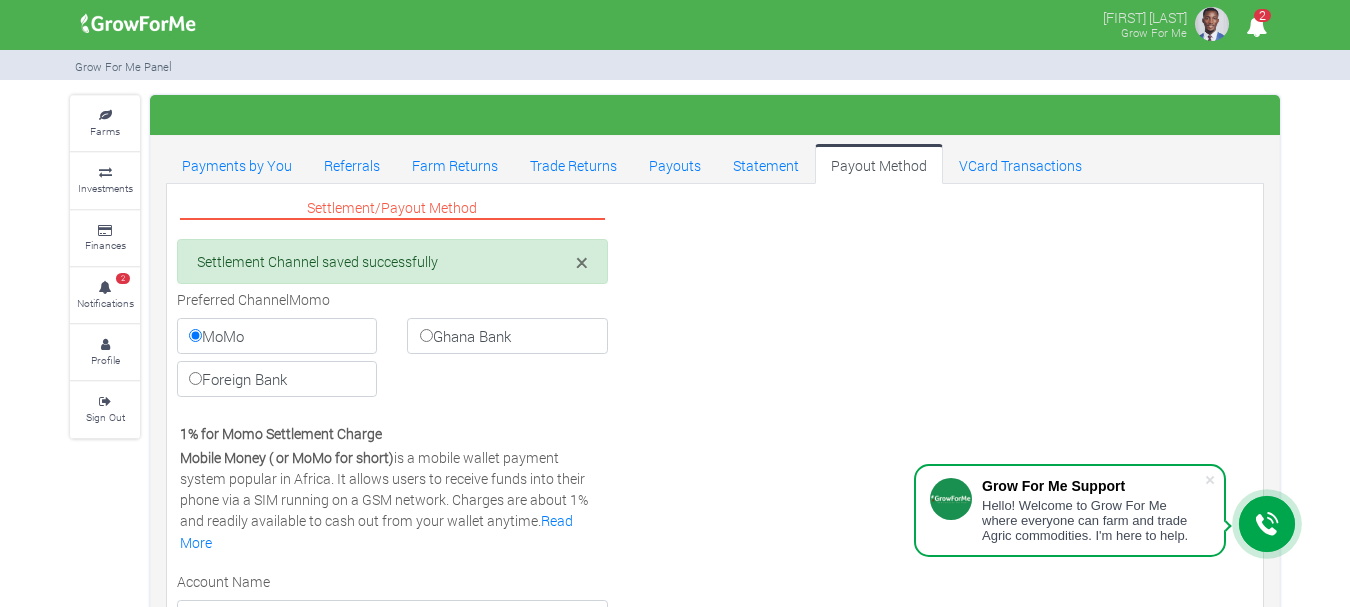scroll, scrollTop: 0, scrollLeft: 0, axis: both 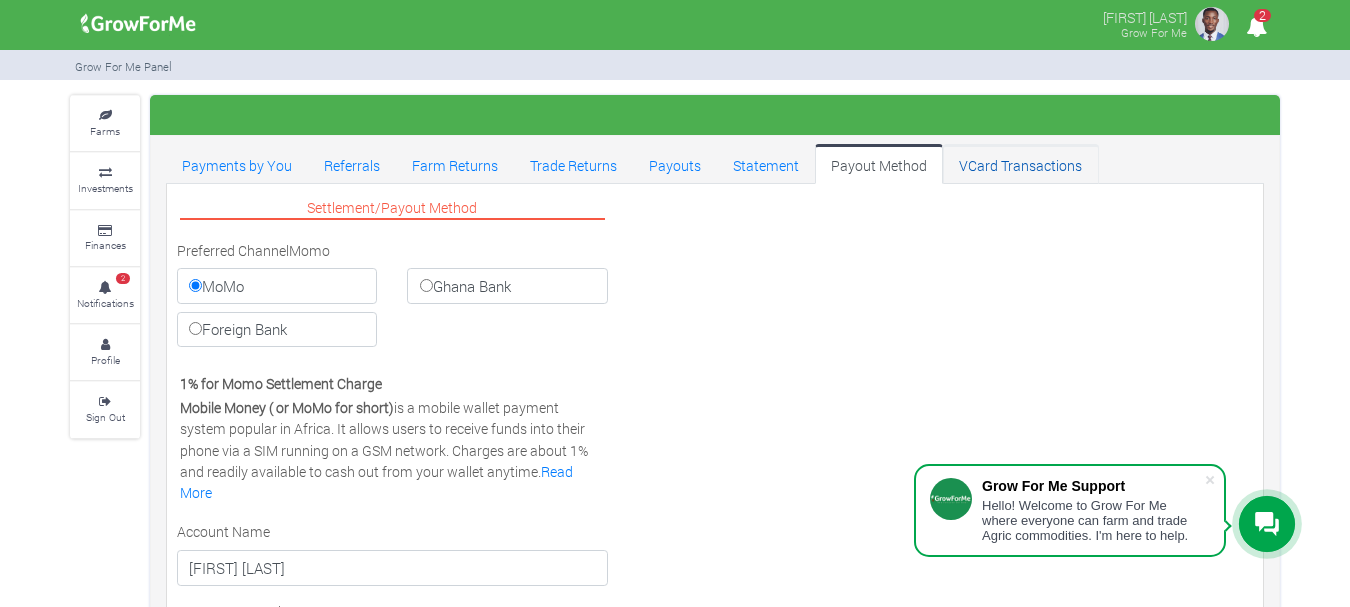 click on "VCard Transactions" at bounding box center (1020, 164) 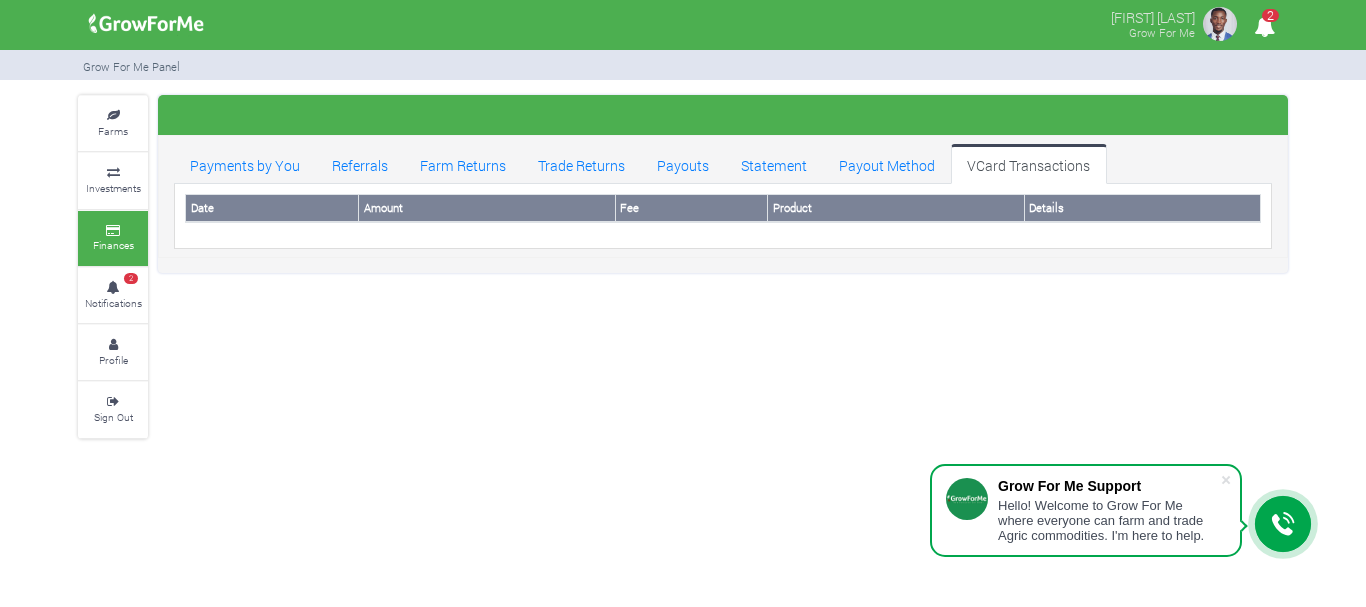 scroll, scrollTop: 0, scrollLeft: 0, axis: both 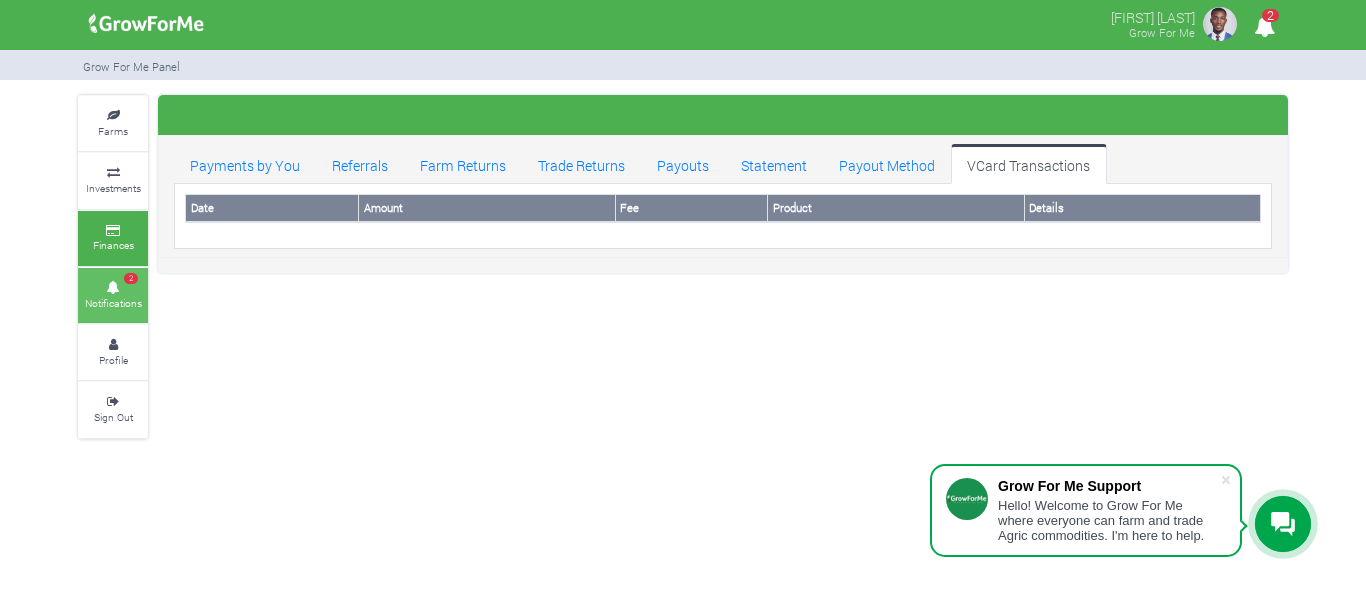 click on "2   Notifications" at bounding box center (113, 295) 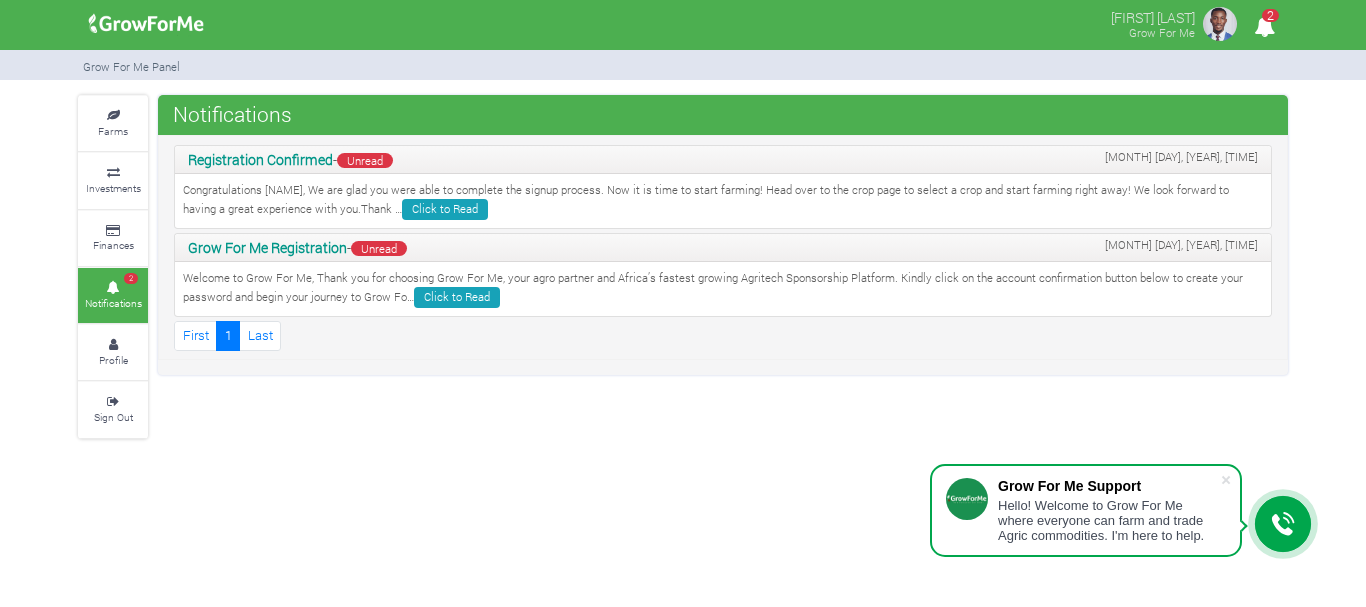 scroll, scrollTop: 0, scrollLeft: 0, axis: both 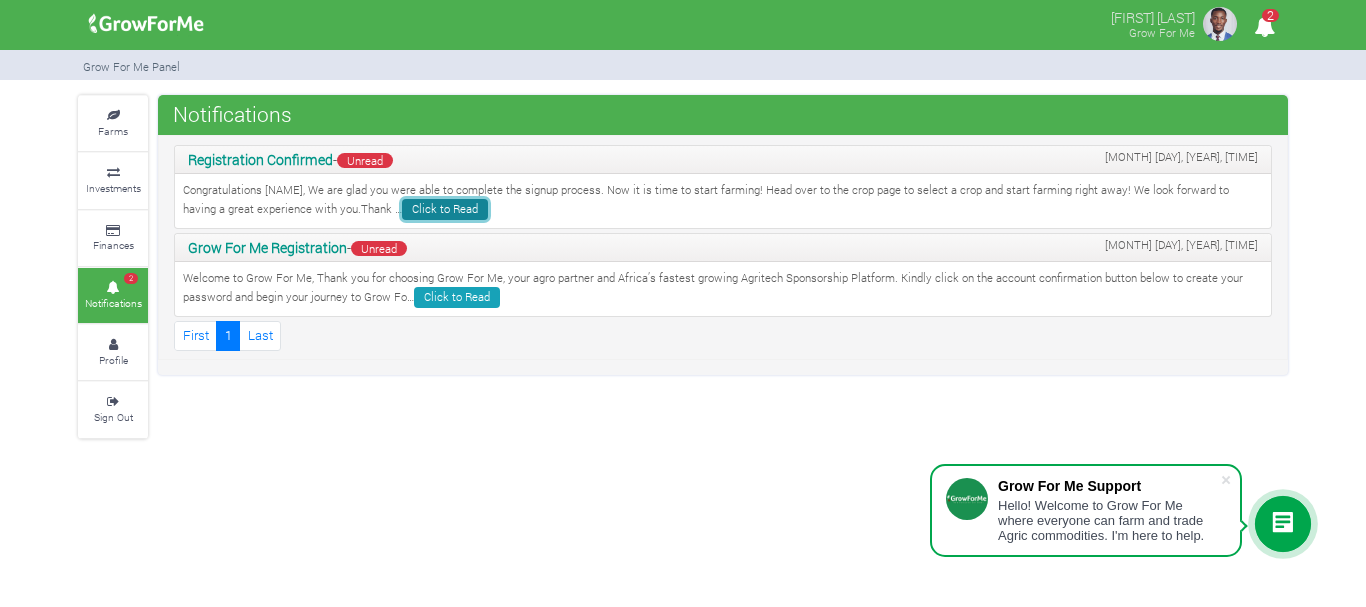 click on "Click to Read" at bounding box center [445, 209] 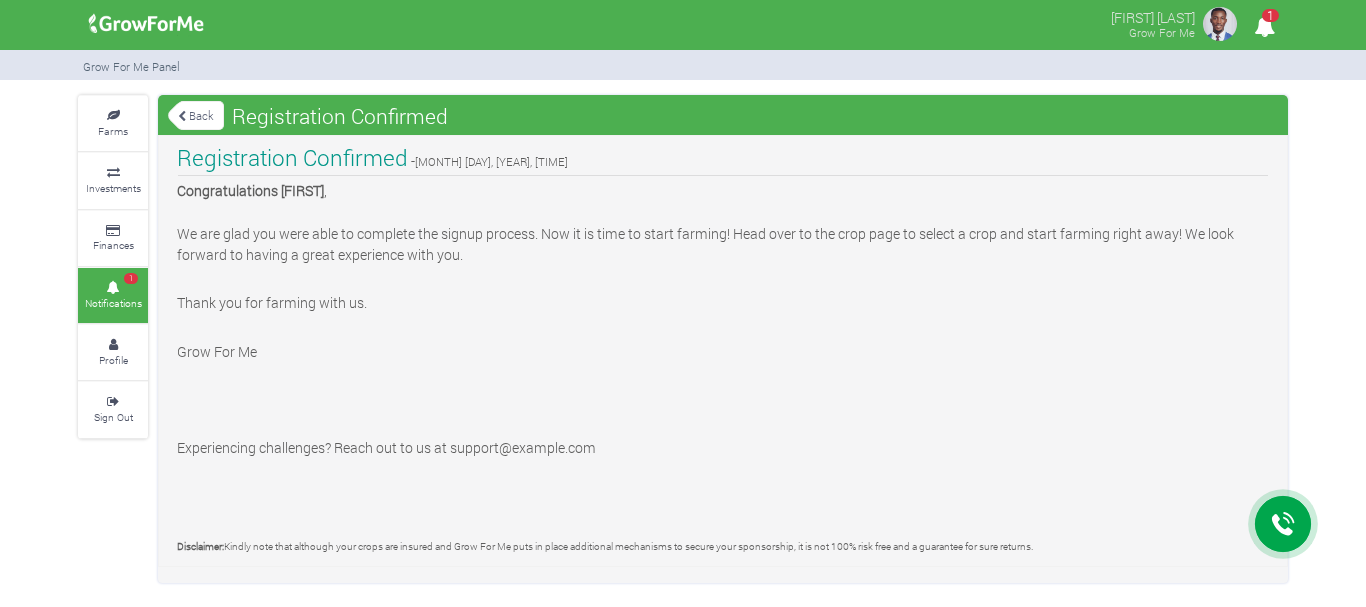 scroll, scrollTop: 0, scrollLeft: 0, axis: both 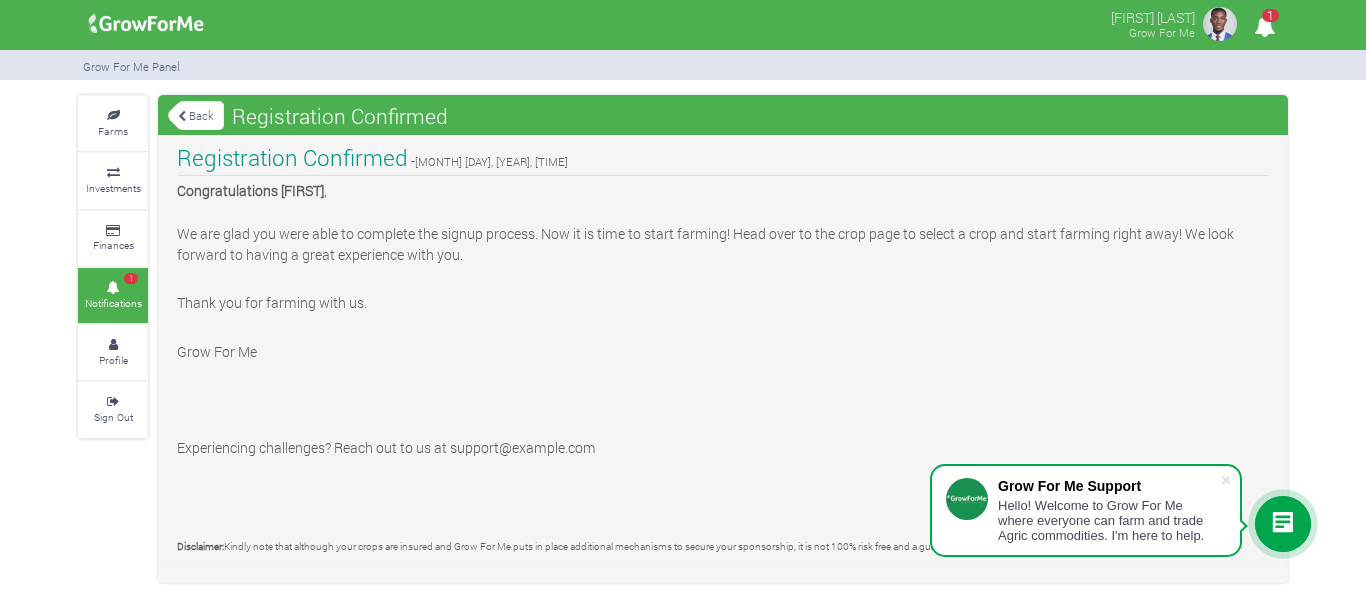 click on "1   Notifications" at bounding box center [113, 295] 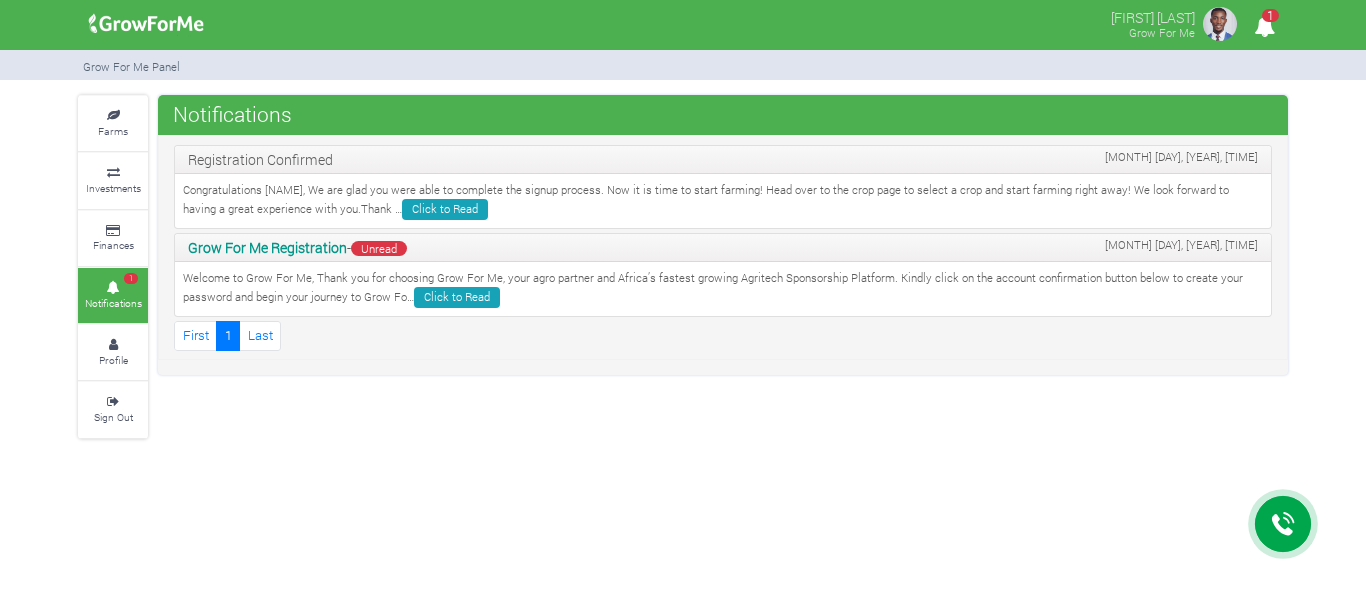 scroll, scrollTop: 0, scrollLeft: 0, axis: both 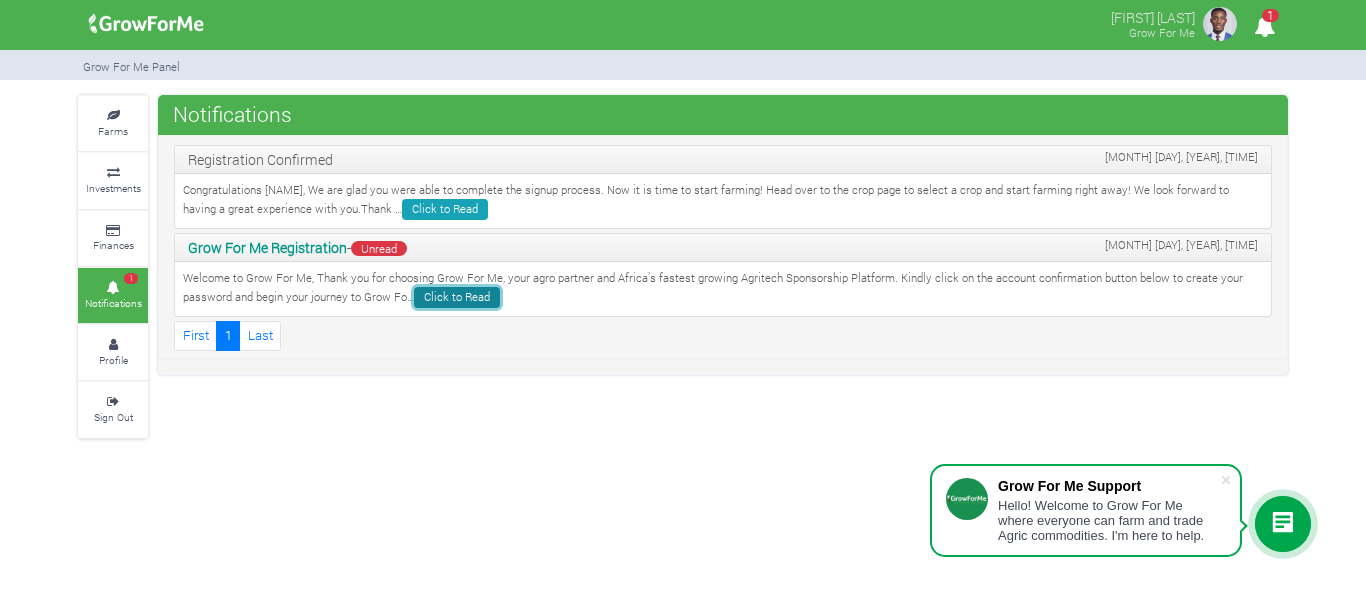 click on "Click to Read" at bounding box center [457, 297] 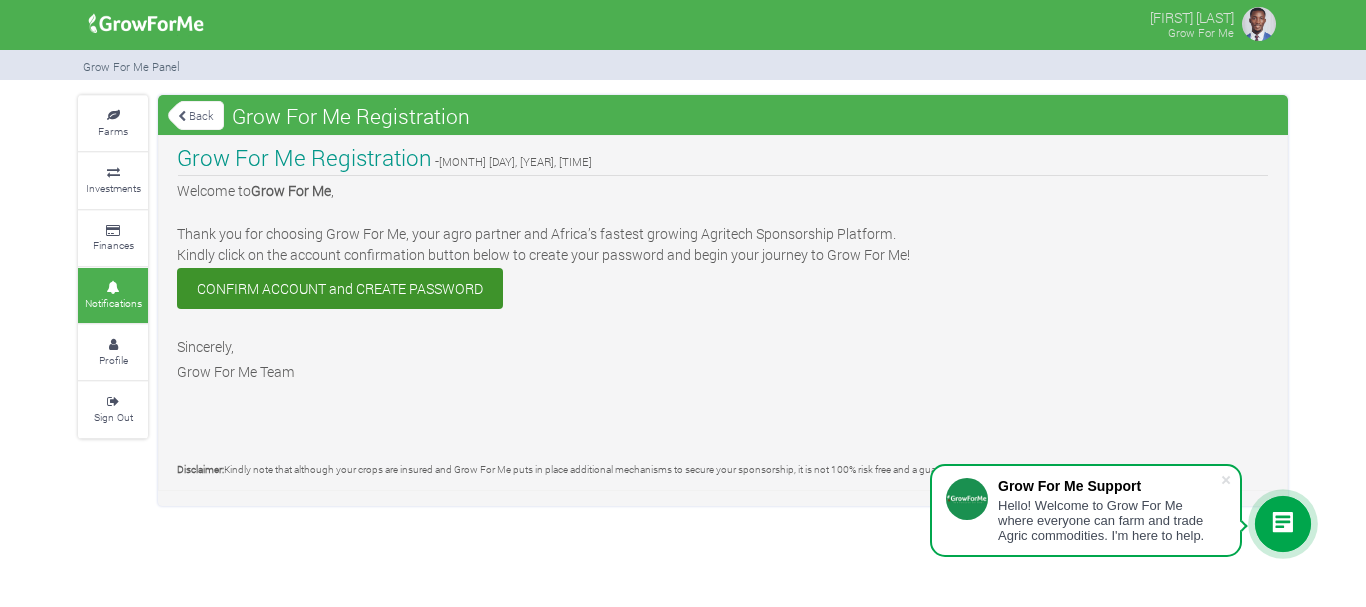 scroll, scrollTop: 0, scrollLeft: 0, axis: both 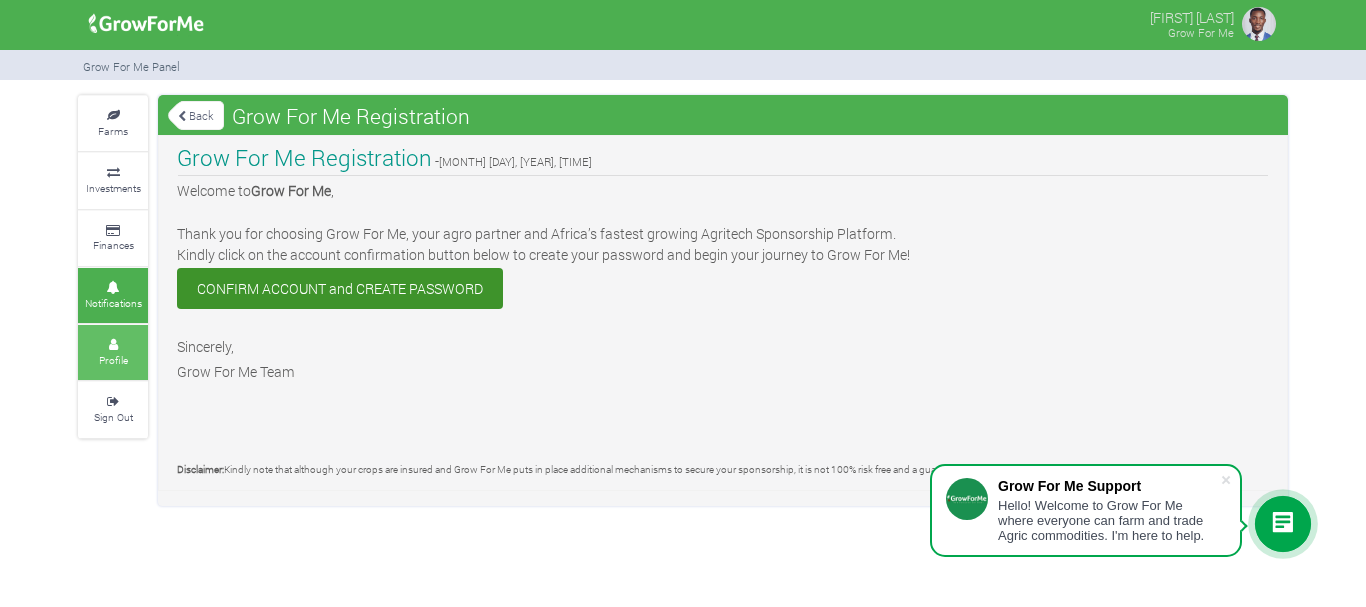 click on "Profile" at bounding box center (113, 360) 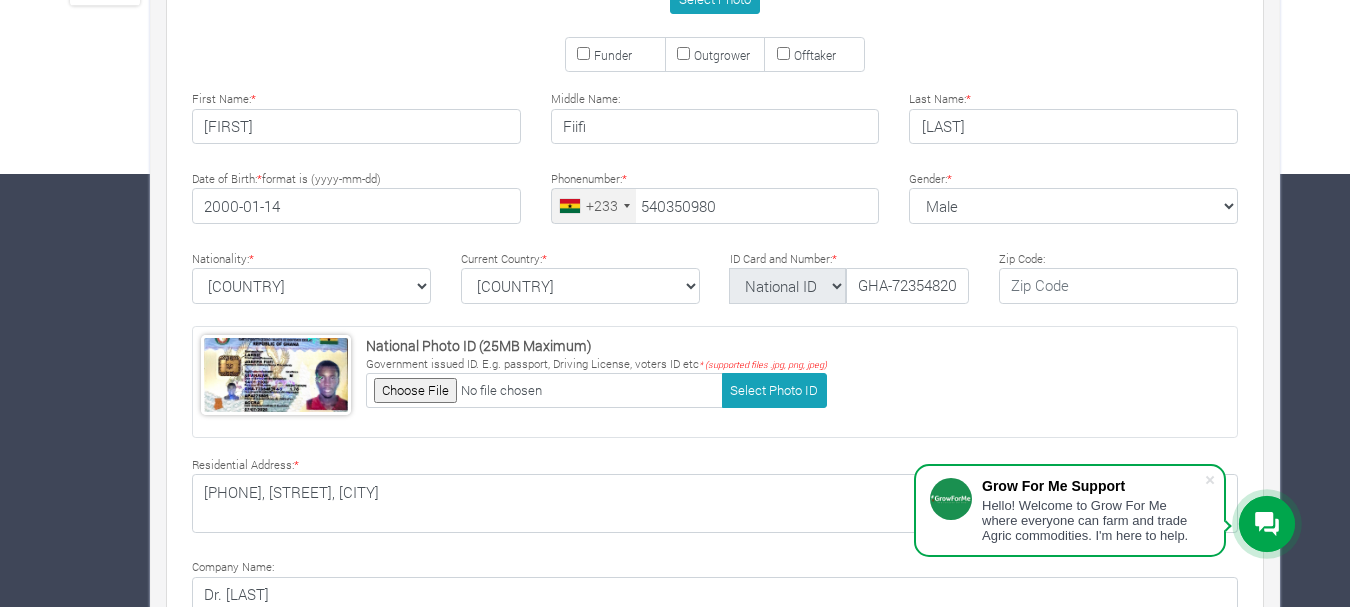 scroll, scrollTop: 619, scrollLeft: 0, axis: vertical 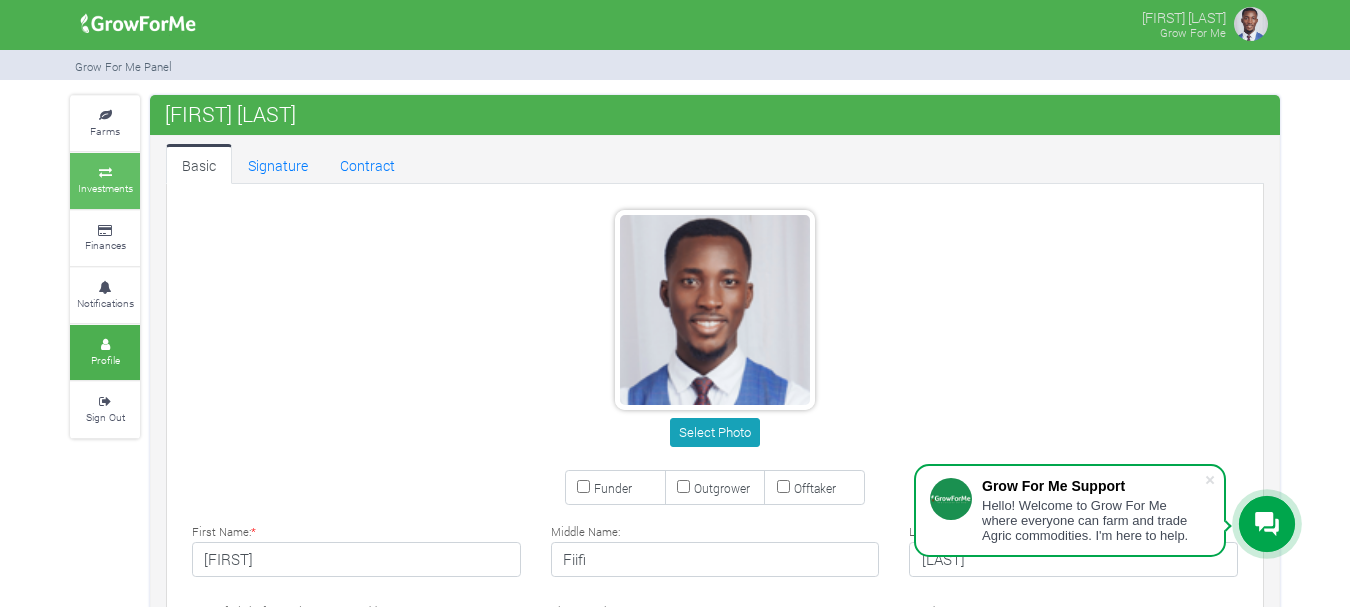 click on "Investments" at bounding box center (105, 180) 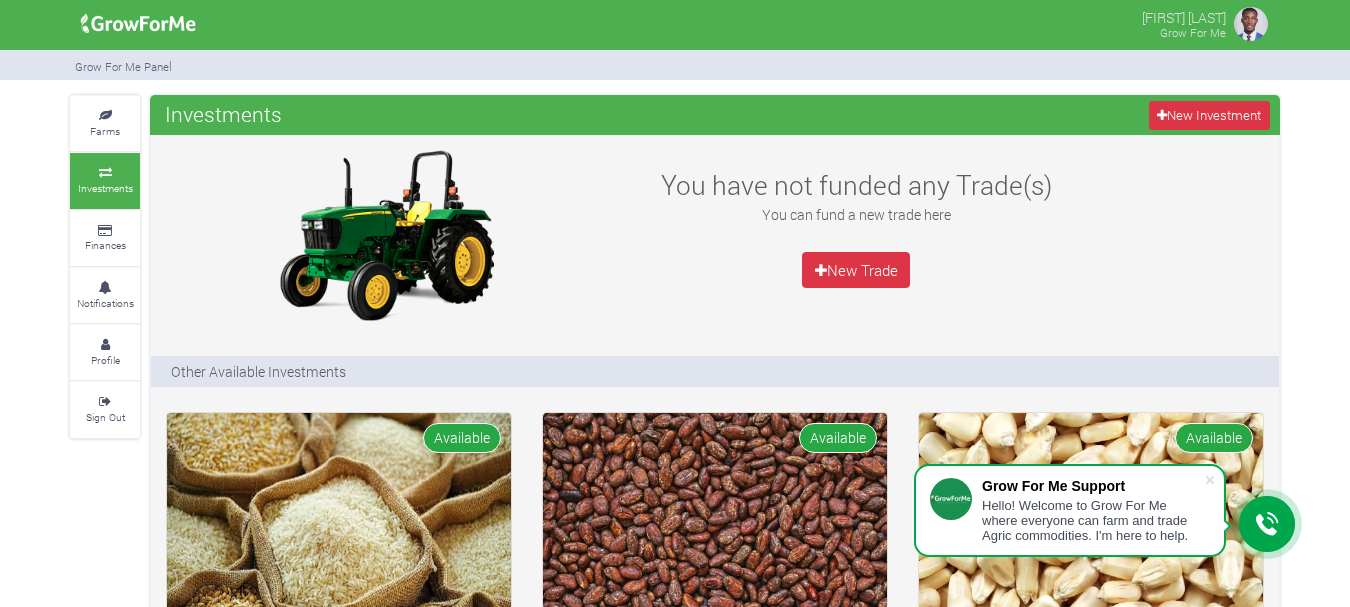 scroll, scrollTop: 0, scrollLeft: 0, axis: both 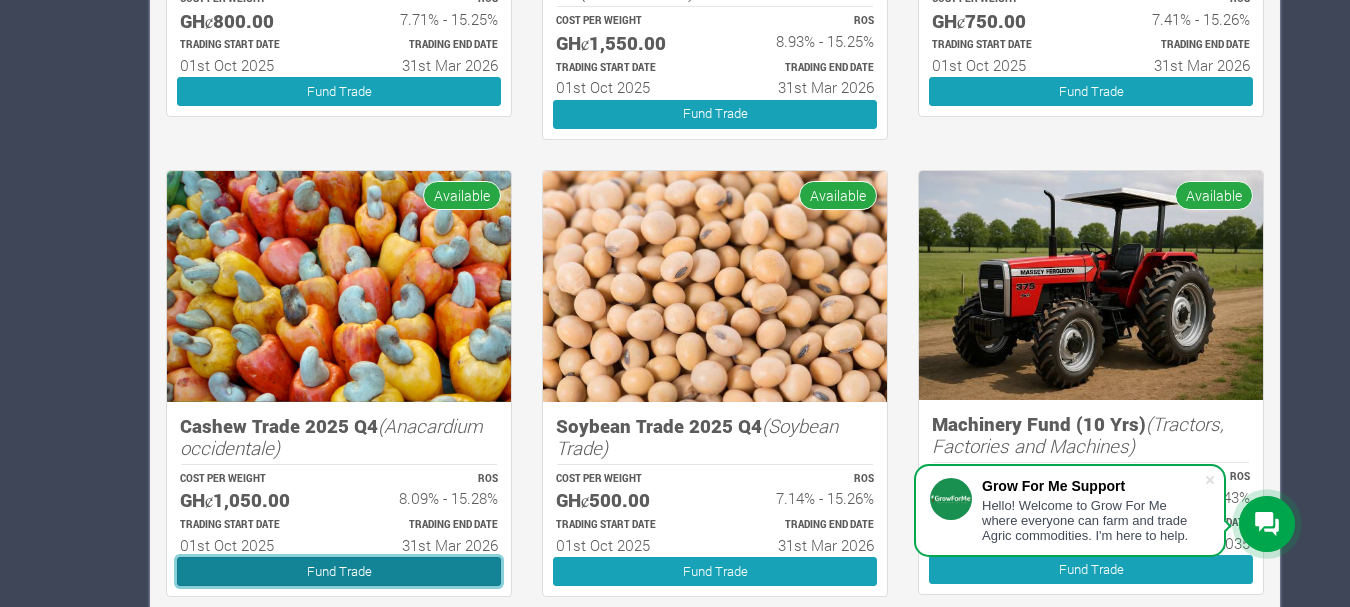 click on "Fund Trade" at bounding box center (339, 571) 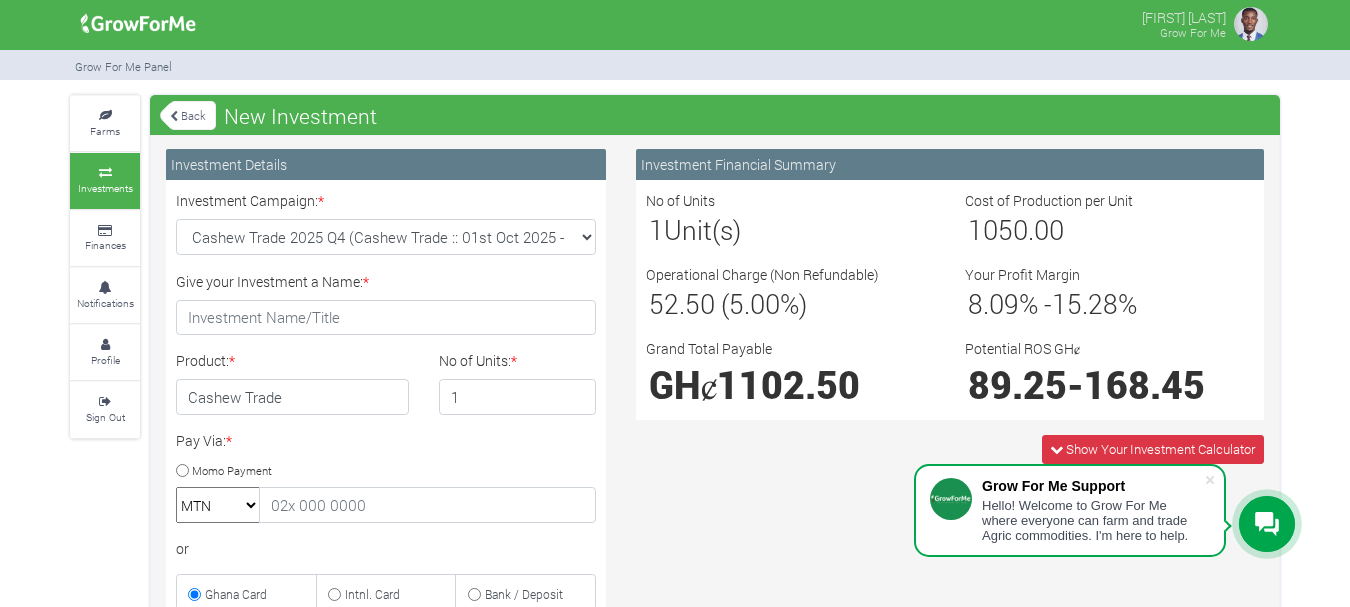 scroll, scrollTop: 0, scrollLeft: 0, axis: both 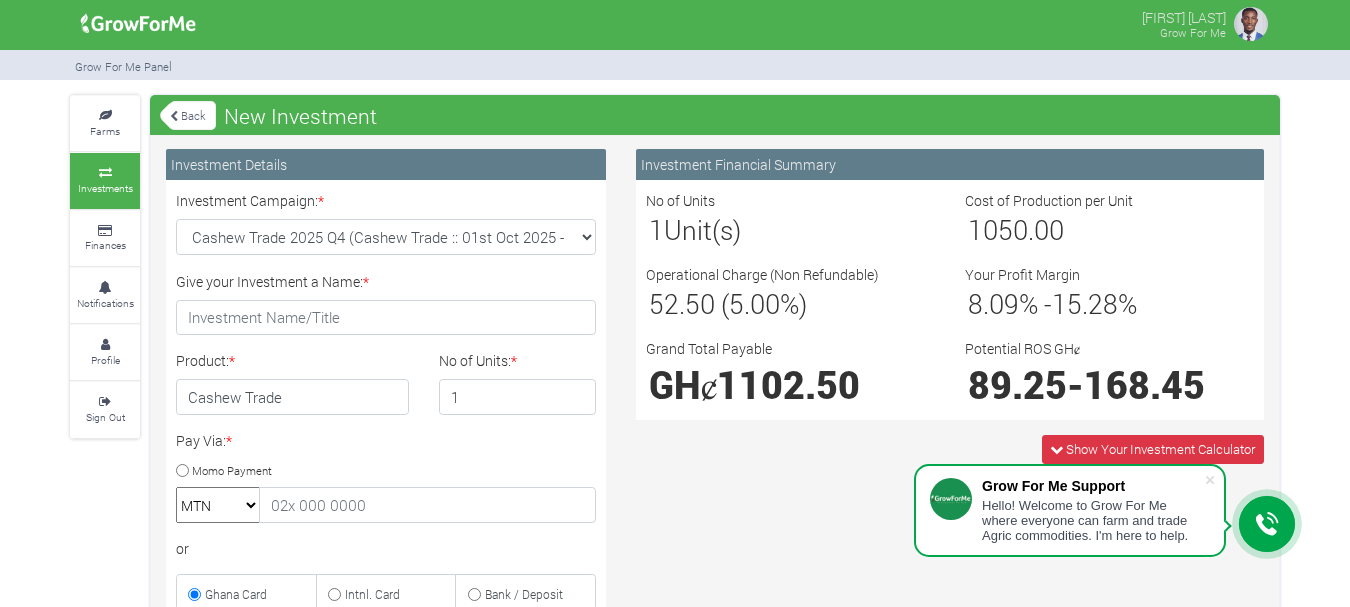 click on "Back" at bounding box center [188, 115] 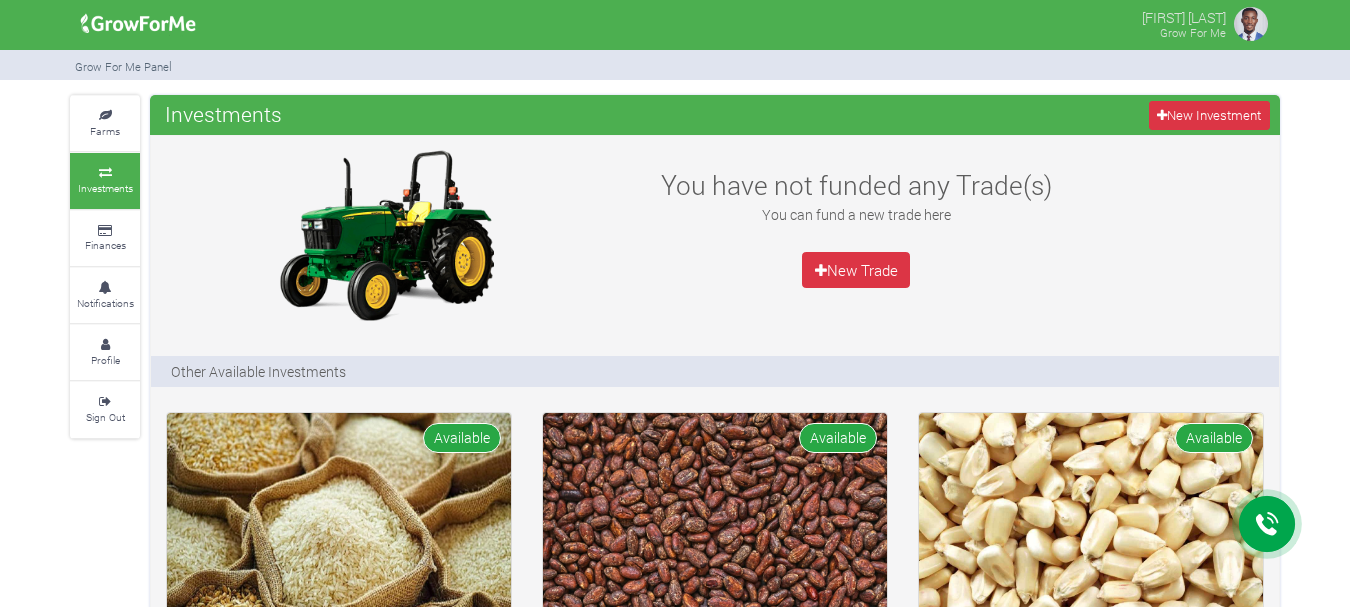 scroll, scrollTop: 300, scrollLeft: 0, axis: vertical 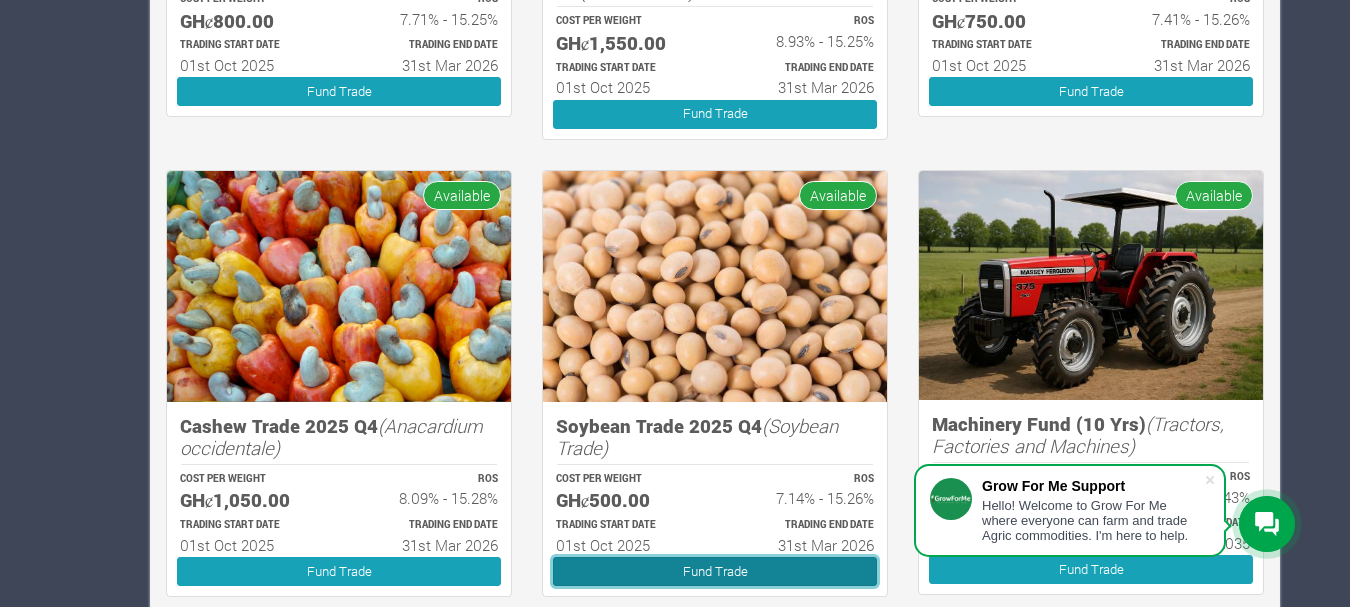 click on "Fund Trade" at bounding box center [715, 571] 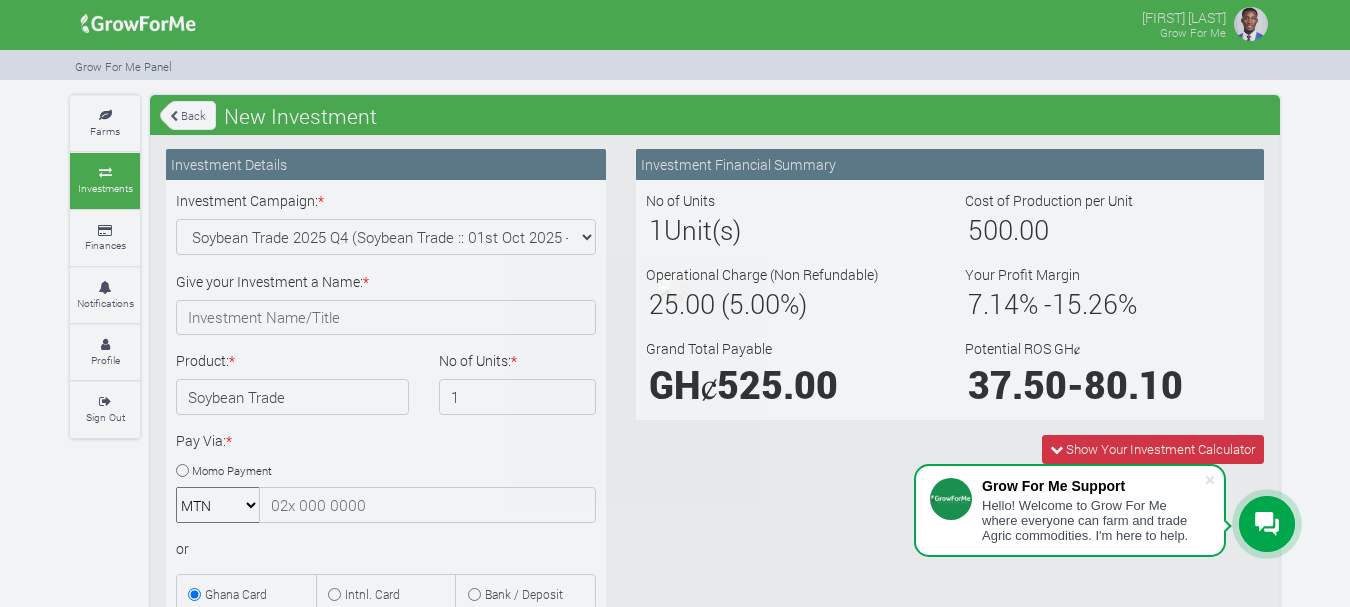 scroll, scrollTop: 0, scrollLeft: 0, axis: both 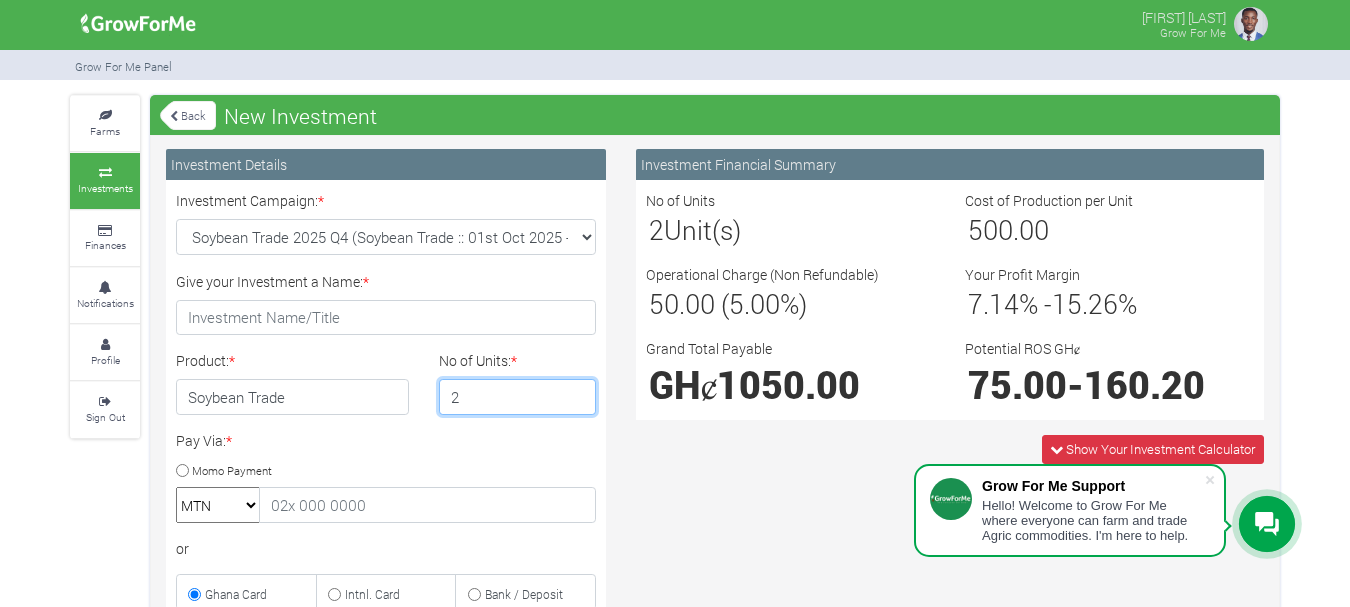 type on "2" 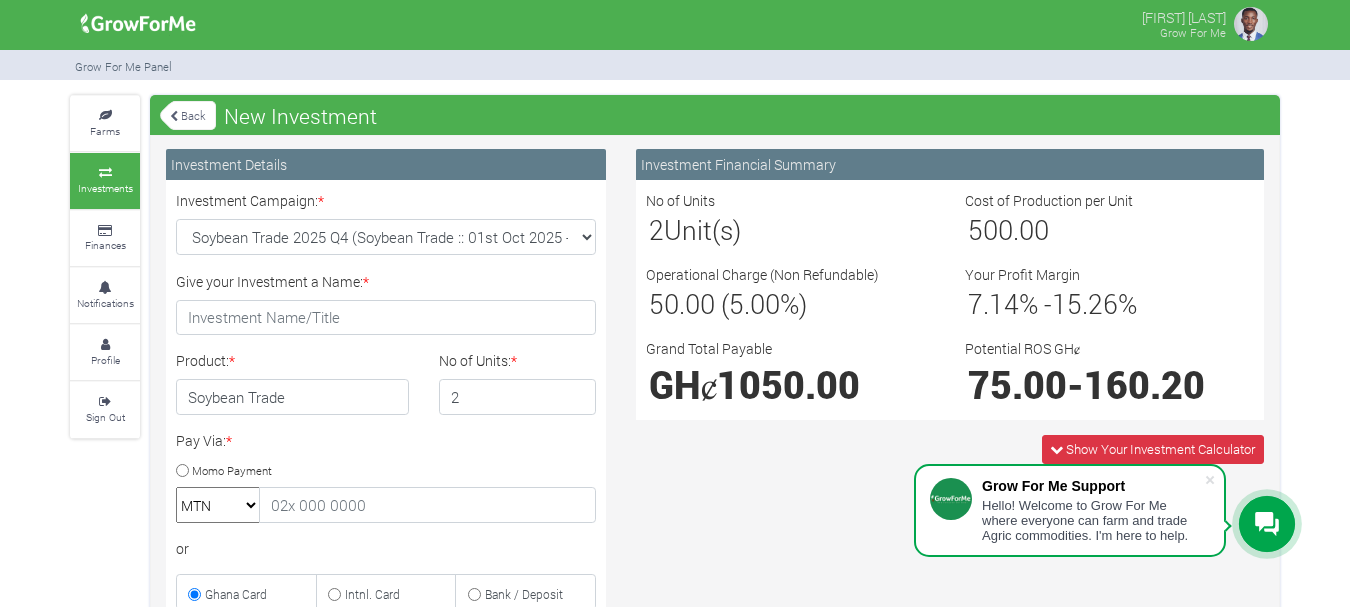 click on "Back" at bounding box center [188, 115] 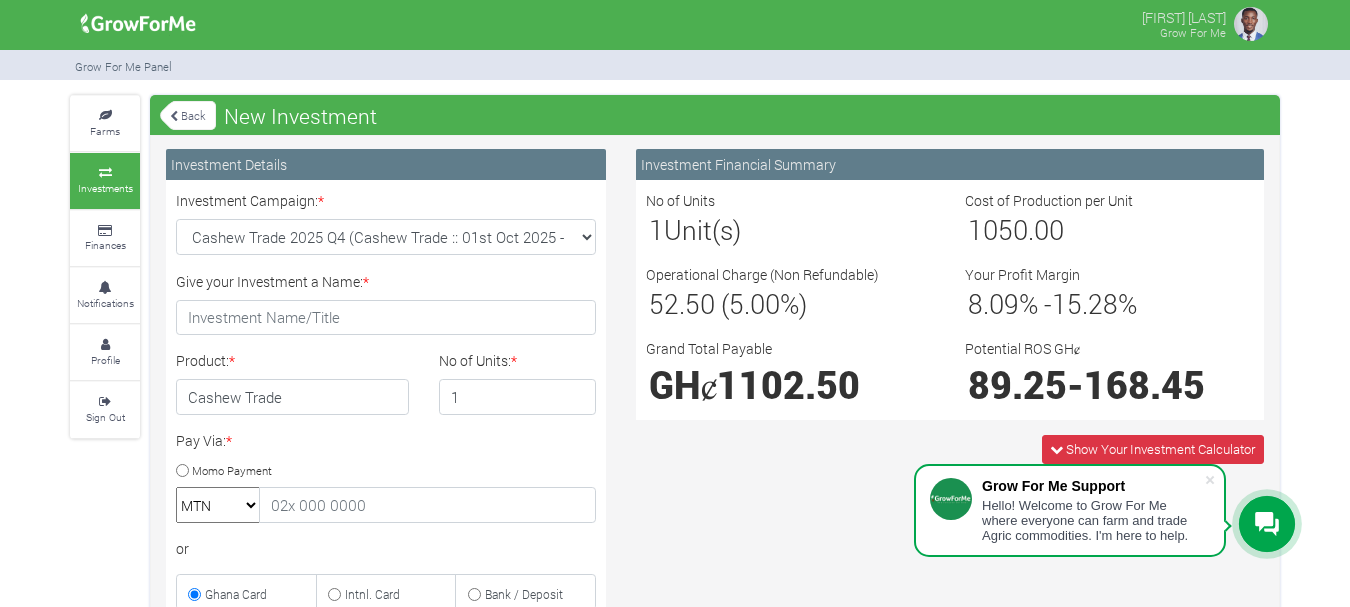 scroll, scrollTop: 0, scrollLeft: 0, axis: both 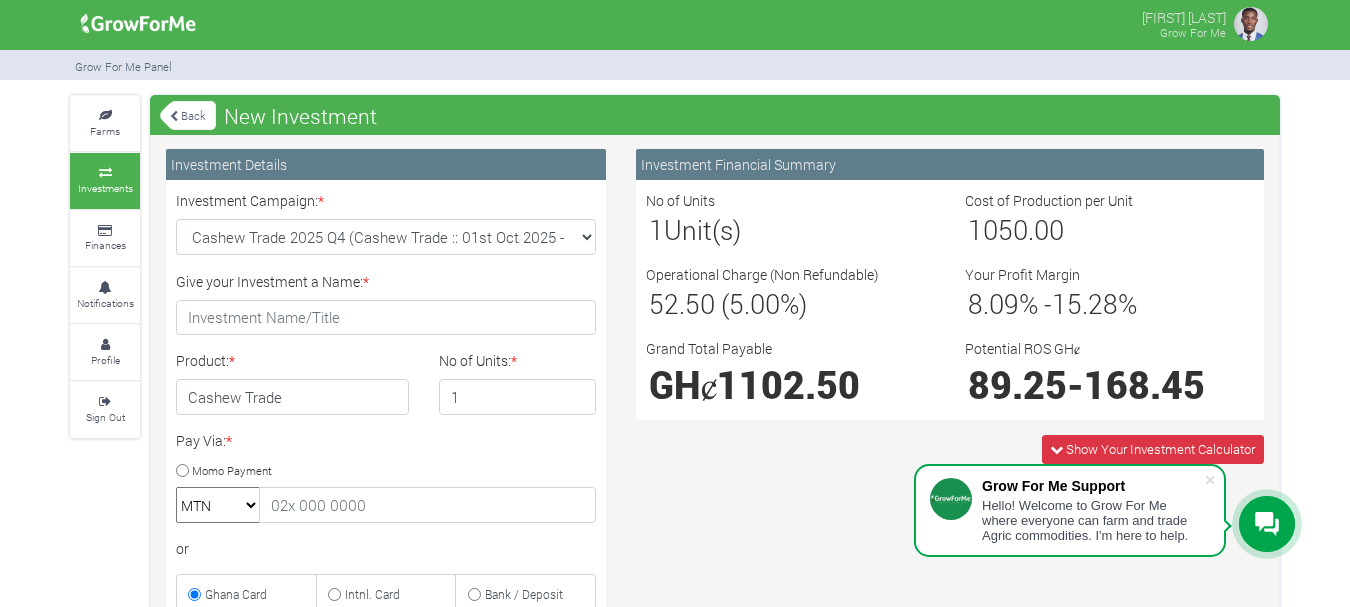 click on "Back" at bounding box center [188, 115] 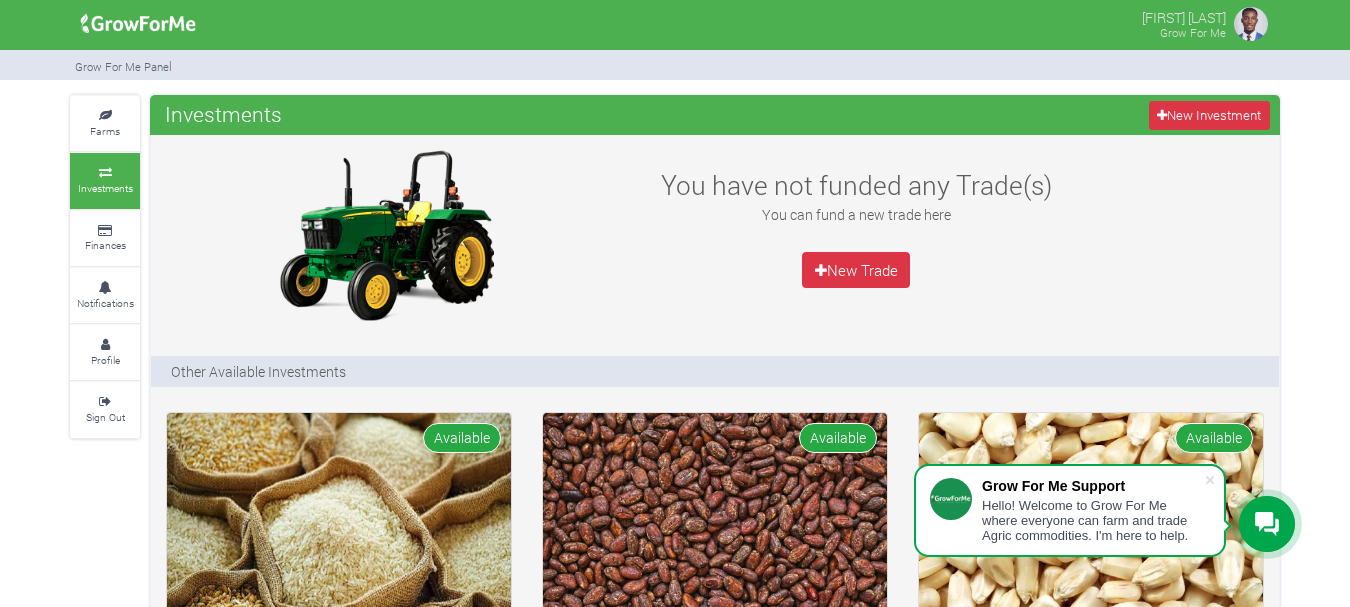 scroll, scrollTop: 100, scrollLeft: 0, axis: vertical 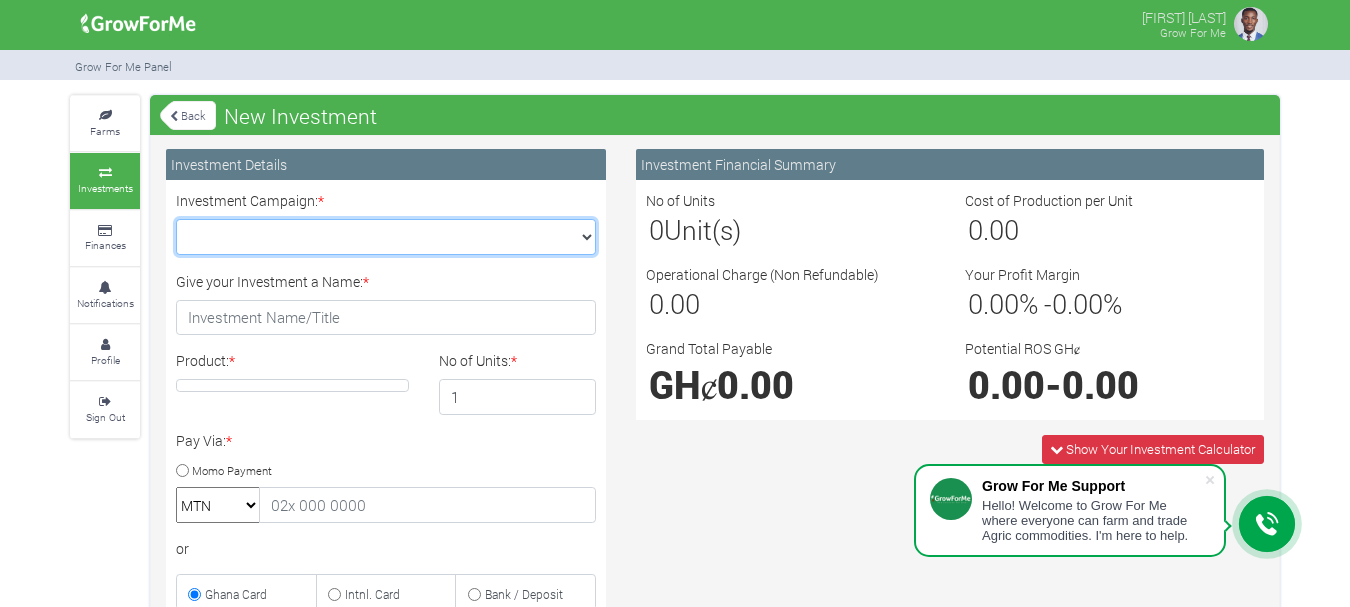 click on "Maize Trade 2025 Q4 (Maize Trade :: 01st Oct 2025 - 31st Mar 2026)
Cashew Trade 2025 Q4 (Cashew Trade :: 01st Oct 2025 - 31st Mar 2026)
Machinery Fund (10 Yrs) (Machinery :: 01st Jun 2025 - 01st Jun 2035)
Soybean Trade 2025 Q4 (Soybean Trade :: 01st Oct 2025 - 31st Mar 2026)" at bounding box center (386, 237) 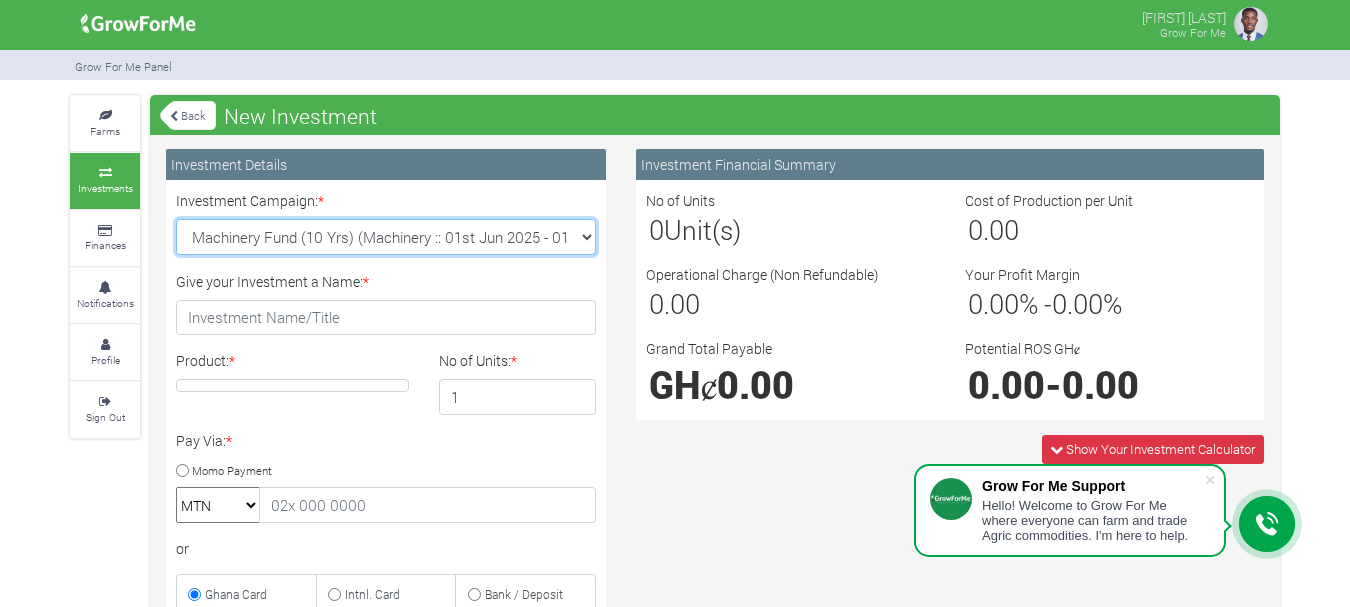 click on "Maize Trade 2025 Q4 (Maize Trade :: 01st Oct 2025 - 31st Mar 2026)
Cashew Trade 2025 Q4 (Cashew Trade :: 01st Oct 2025 - 31st Mar 2026)
Machinery Fund (10 Yrs) (Machinery :: 01st Jun 2025 - 01st Jun 2035)
Soybean Trade 2025 Q4 (Soybean Trade :: 01st Oct 2025 - 31st Mar 2026)" at bounding box center (386, 237) 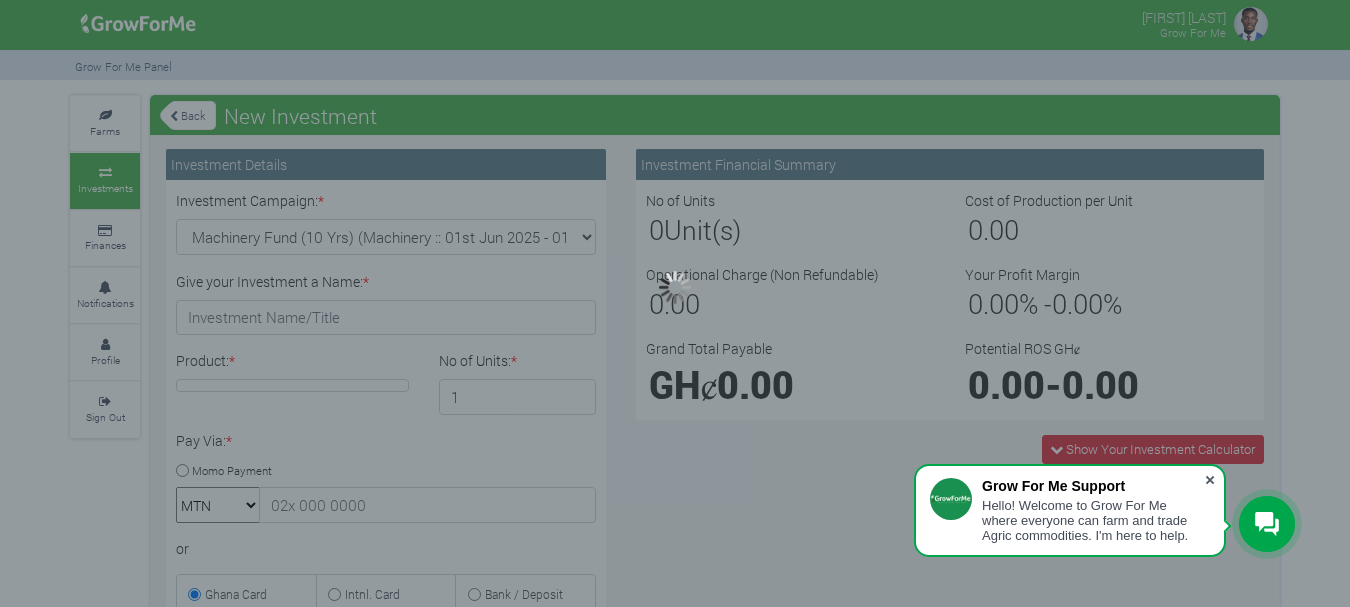 click at bounding box center (1210, 480) 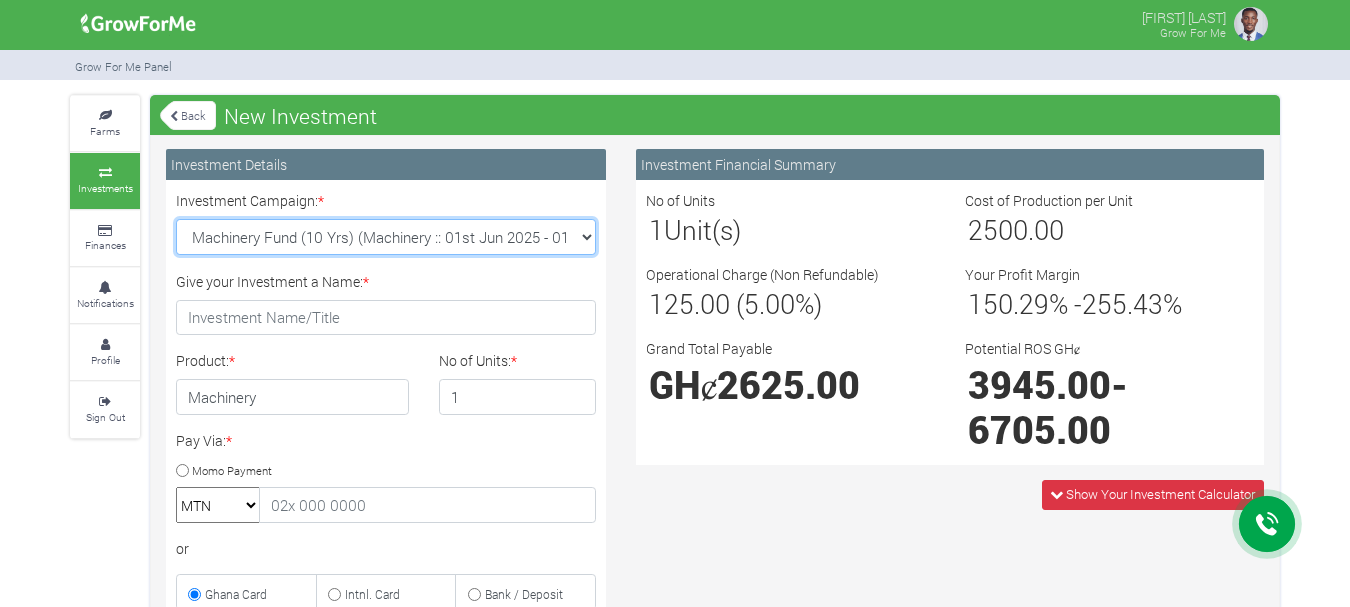 click on "Maize Trade 2025 Q4 (Maize Trade :: 01st Oct 2025 - 31st Mar 2026)
Cashew Trade 2025 Q4 (Cashew Trade :: 01st Oct 2025 - 31st Mar 2026)
Machinery Fund (10 Yrs) (Machinery :: 01st Jun 2025 - 01st Jun 2035)
Soybean Trade 2025 Q4 (Soybean Trade :: 01st Oct 2025 - 31st Mar 2026)" at bounding box center (386, 237) 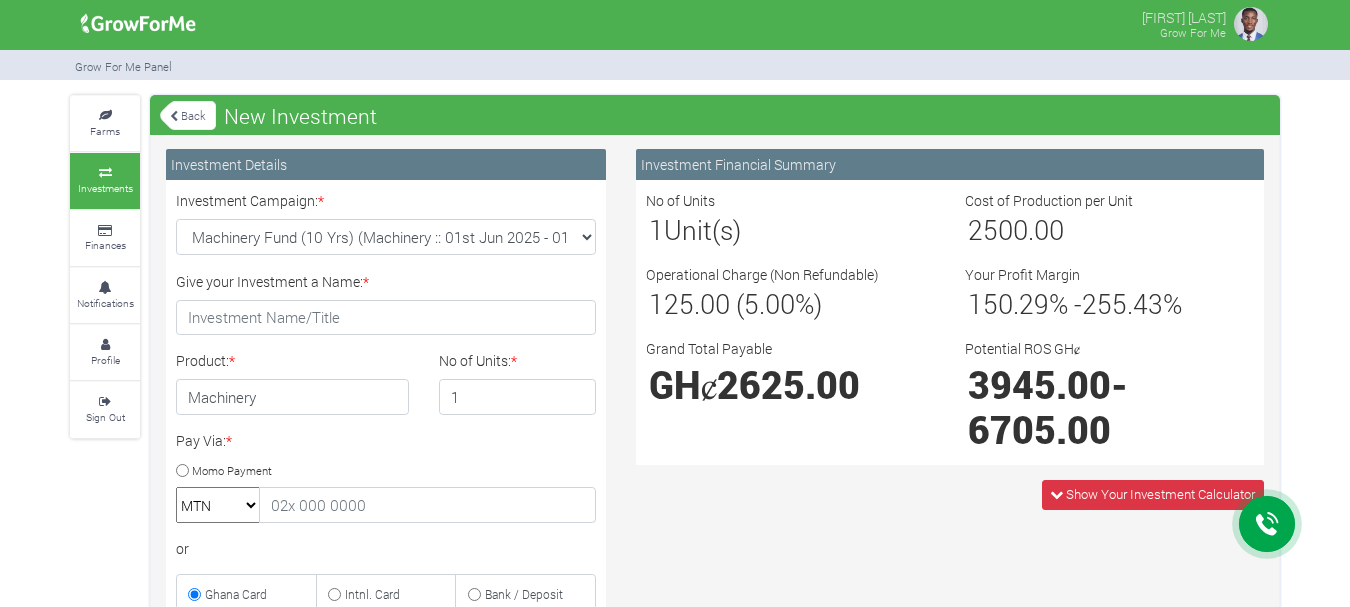click on "Grow For Me Panel" at bounding box center (675, 65) 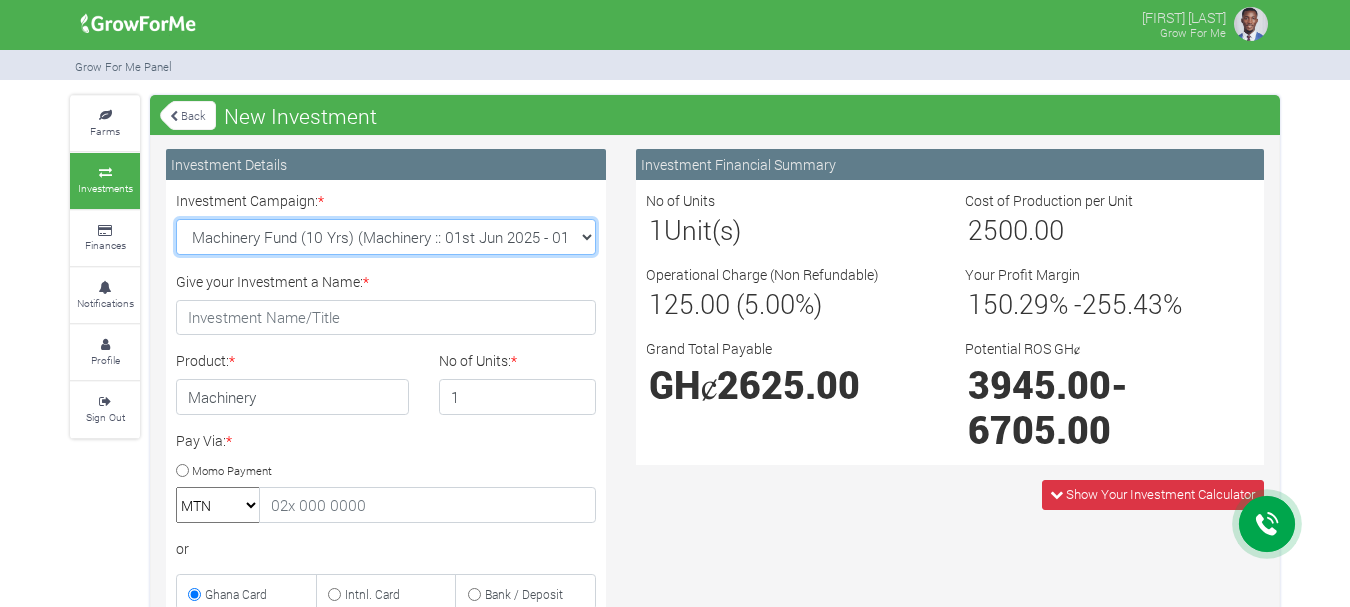 click on "Maize Trade 2025 Q4 (Maize Trade :: 01st Oct 2025 - 31st Mar 2026)
Cashew Trade 2025 Q4 (Cashew Trade :: 01st Oct 2025 - 31st Mar 2026)
Machinery Fund (10 Yrs) (Machinery :: 01st Jun 2025 - 01st Jun 2035)
Soybean Trade 2025 Q4 (Soybean Trade :: 01st Oct 2025 - 31st Mar 2026)" at bounding box center [386, 237] 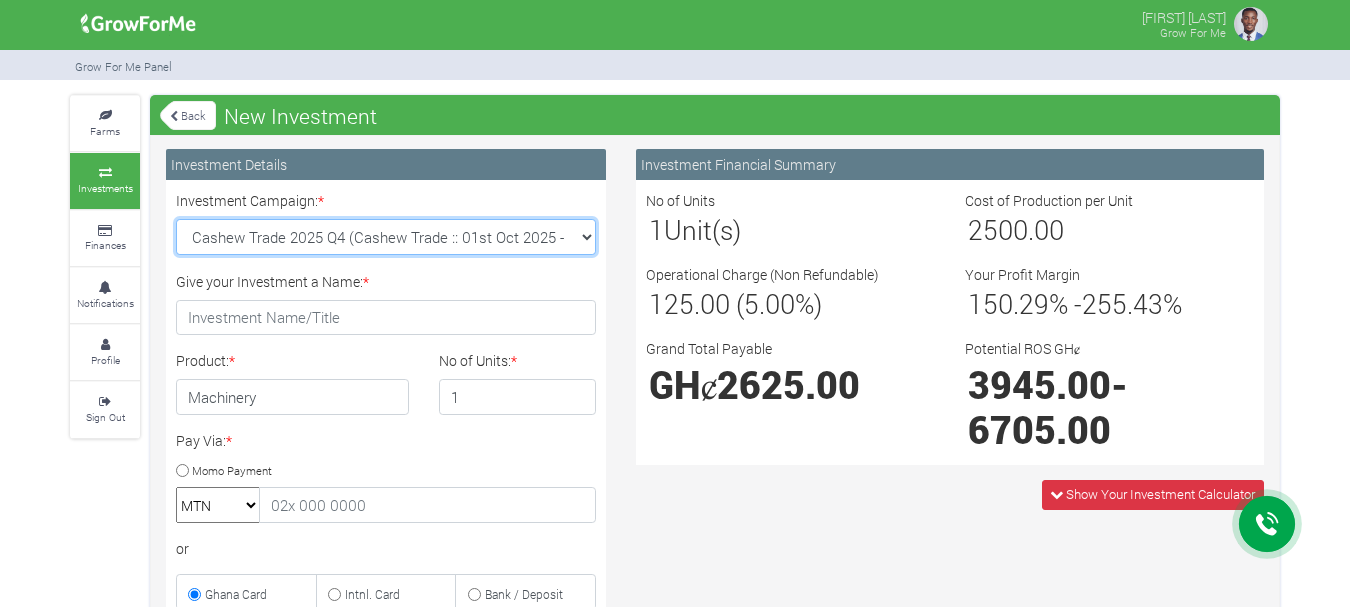 click on "Maize Trade 2025 Q4 (Maize Trade :: 01st Oct 2025 - 31st Mar 2026)
Cashew Trade 2025 Q4 (Cashew Trade :: 01st Oct 2025 - 31st Mar 2026)
Machinery Fund (10 Yrs) (Machinery :: 01st Jun 2025 - 01st Jun 2035)
Soybean Trade 2025 Q4 (Soybean Trade :: 01st Oct 2025 - 31st Mar 2026)" at bounding box center (386, 237) 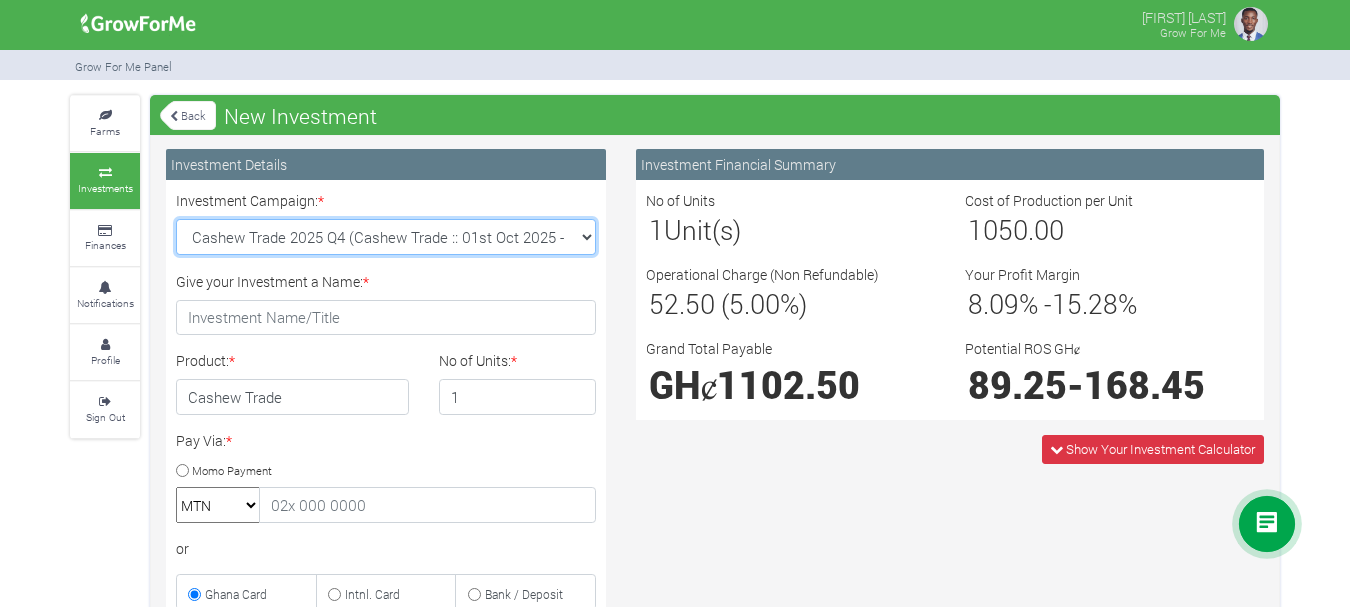 click on "Maize Trade 2025 Q4 (Maize Trade :: 01st Oct 2025 - 31st Mar 2026)
Cashew Trade 2025 Q4 (Cashew Trade :: 01st Oct 2025 - 31st Mar 2026)
Machinery Fund (10 Yrs) (Machinery :: 01st Jun 2025 - 01st Jun 2035)
Soybean Trade 2025 Q4 (Soybean Trade :: 01st Oct 2025 - 31st Mar 2026)" at bounding box center [386, 237] 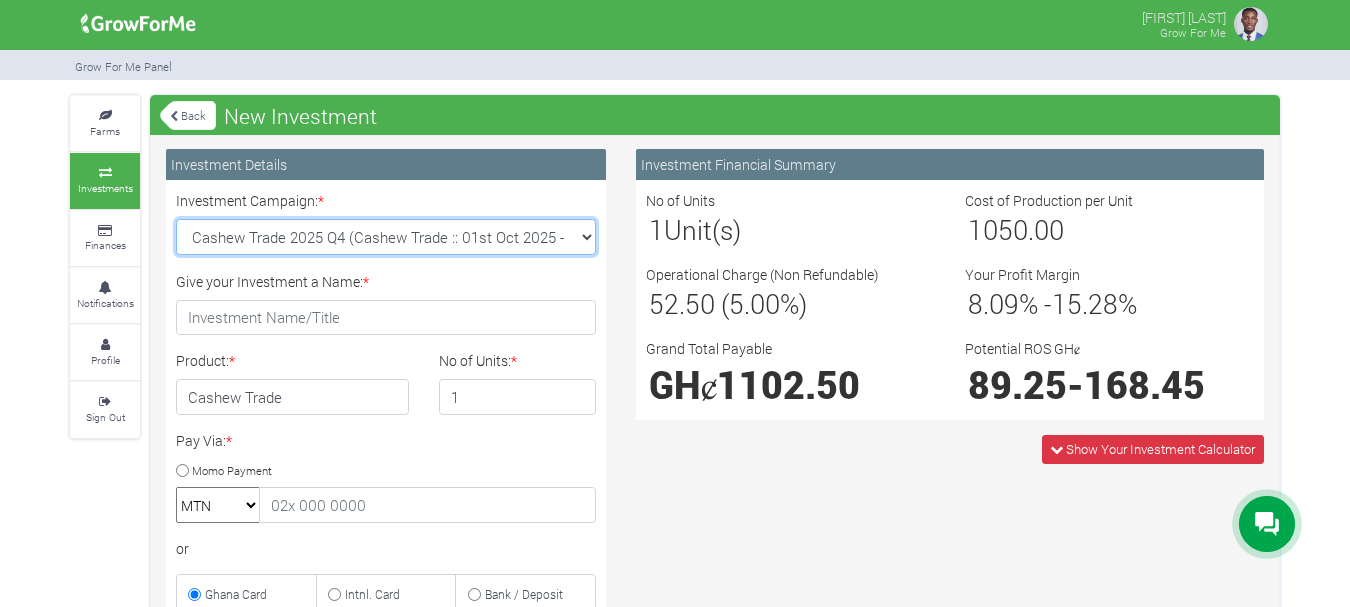 select on "42" 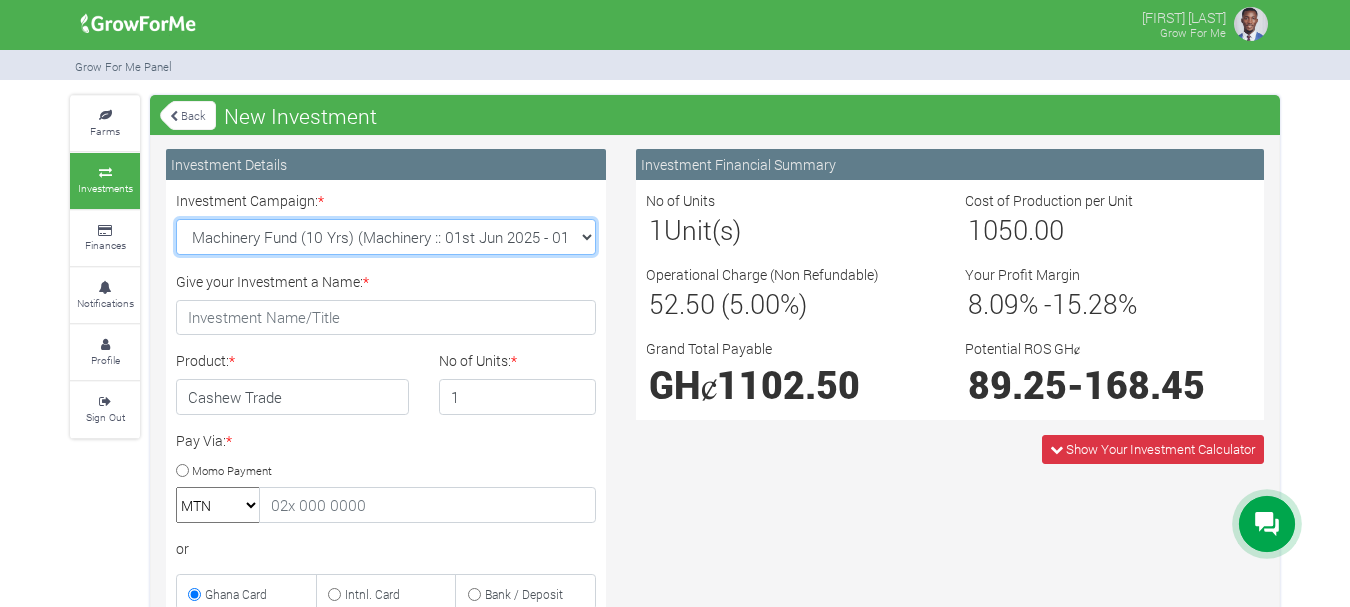 click on "Maize Trade 2025 Q4 (Maize Trade :: 01st Oct 2025 - 31st Mar 2026)
Cashew Trade 2025 Q4 (Cashew Trade :: 01st Oct 2025 - 31st Mar 2026)
Machinery Fund (10 Yrs) (Machinery :: 01st Jun 2025 - 01st Jun 2035)
Soybean Trade 2025 Q4 (Soybean Trade :: 01st Oct 2025 - 31st Mar 2026)" at bounding box center (386, 237) 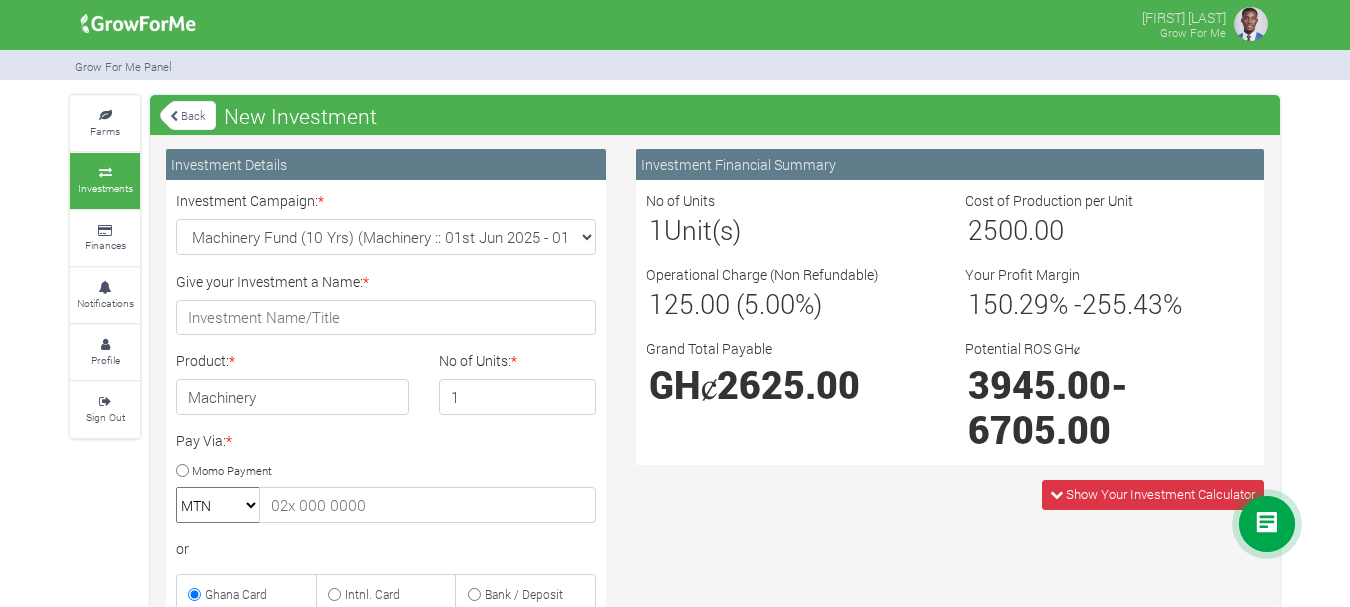 click at bounding box center (1267, 524) 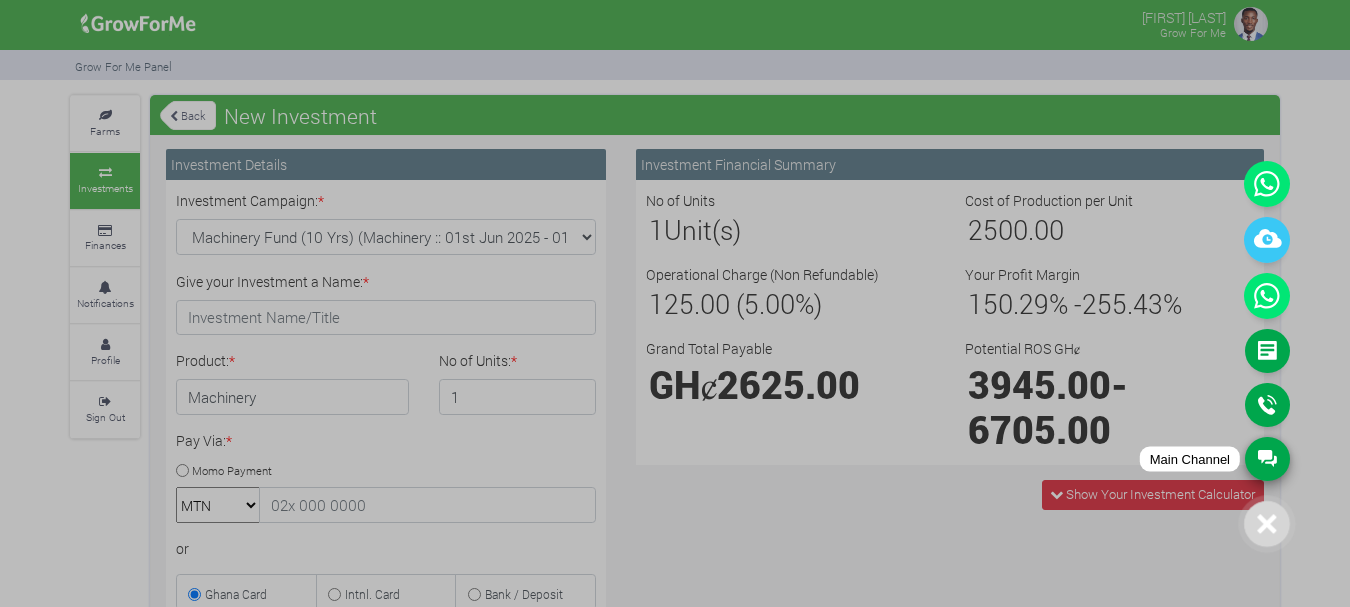 click on "Main Channel" at bounding box center (1267, 459) 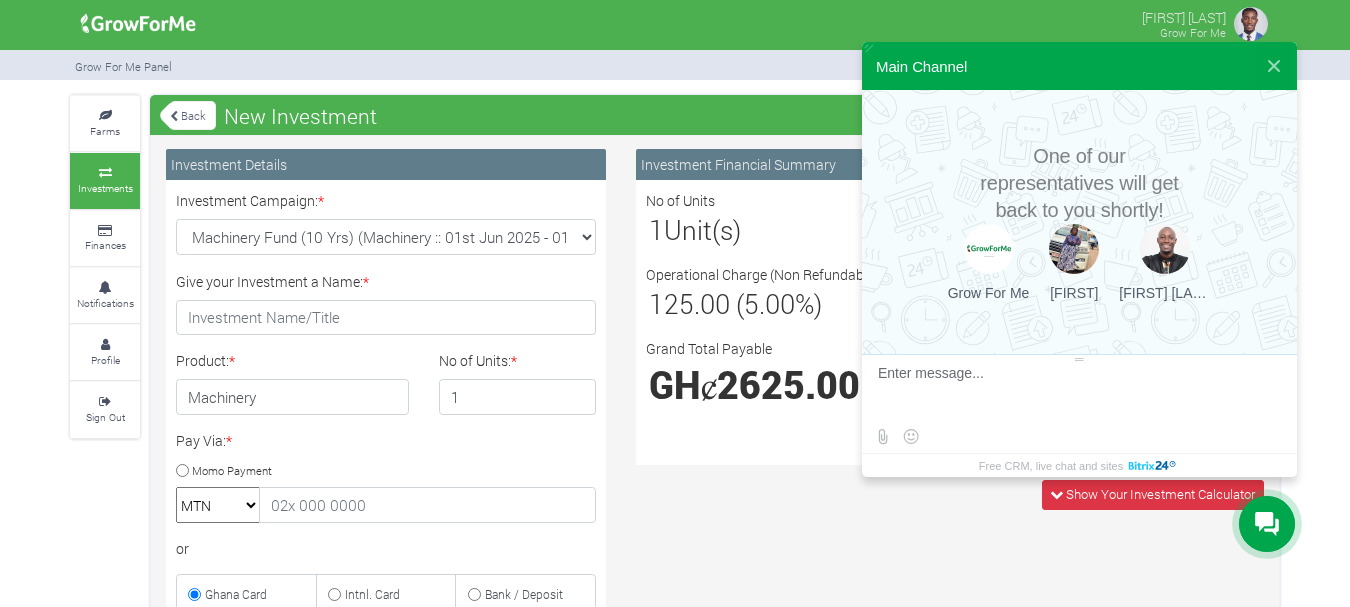 click at bounding box center [1267, 524] 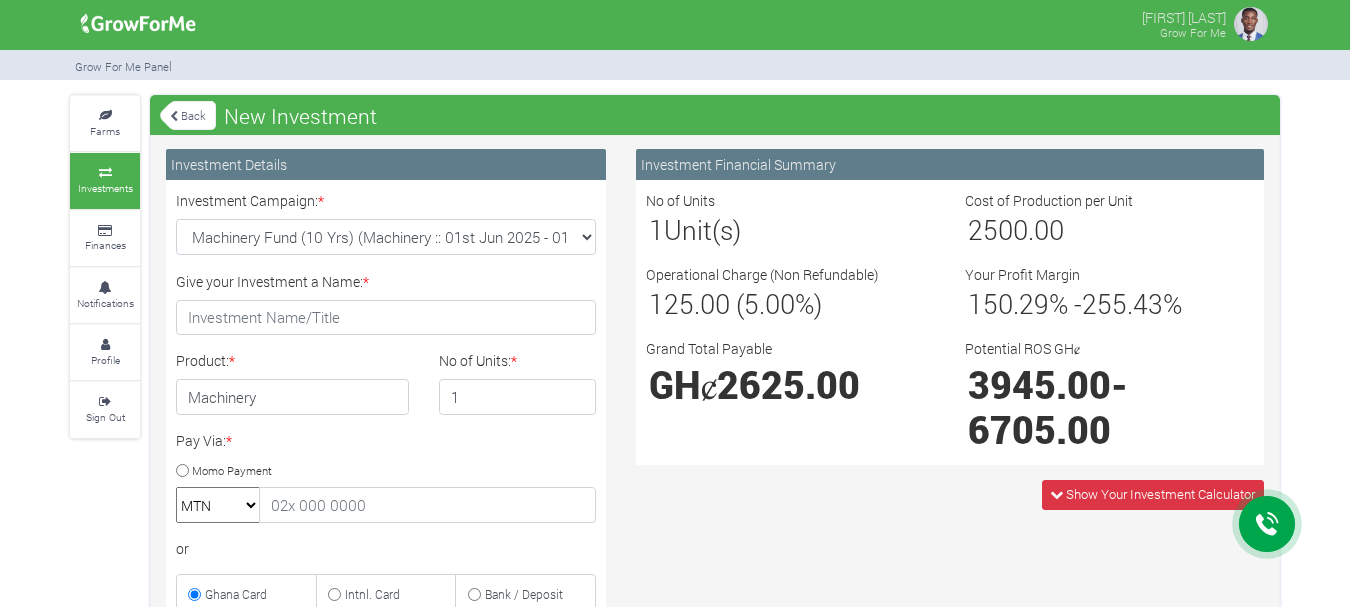 click at bounding box center [1267, 524] 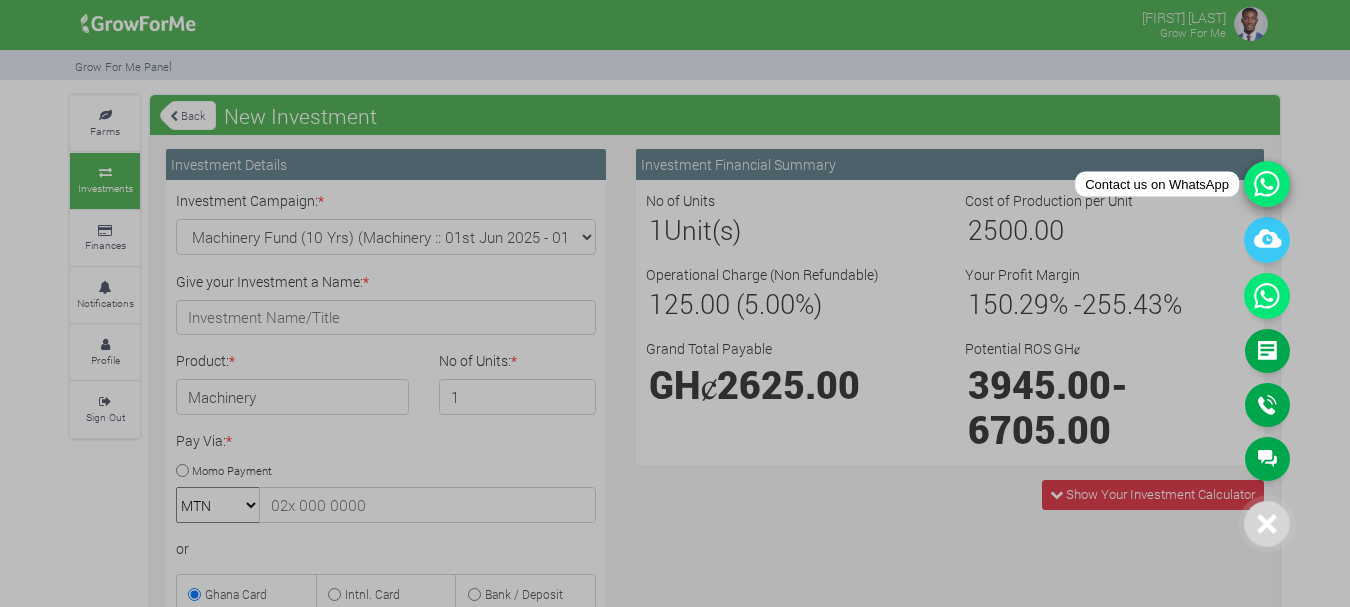 click at bounding box center [1267, 296] 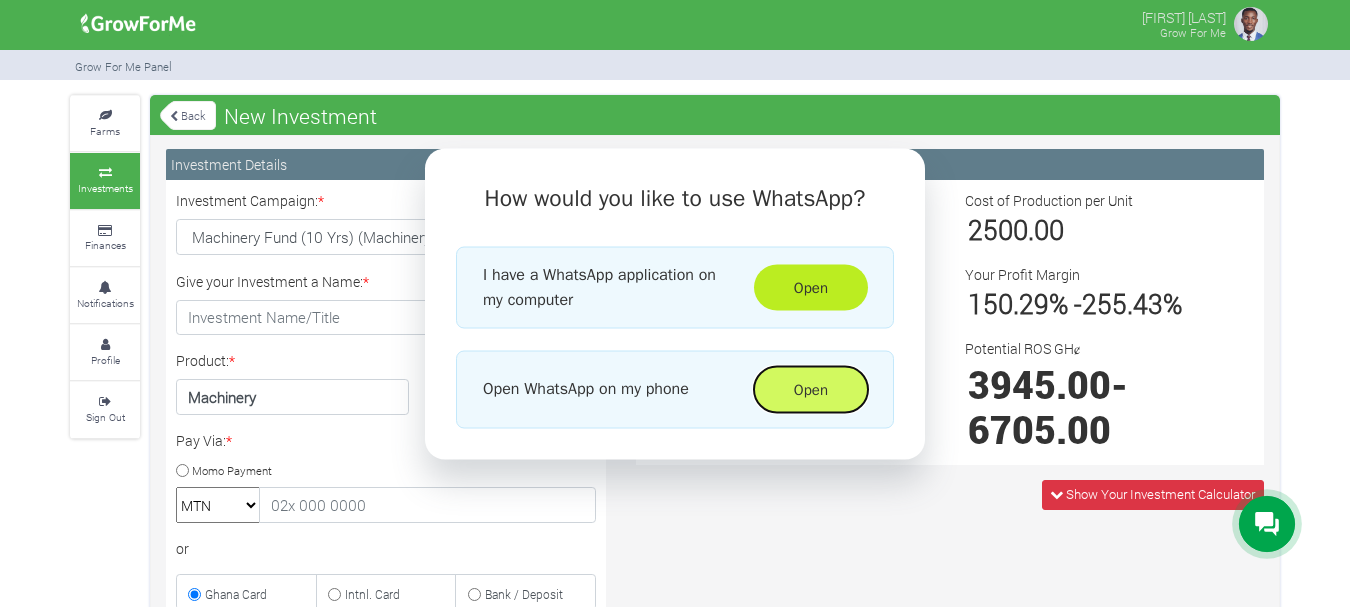 click on "Open" at bounding box center [811, 389] 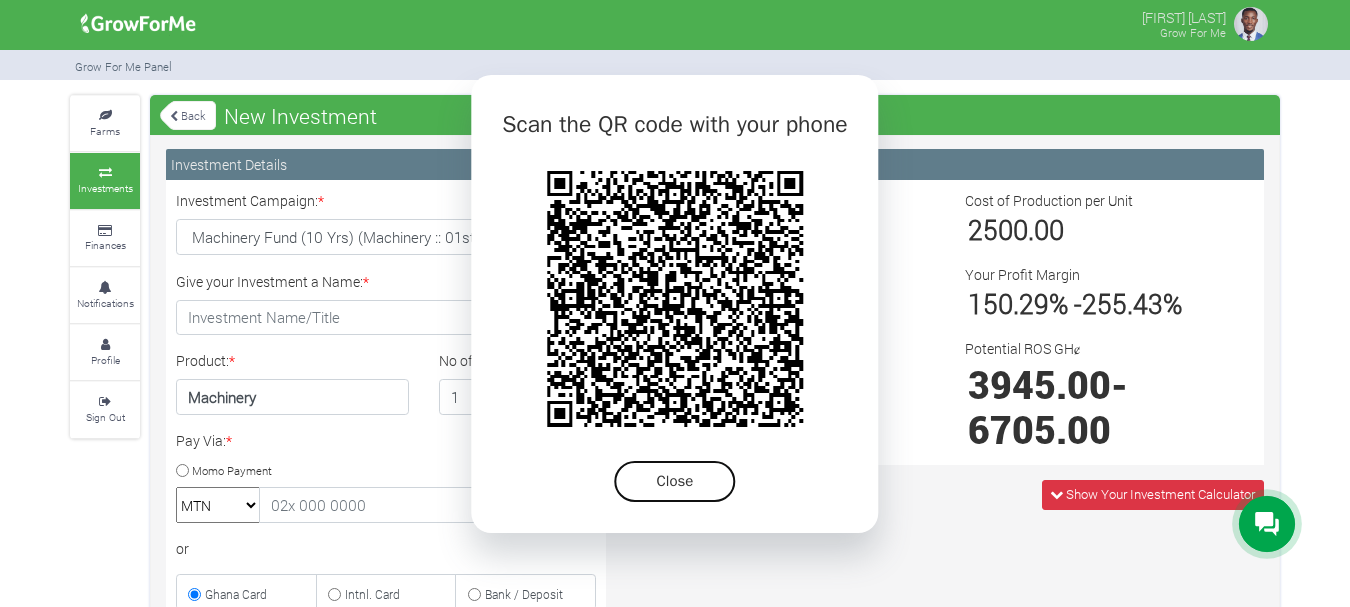 drag, startPoint x: 845, startPoint y: 392, endPoint x: 703, endPoint y: 466, distance: 160.12495 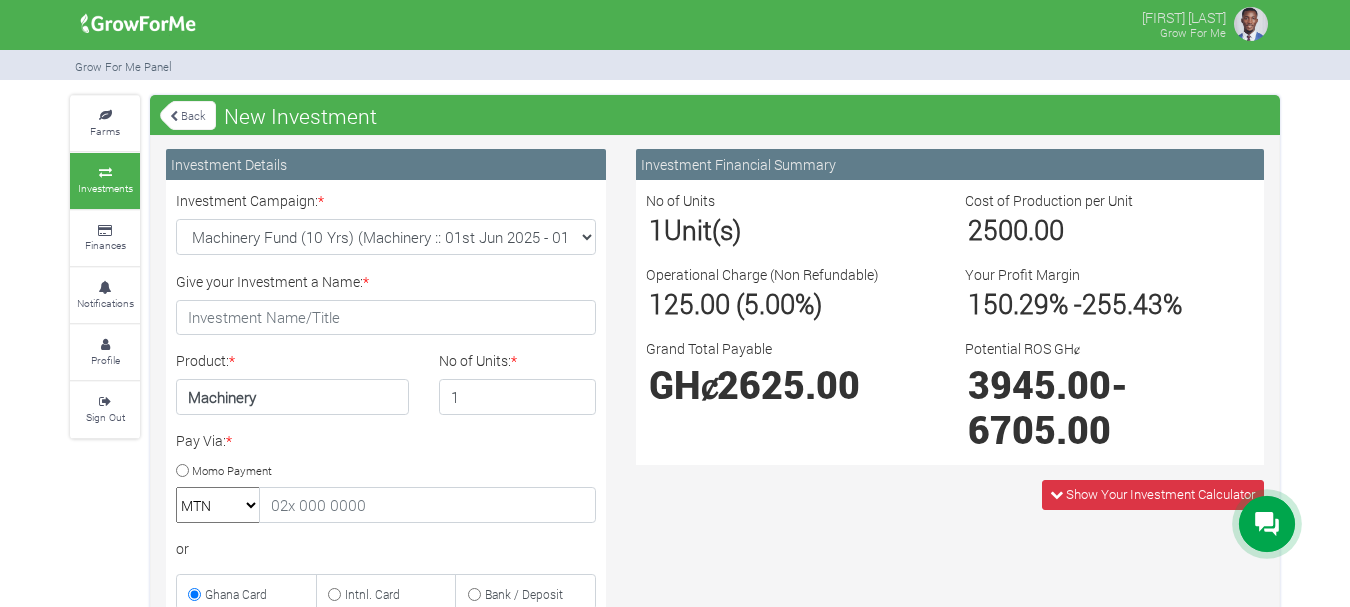 click at bounding box center (174, 116) 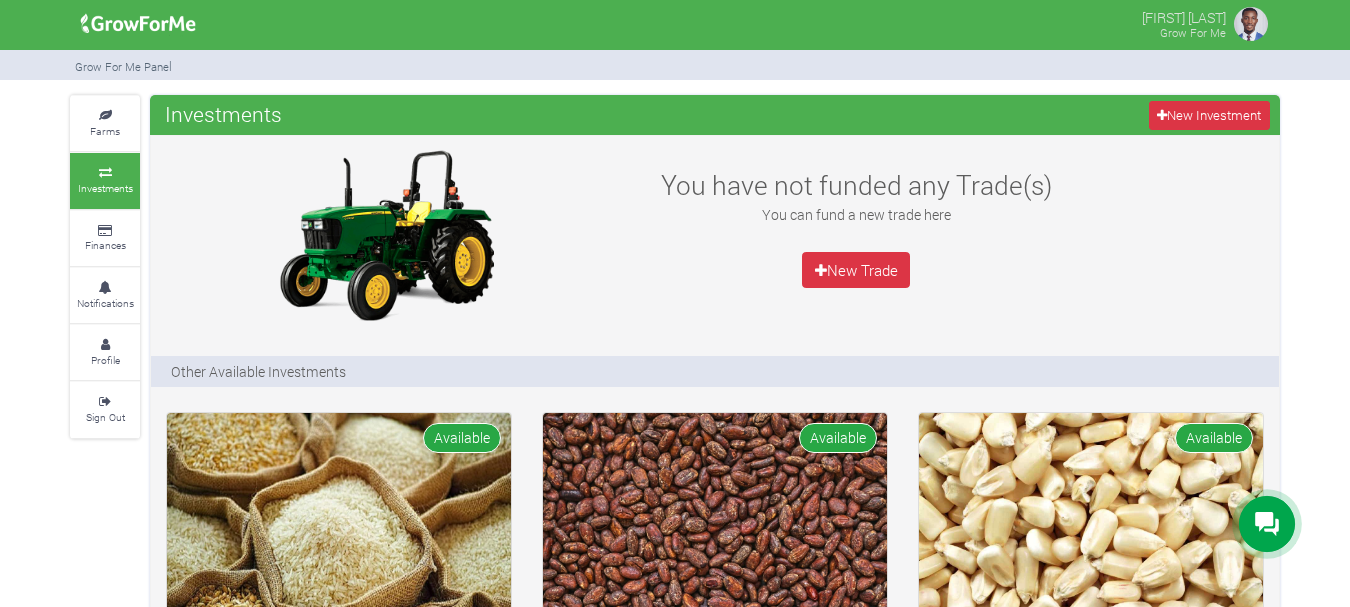 scroll, scrollTop: 0, scrollLeft: 0, axis: both 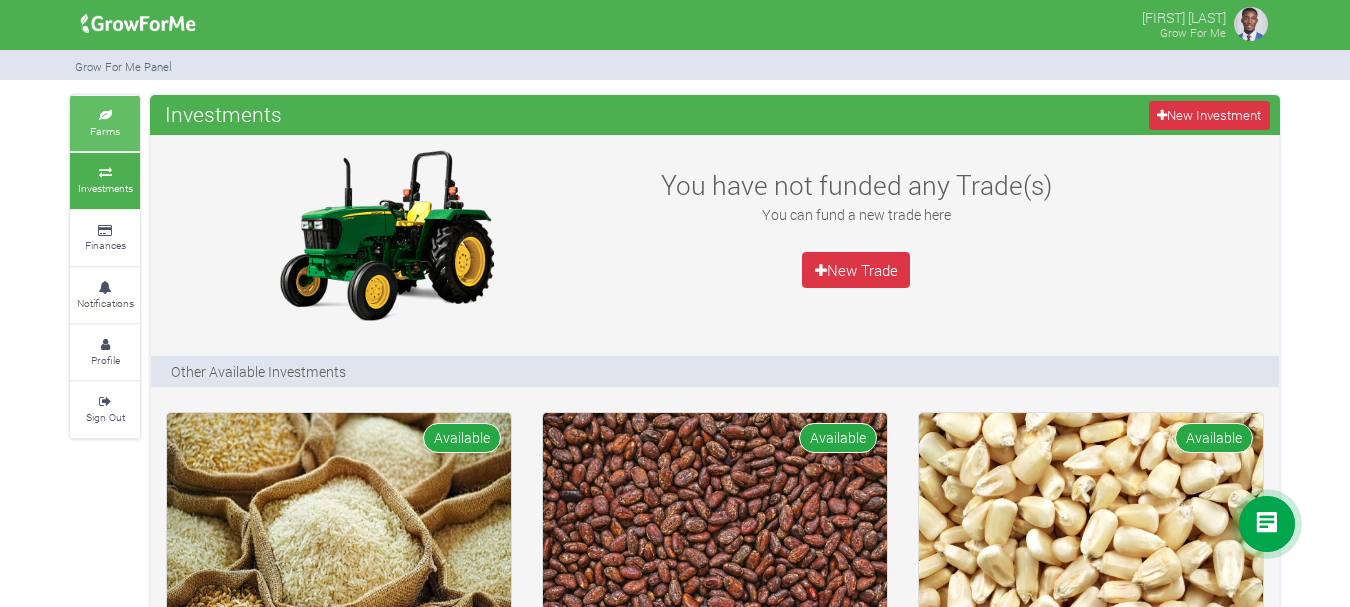 click on "Farms" at bounding box center (105, 123) 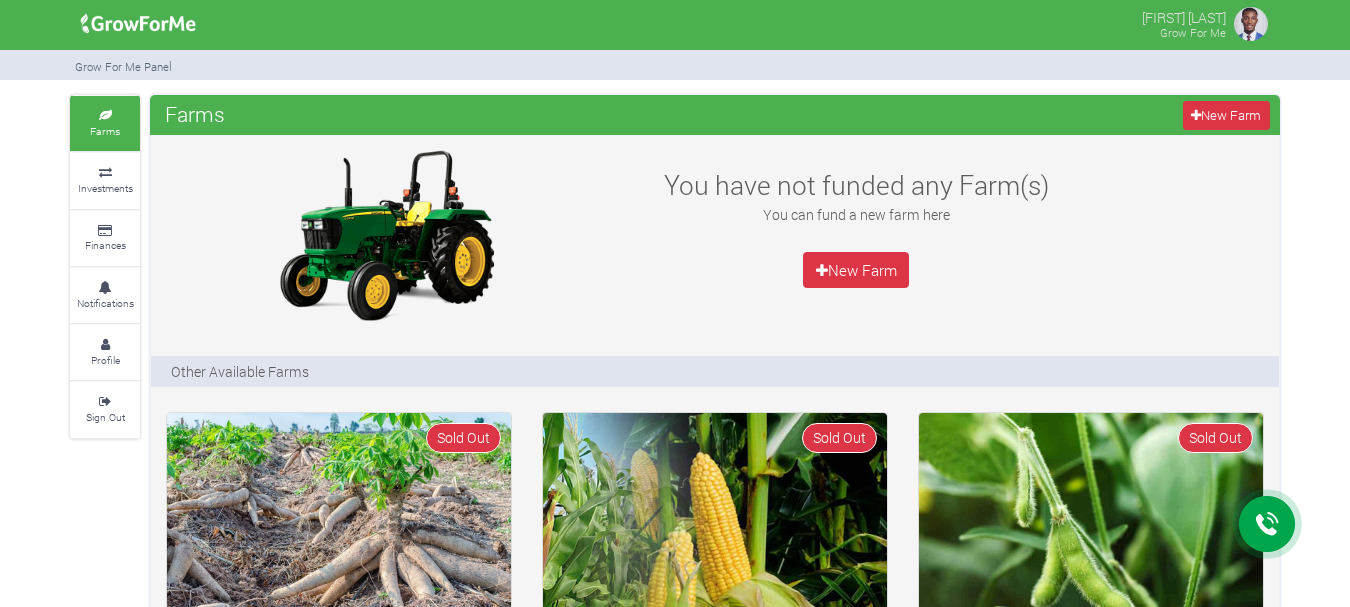 scroll, scrollTop: 0, scrollLeft: 0, axis: both 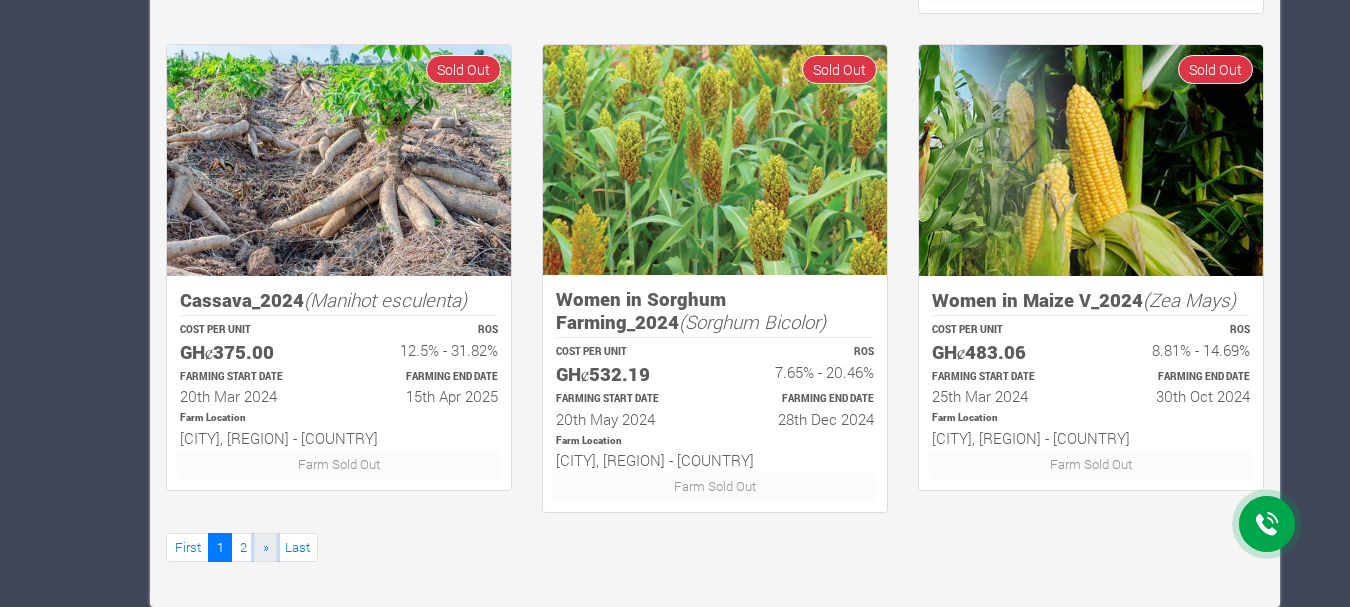 click on "»" at bounding box center [243, 547] 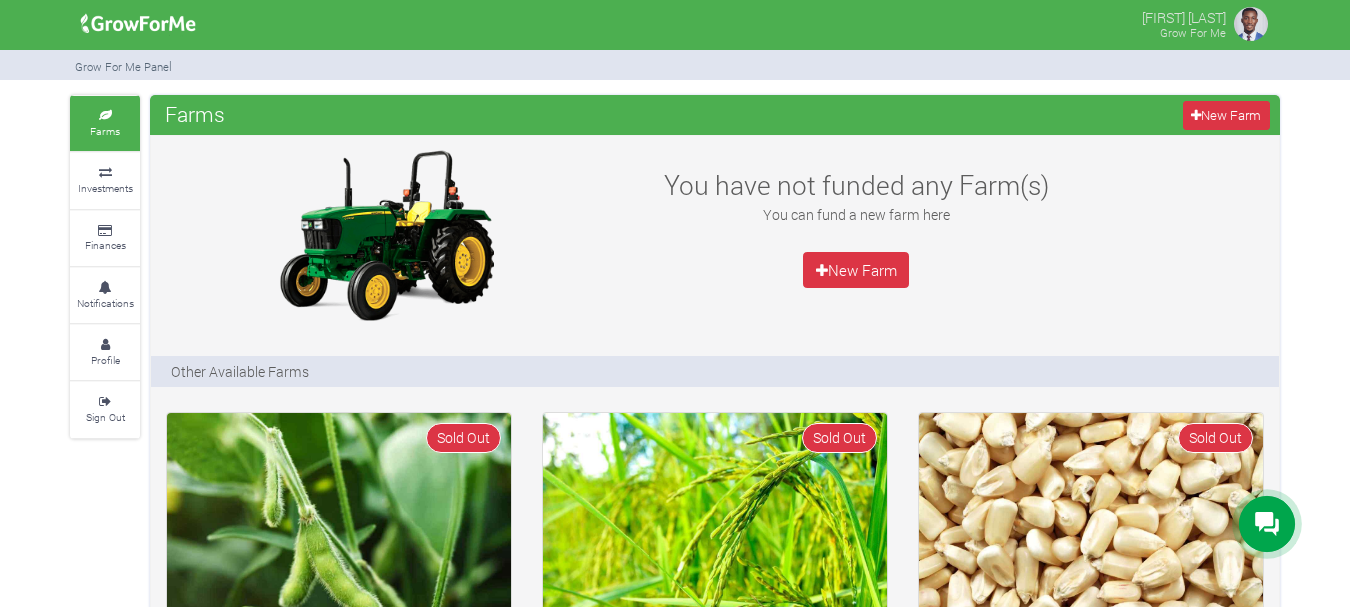 scroll, scrollTop: 300, scrollLeft: 0, axis: vertical 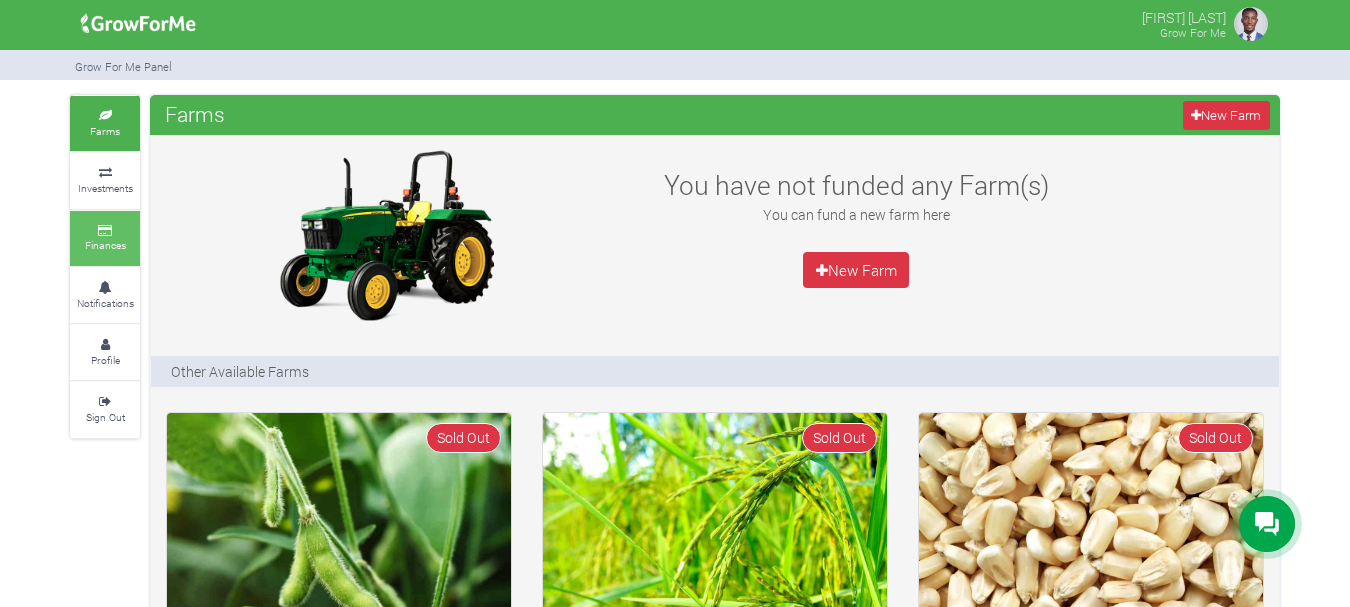 click at bounding box center (105, 231) 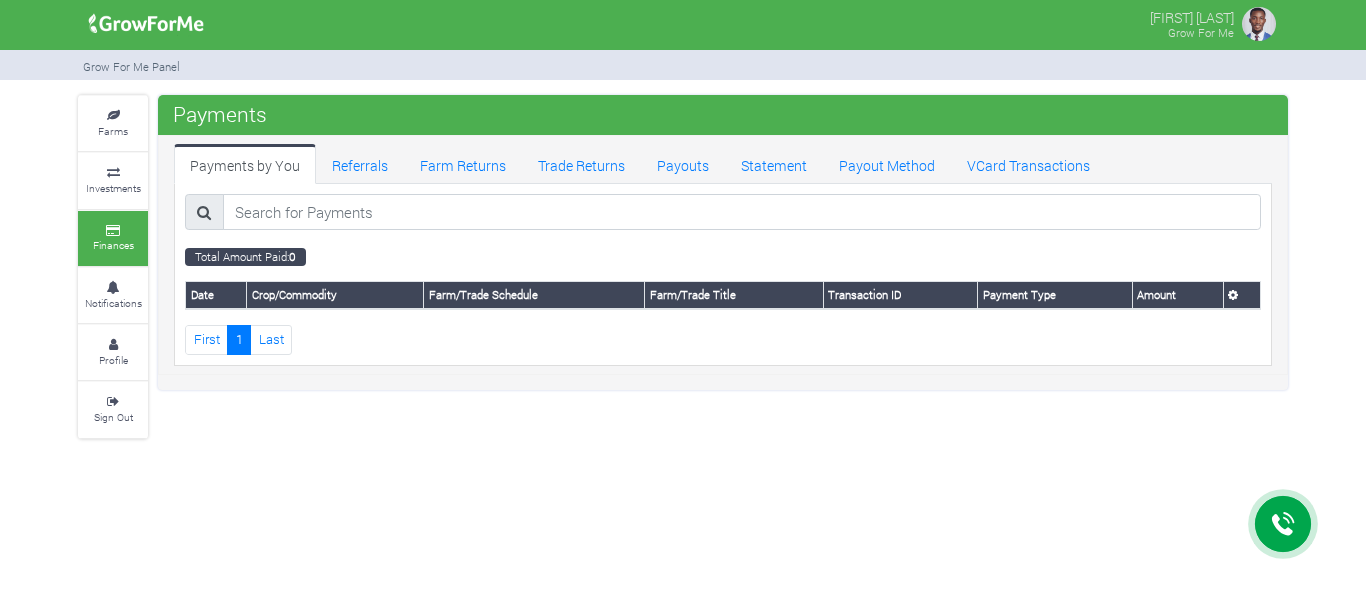 scroll, scrollTop: 0, scrollLeft: 0, axis: both 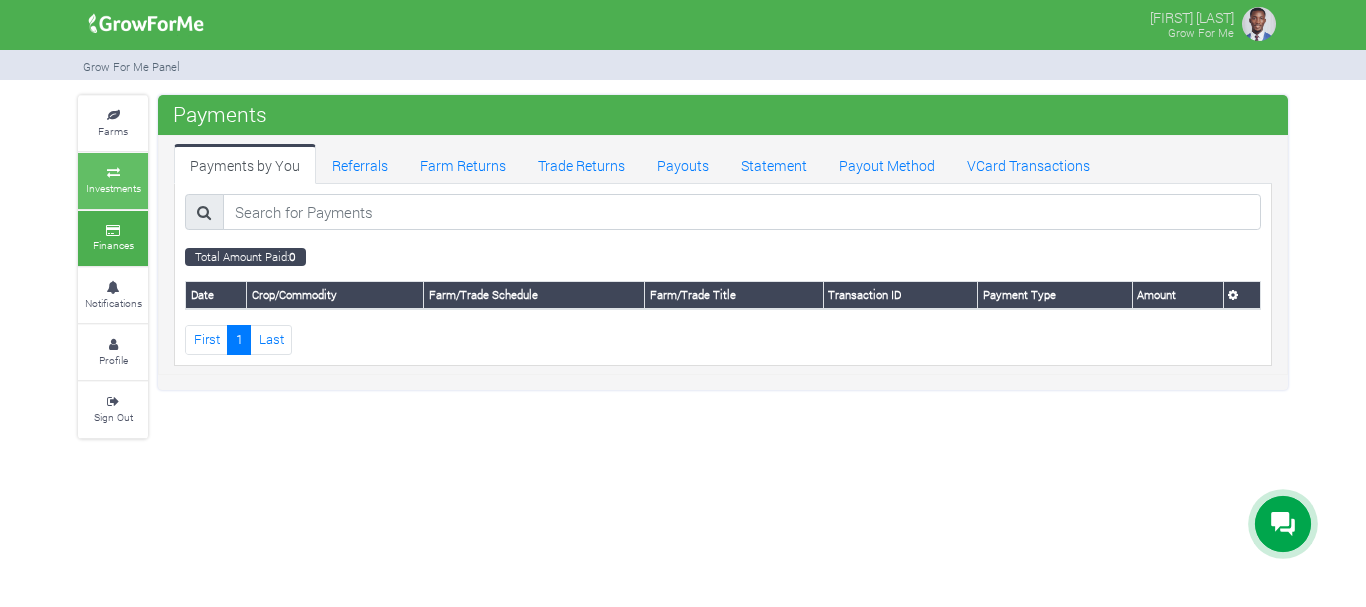 click on "Investments" at bounding box center [113, 188] 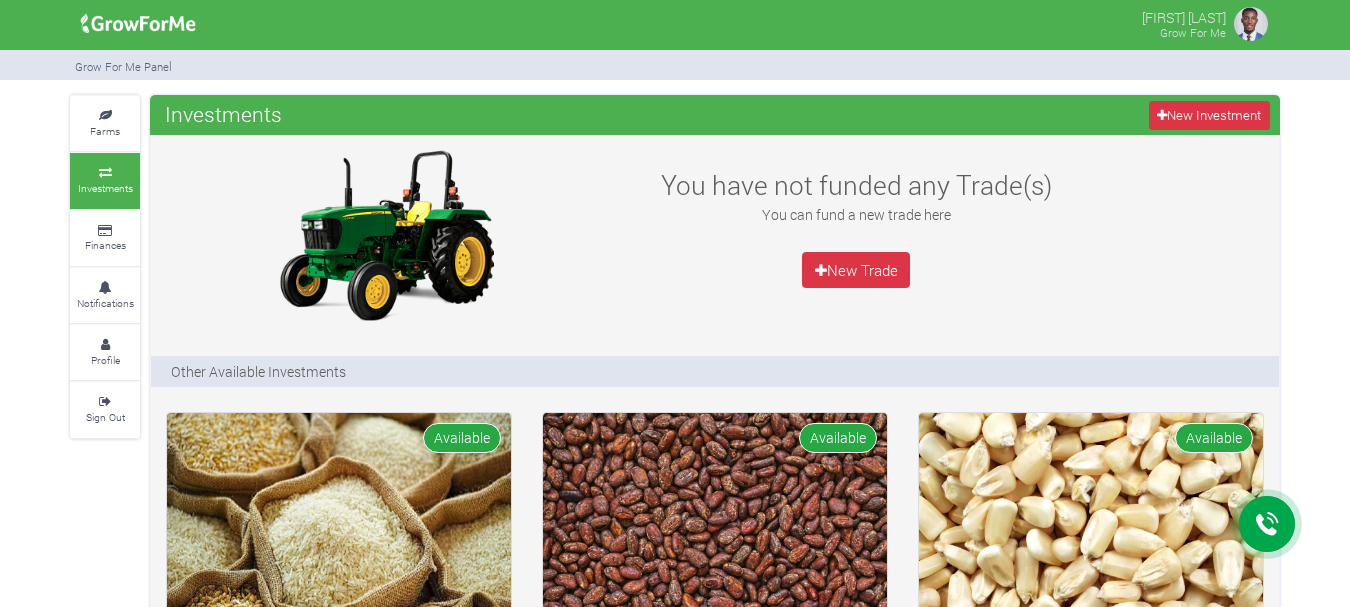 scroll, scrollTop: 0, scrollLeft: 0, axis: both 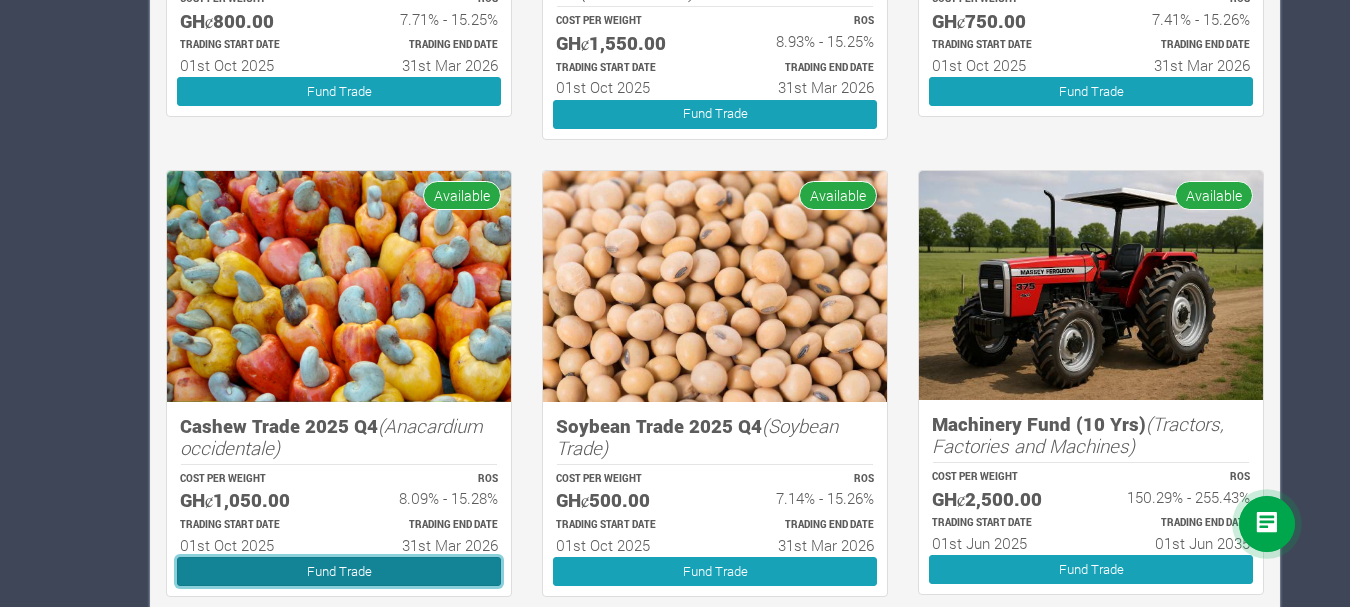 click on "Fund Trade" at bounding box center (339, 571) 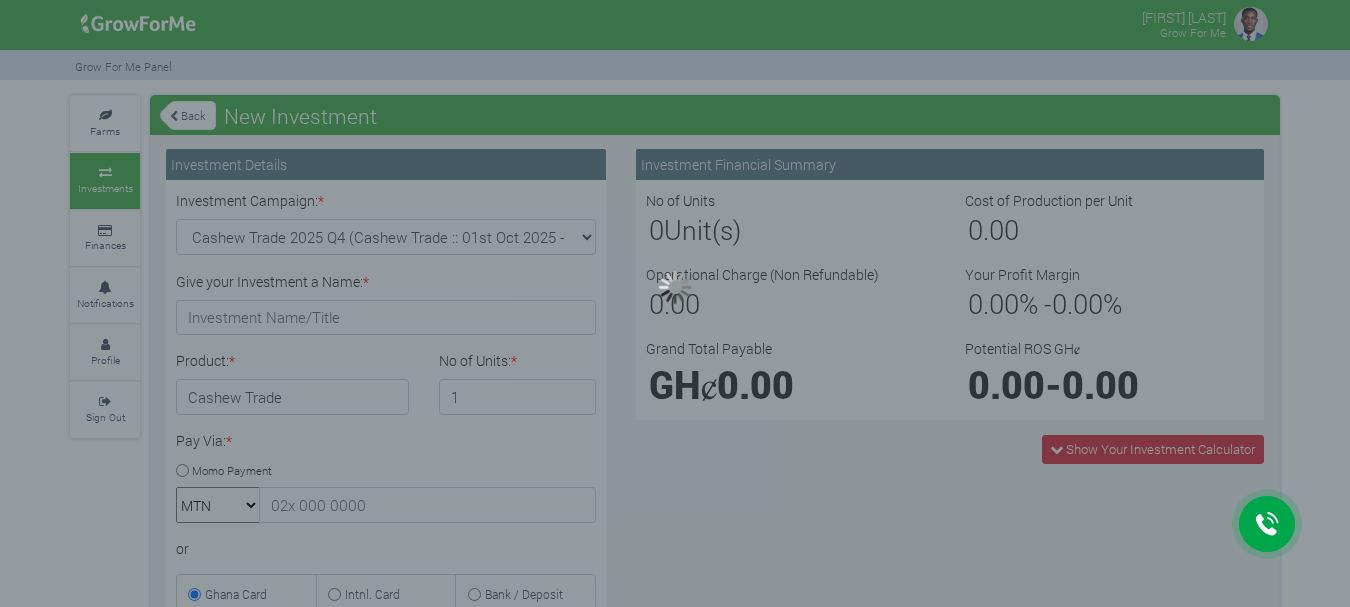 scroll, scrollTop: 0, scrollLeft: 0, axis: both 